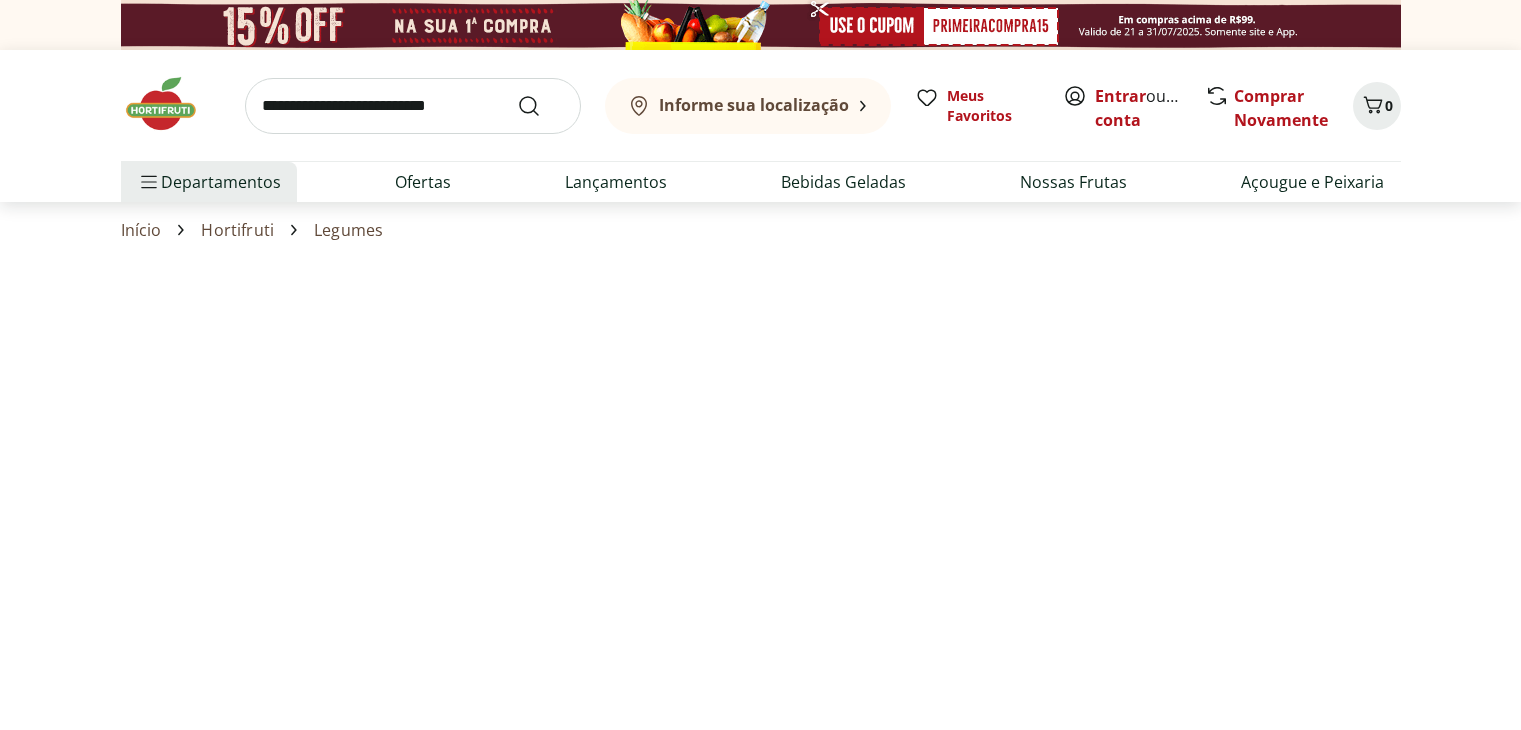 scroll, scrollTop: 0, scrollLeft: 0, axis: both 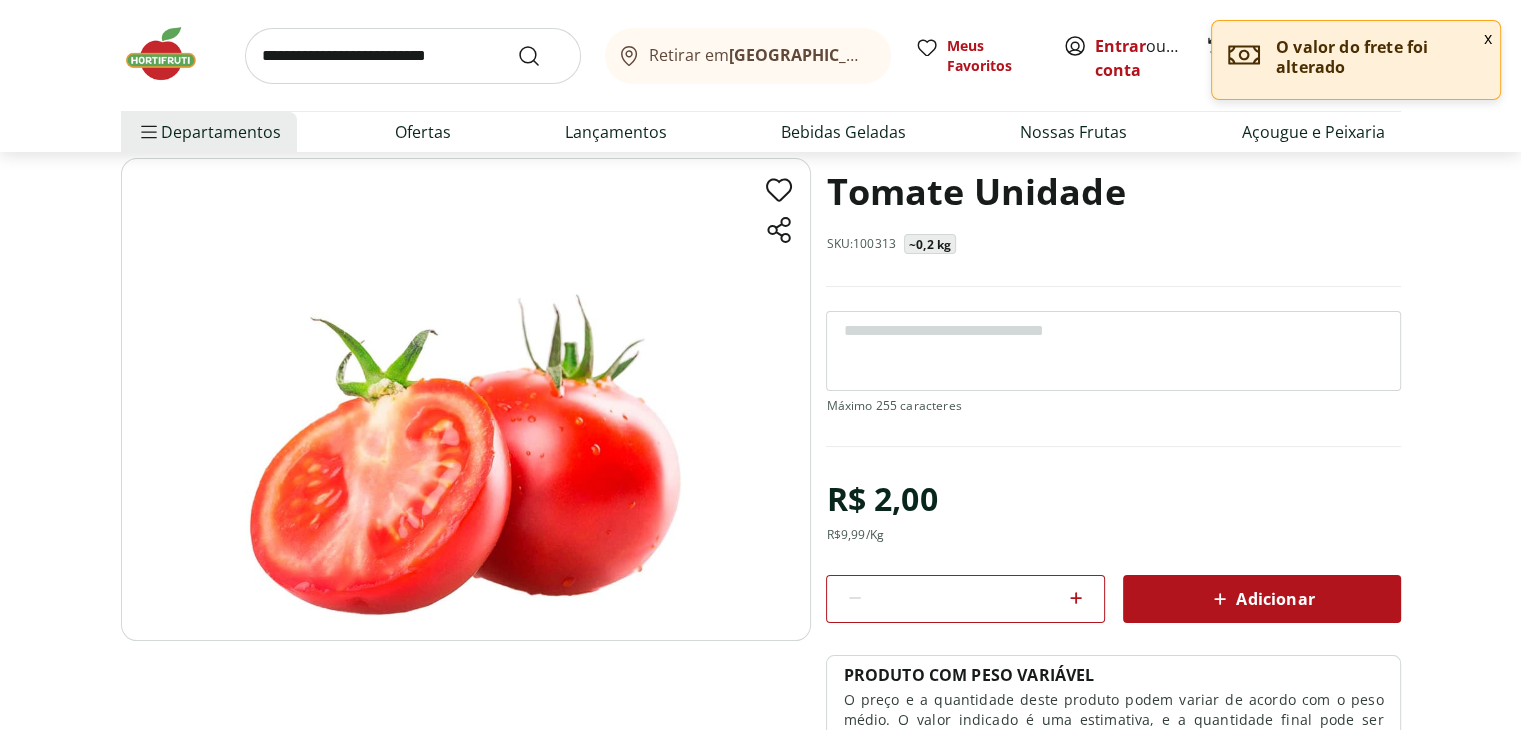 click 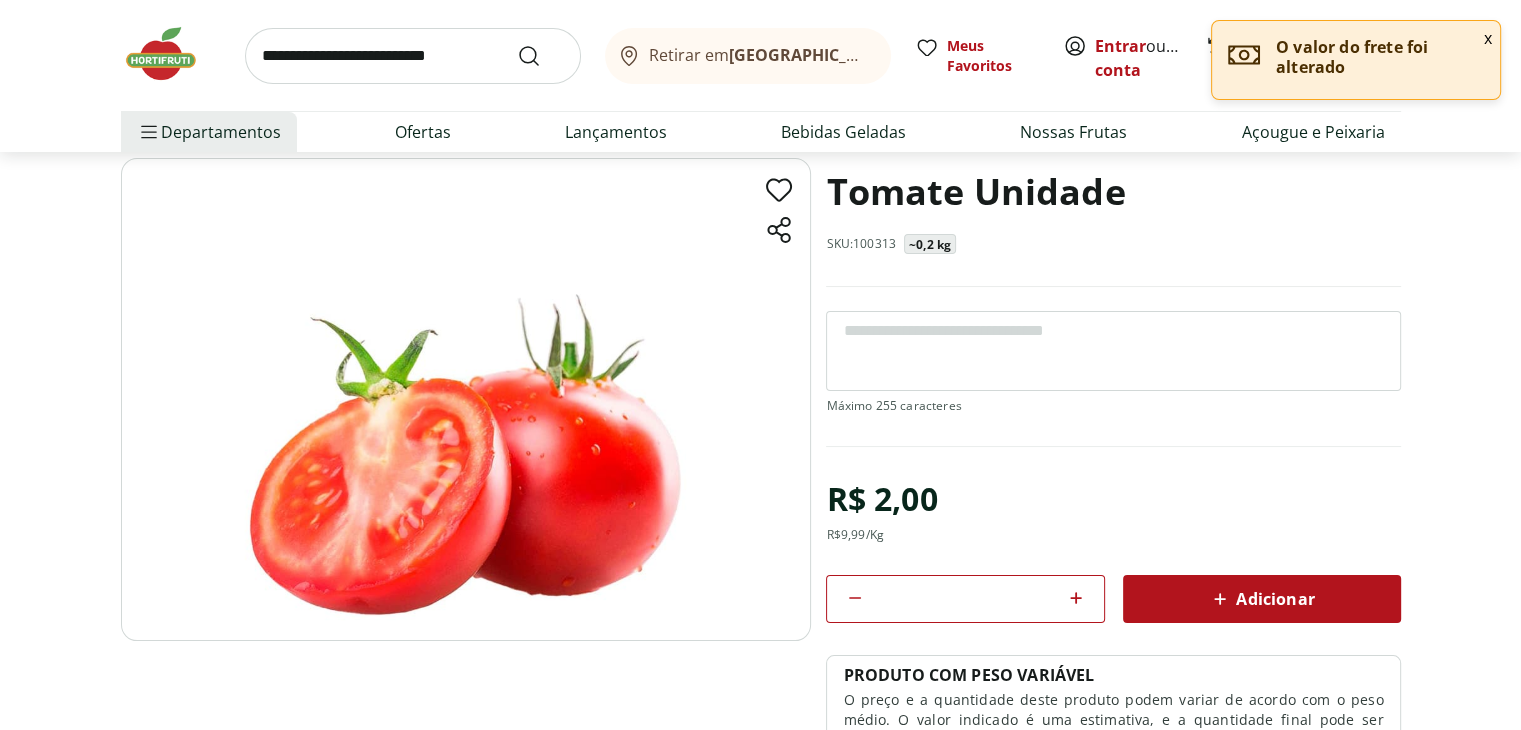 click on "Adicionar" at bounding box center [1262, 599] 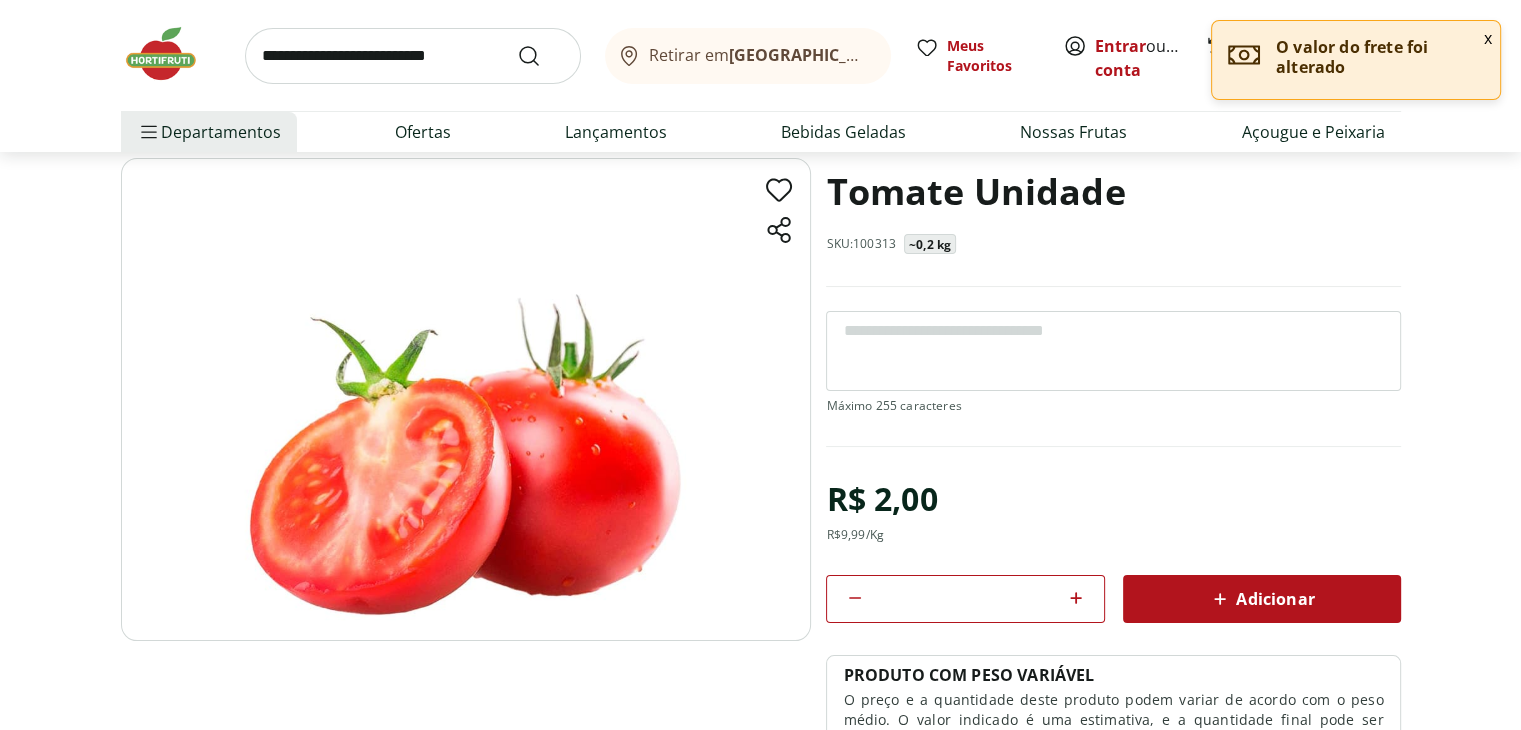 click at bounding box center [1113, 351] 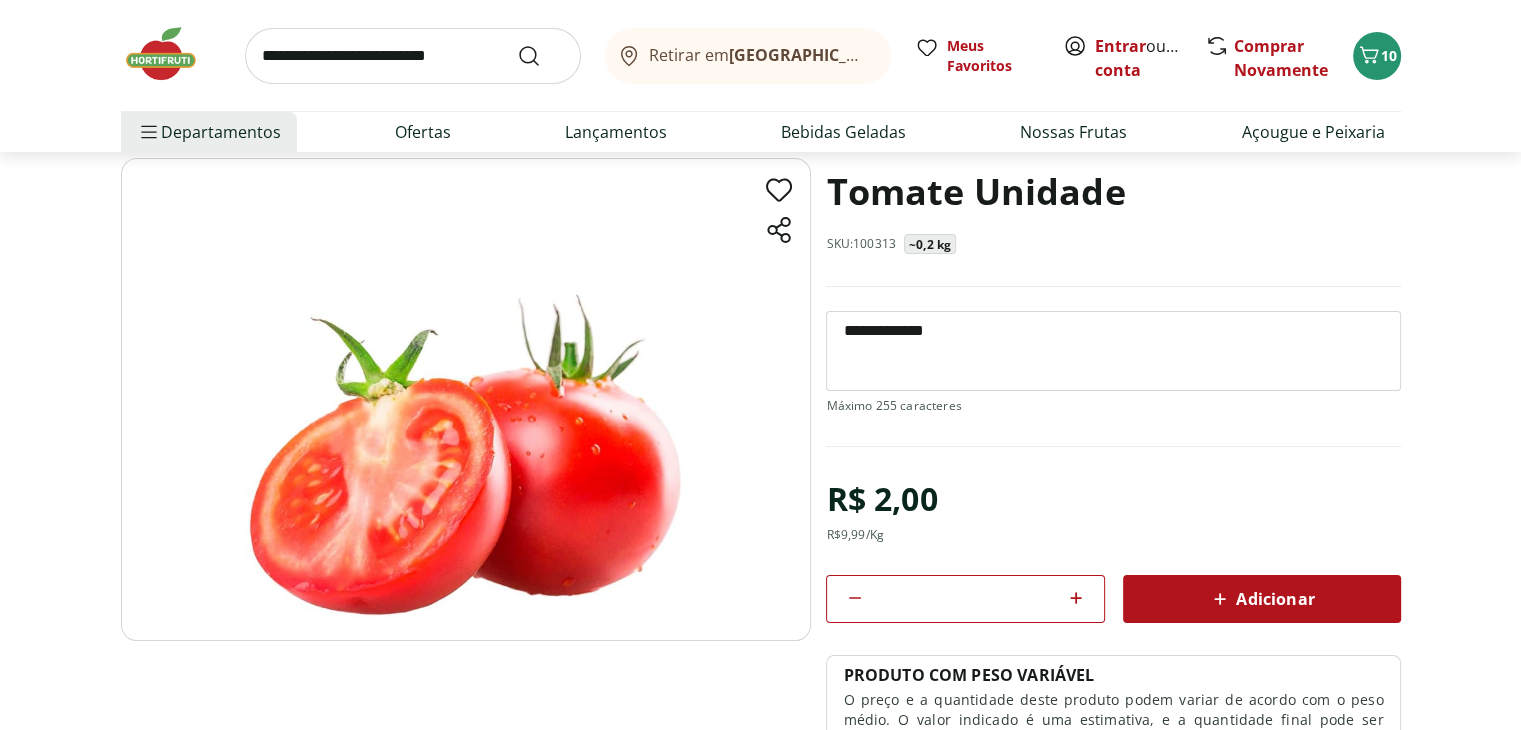 type on "**********" 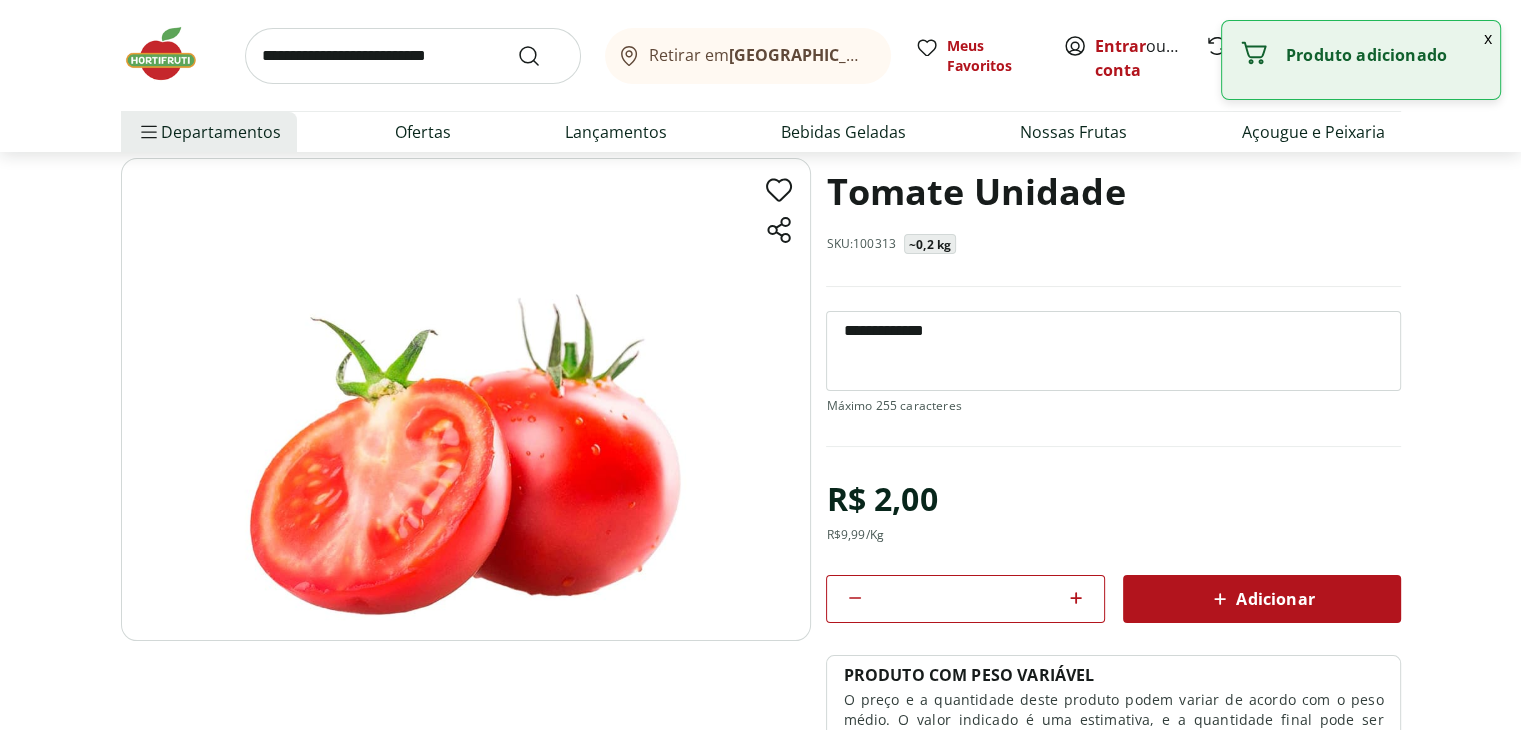 click on "x" at bounding box center [1488, 38] 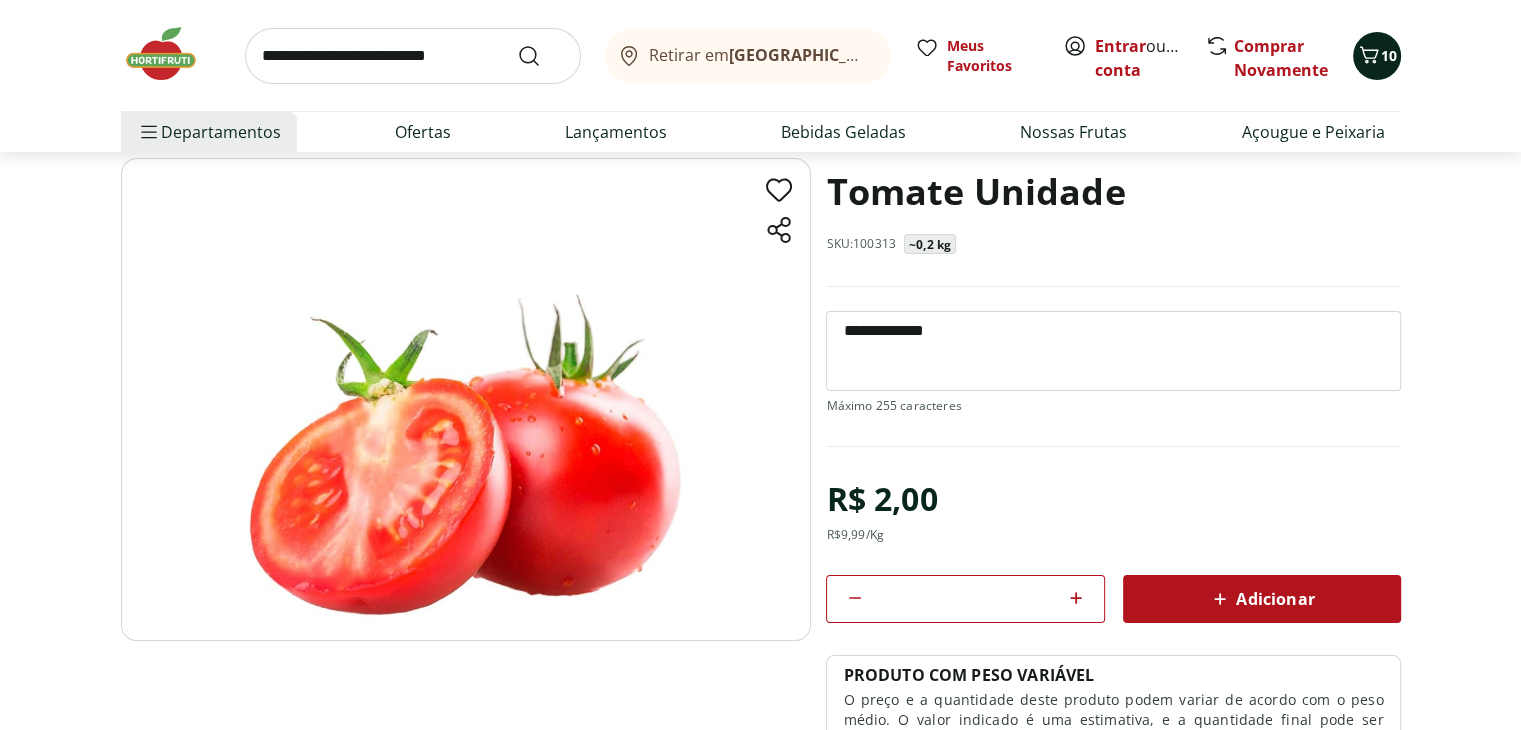 click 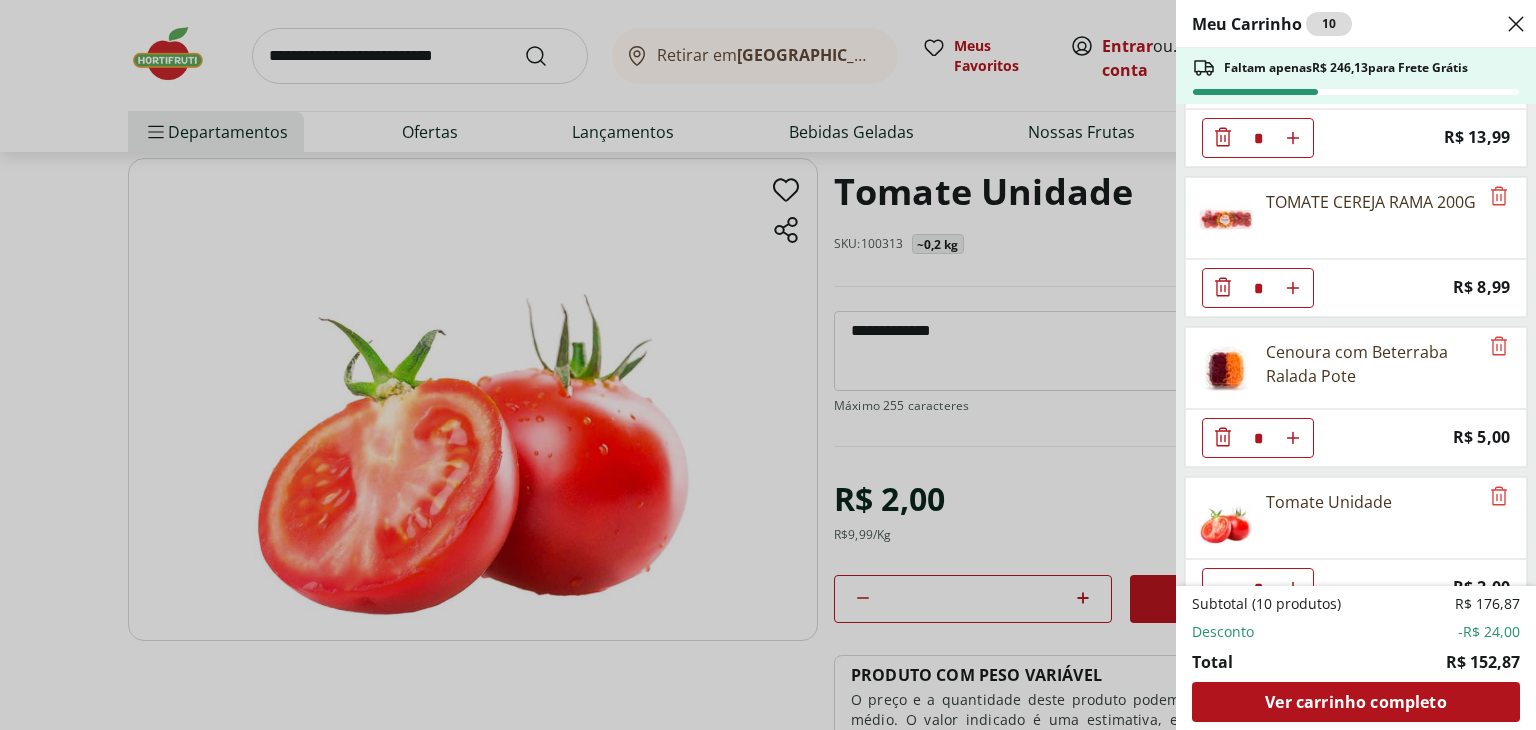 scroll, scrollTop: 568, scrollLeft: 0, axis: vertical 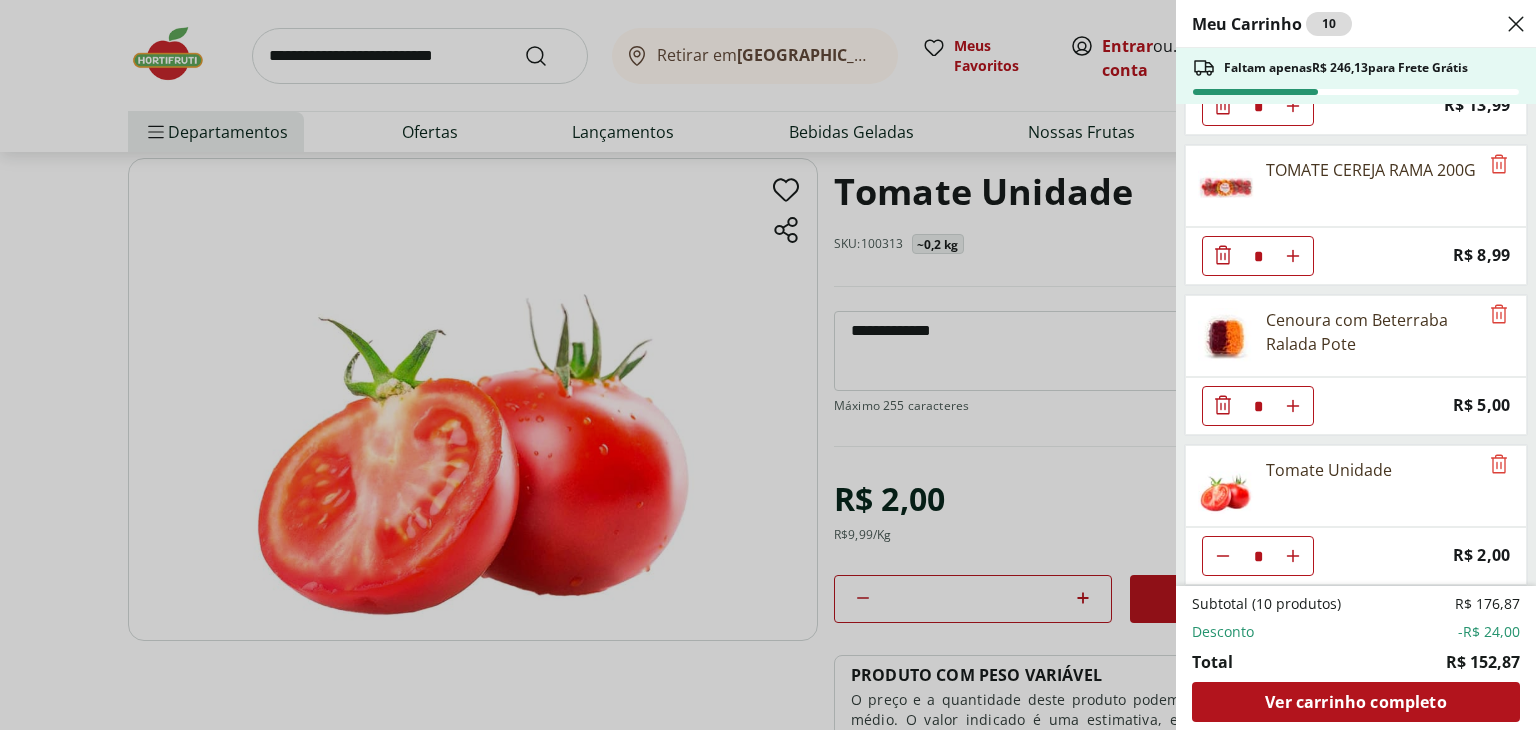 click 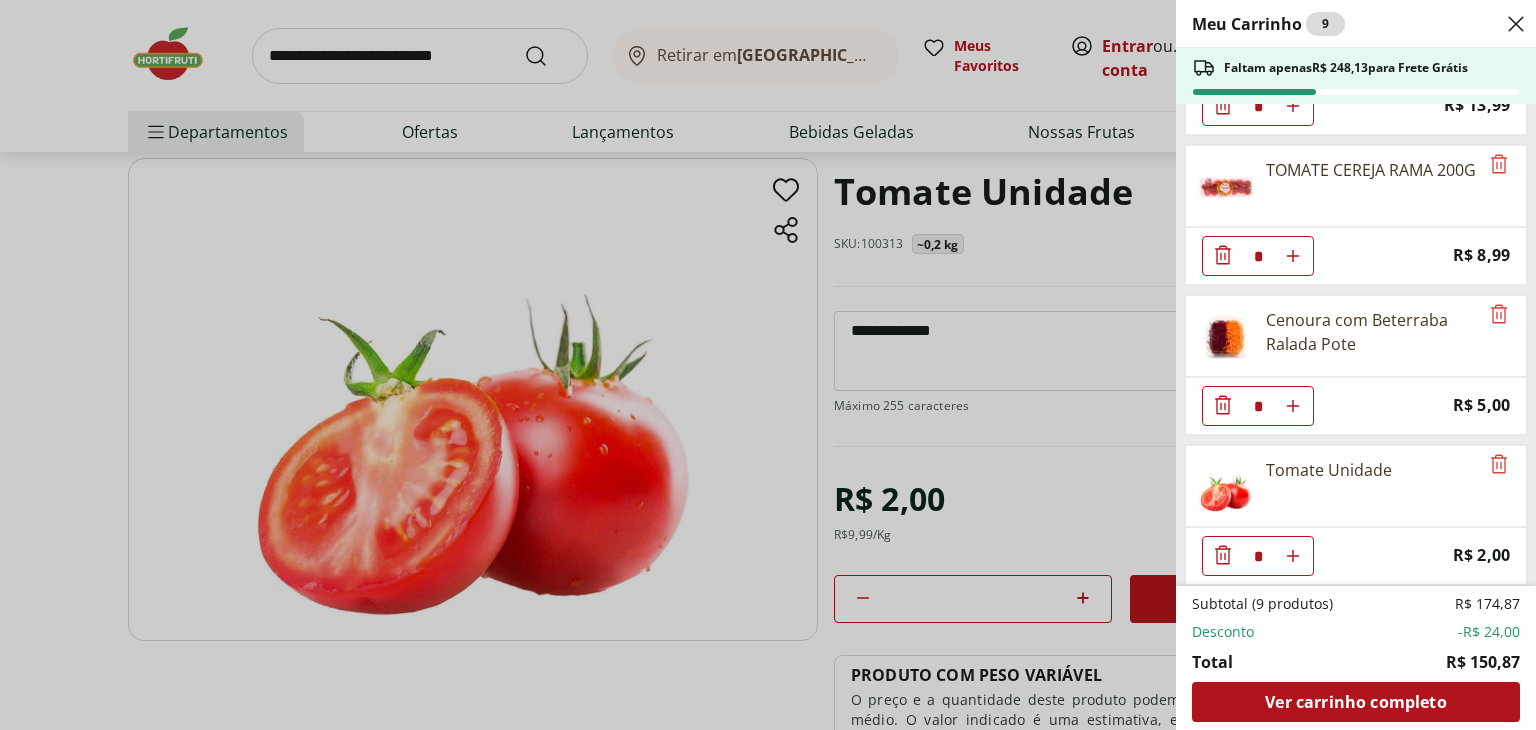 click 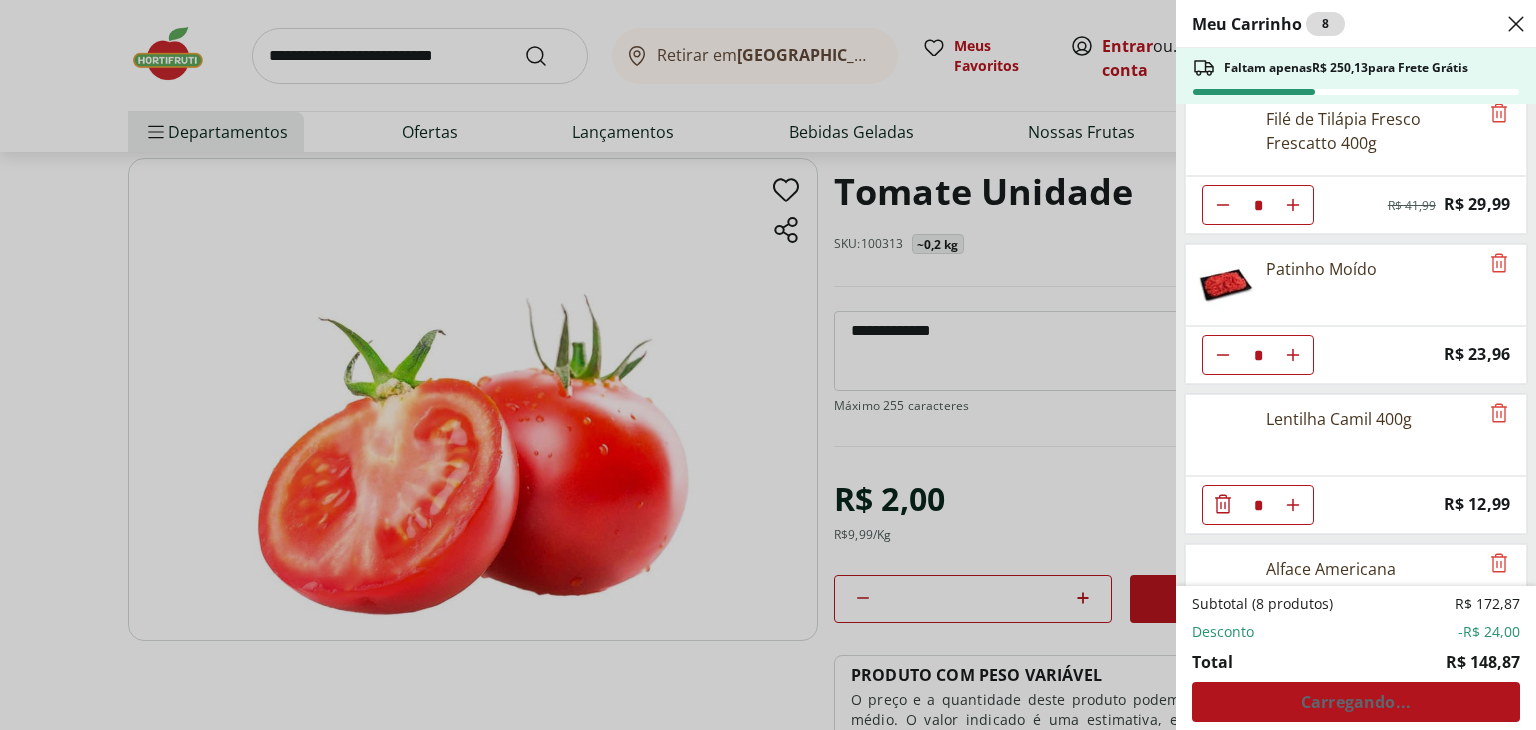 scroll, scrollTop: 0, scrollLeft: 0, axis: both 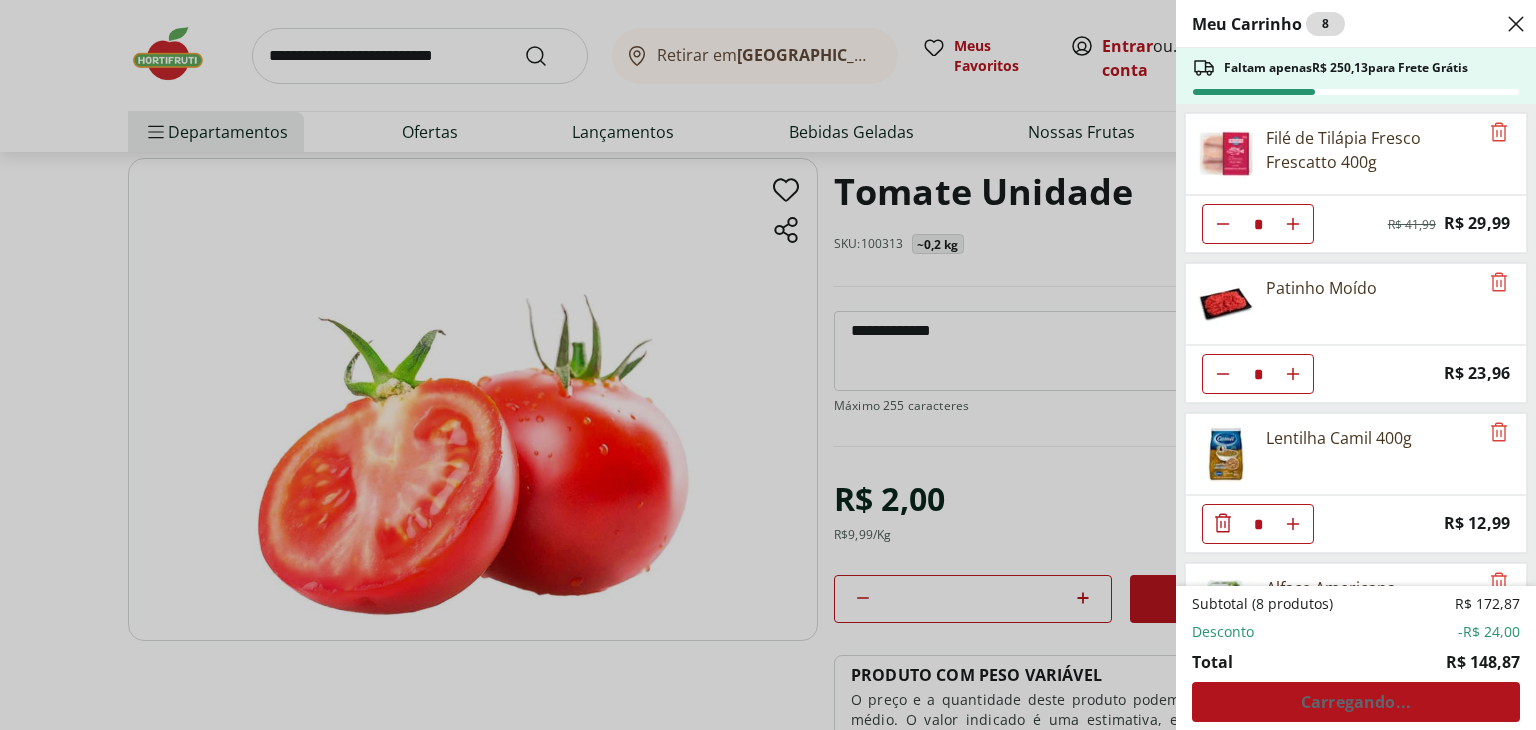 click 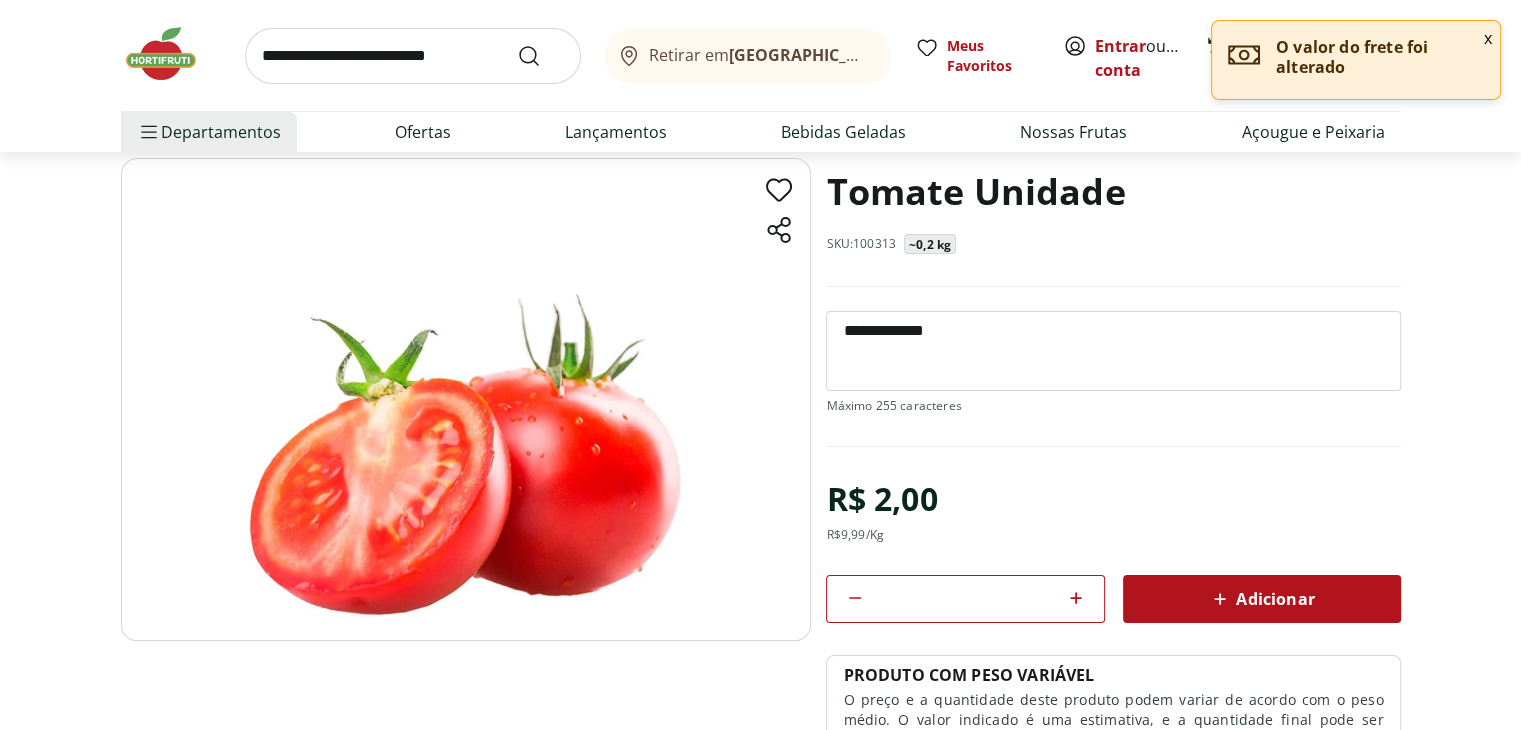 click 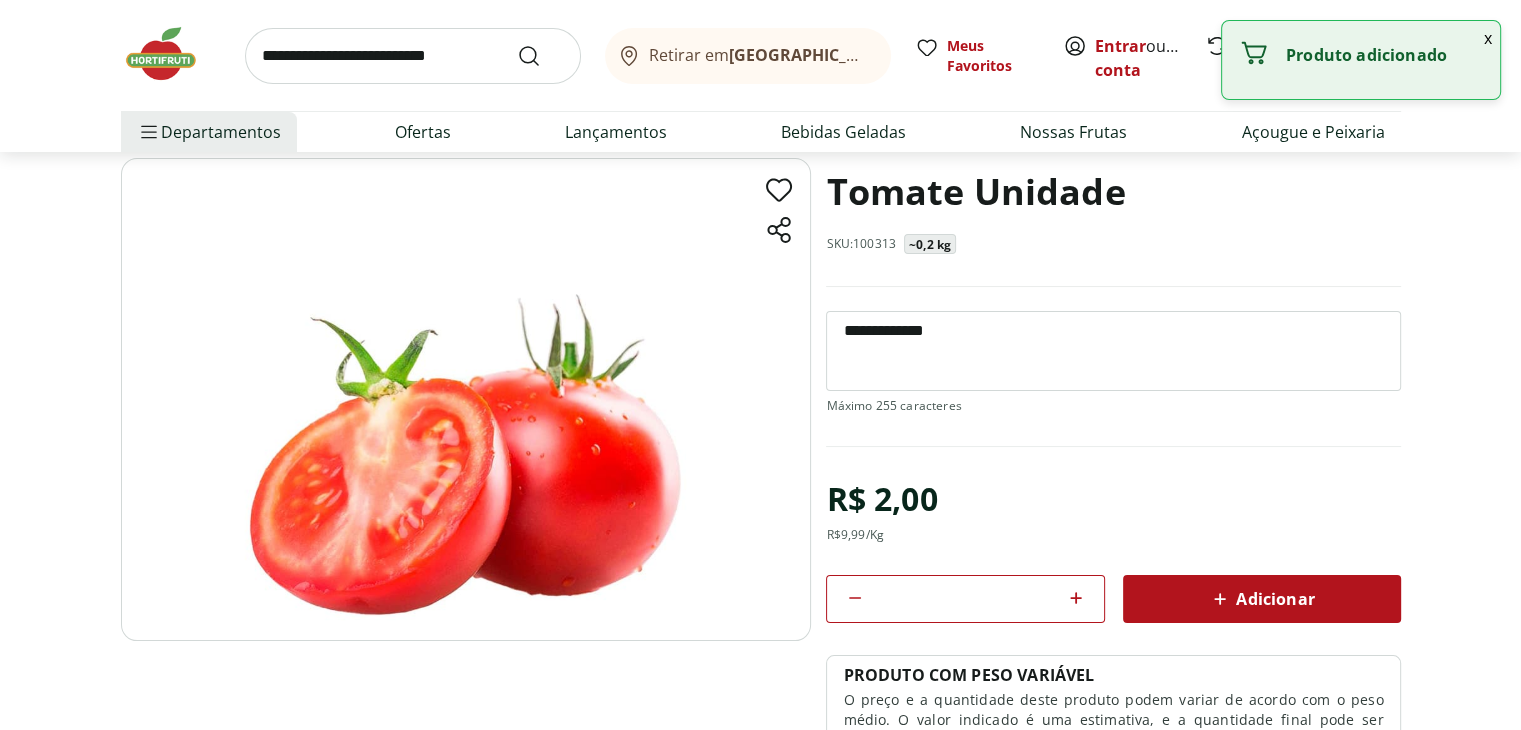 click on "x" at bounding box center (1488, 38) 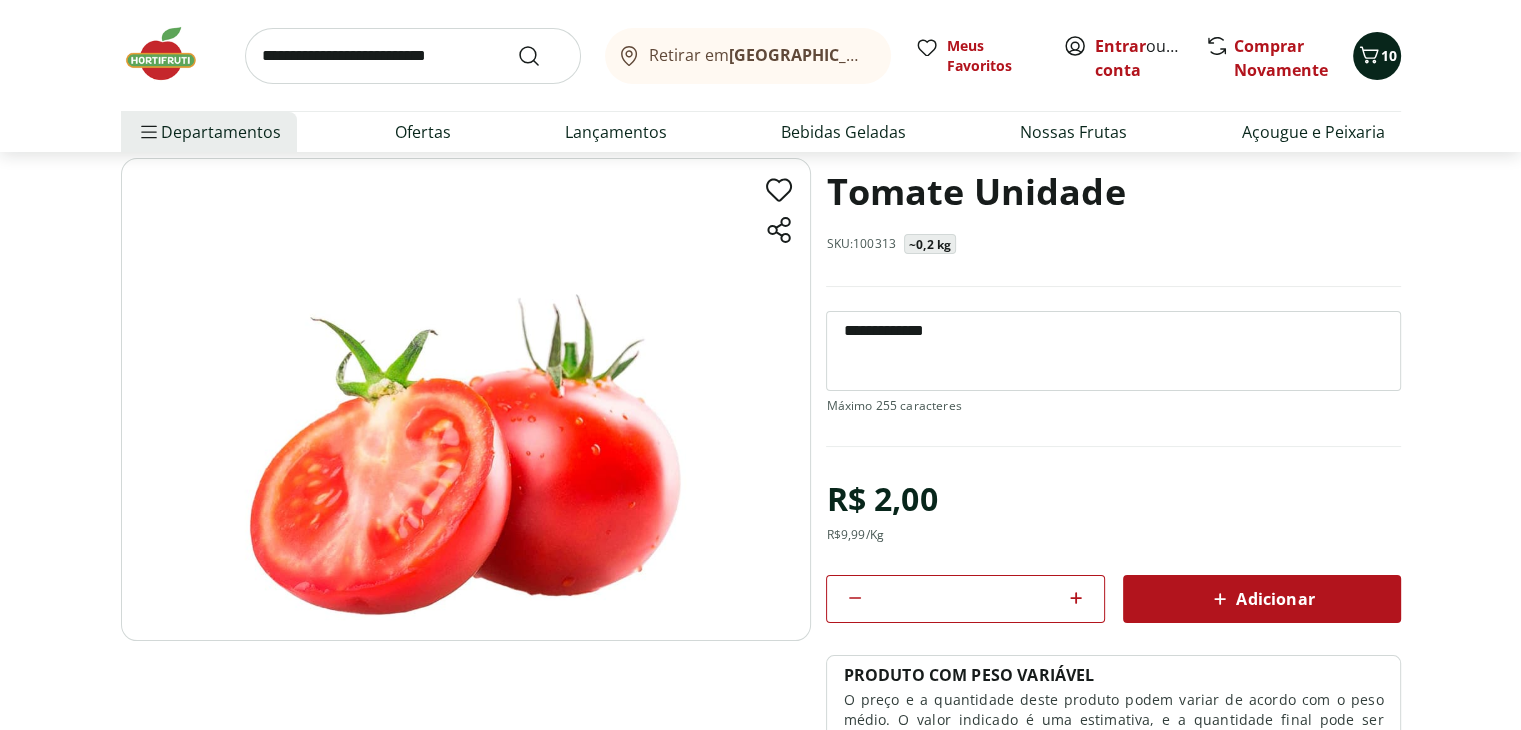 click on "10" at bounding box center (1389, 55) 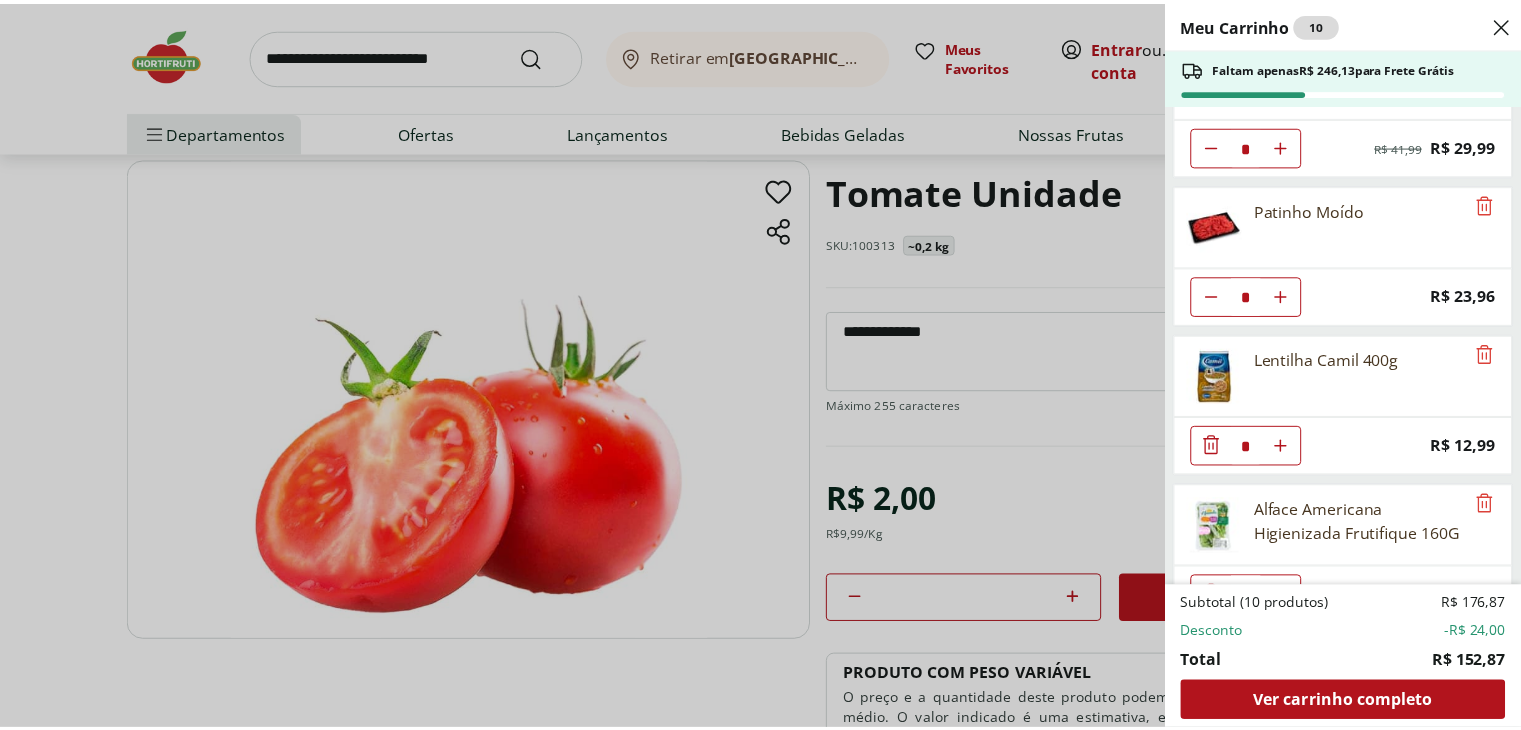 scroll, scrollTop: 0, scrollLeft: 0, axis: both 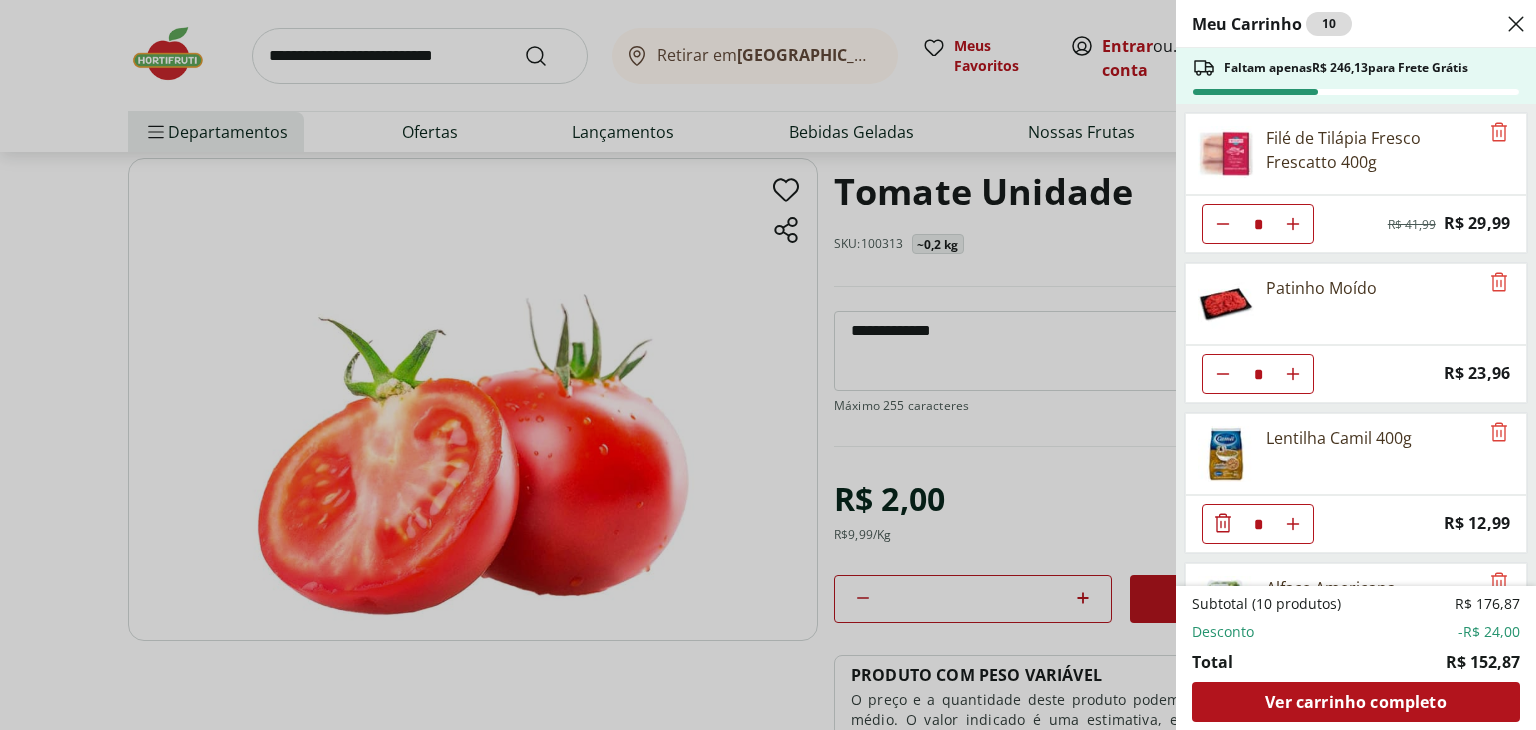 click 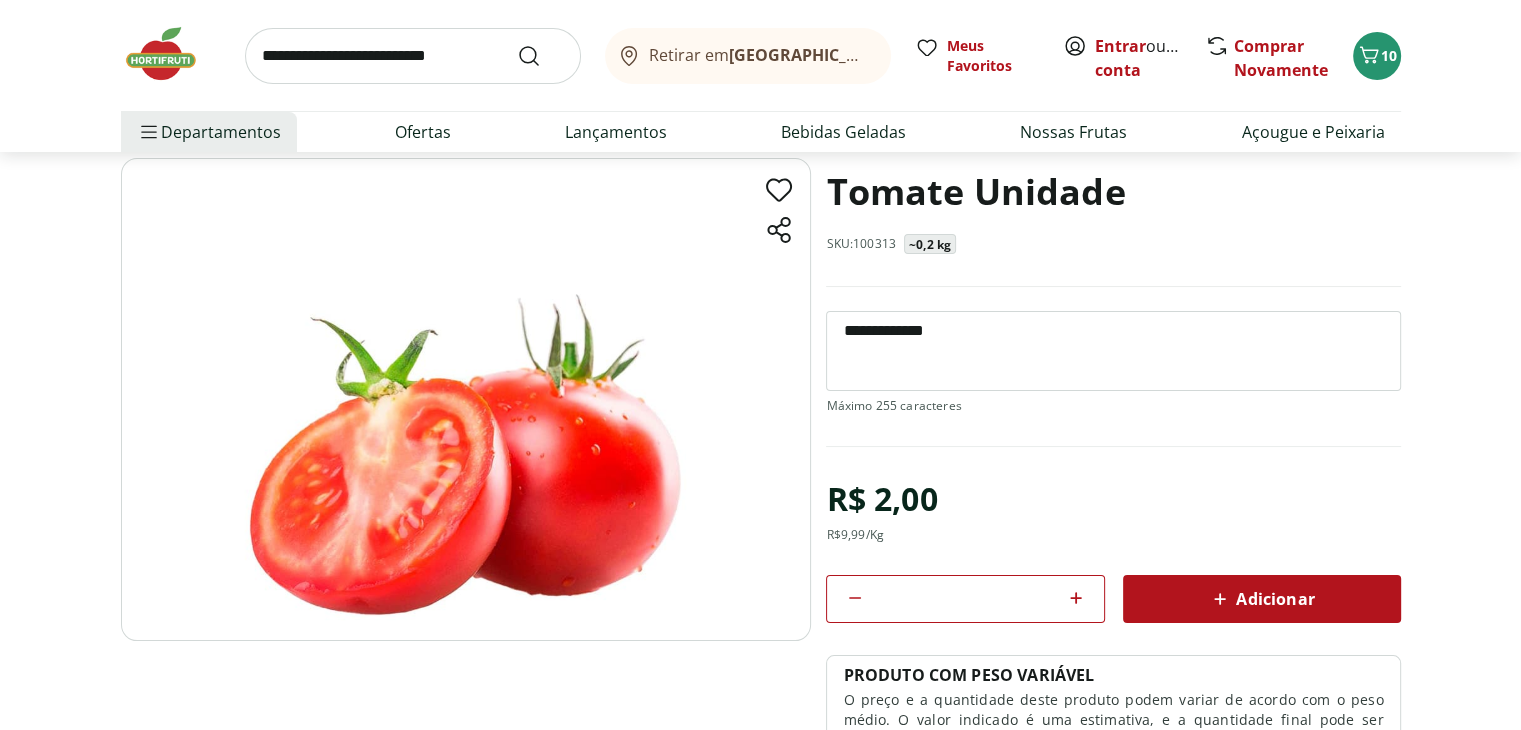 click at bounding box center (413, 56) 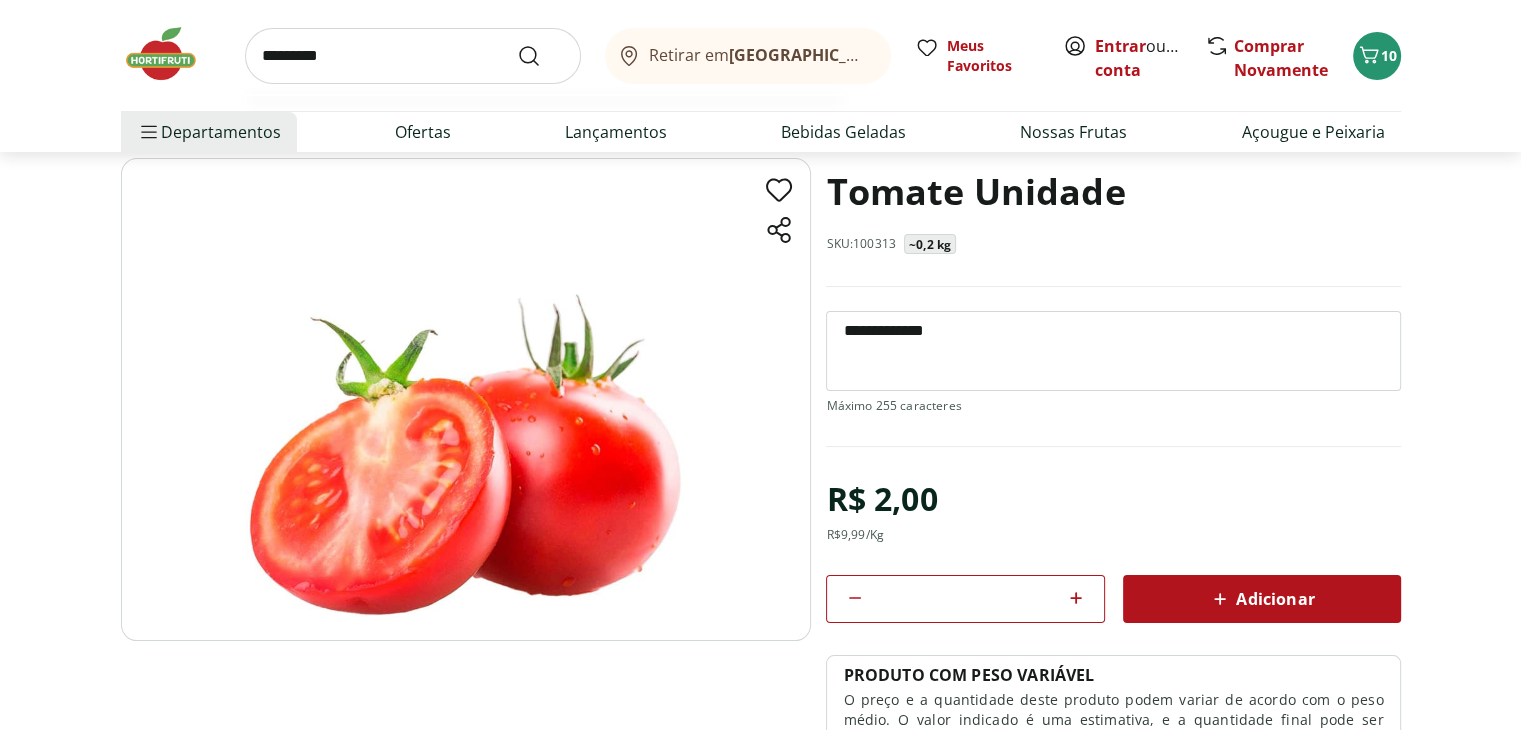type on "*********" 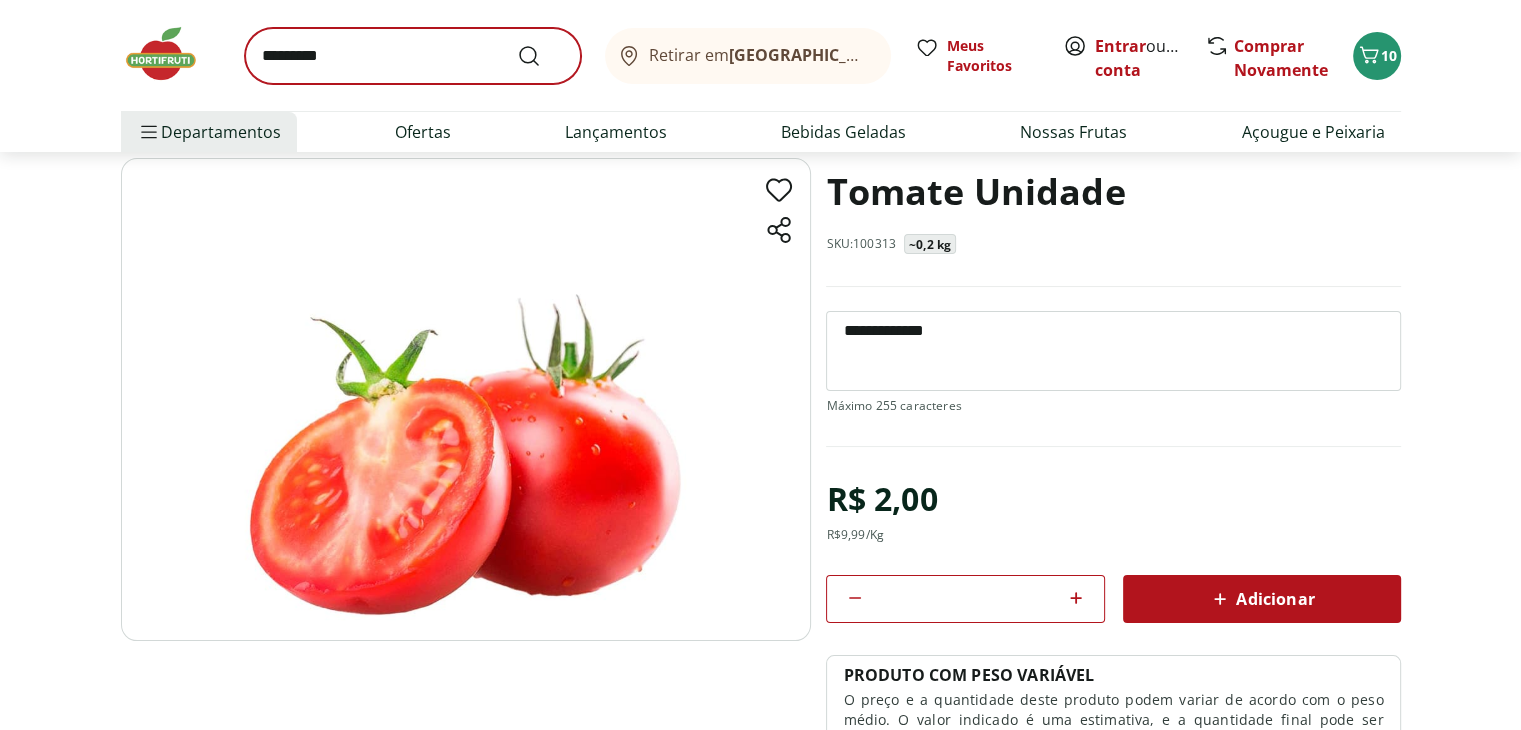 scroll, scrollTop: 0, scrollLeft: 0, axis: both 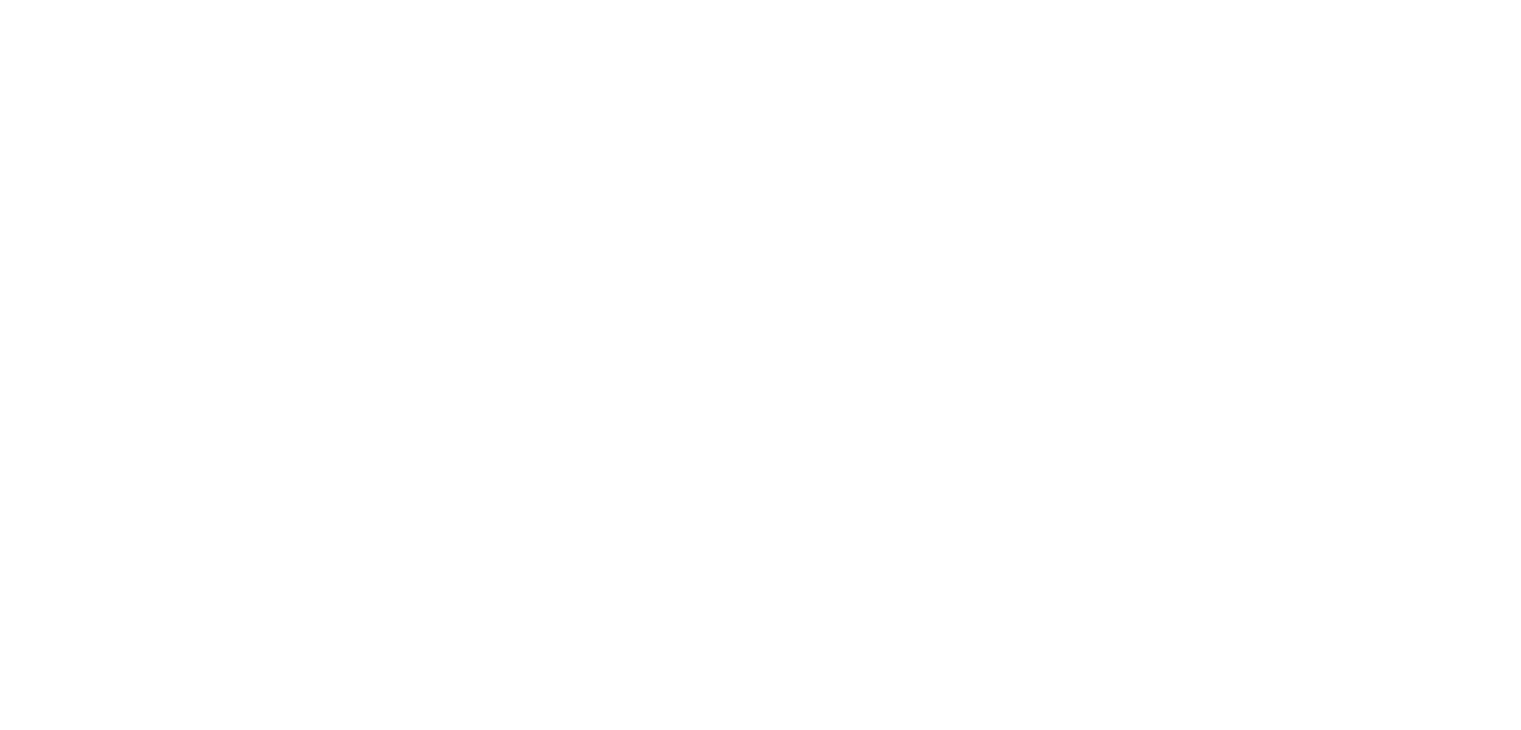 select on "**********" 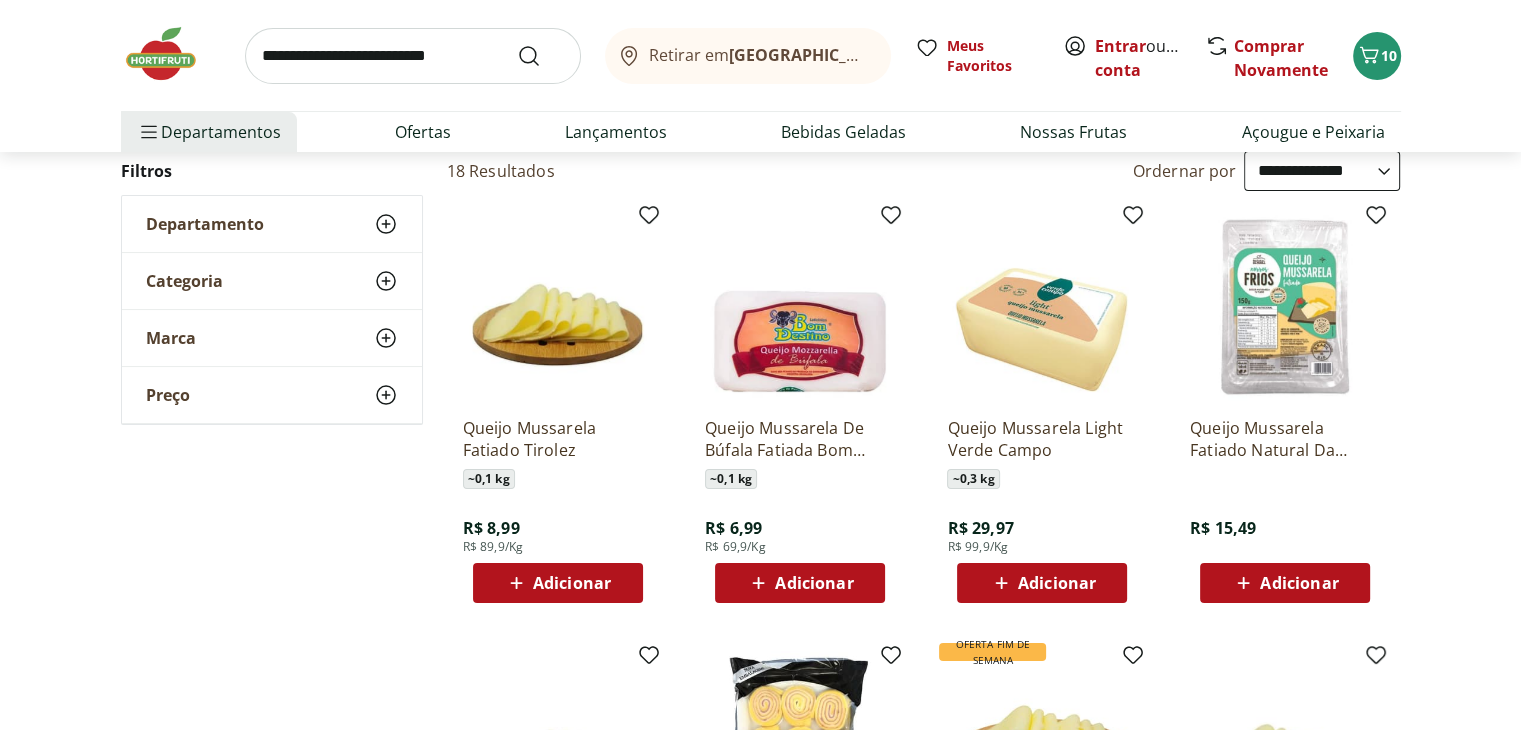 scroll, scrollTop: 200, scrollLeft: 0, axis: vertical 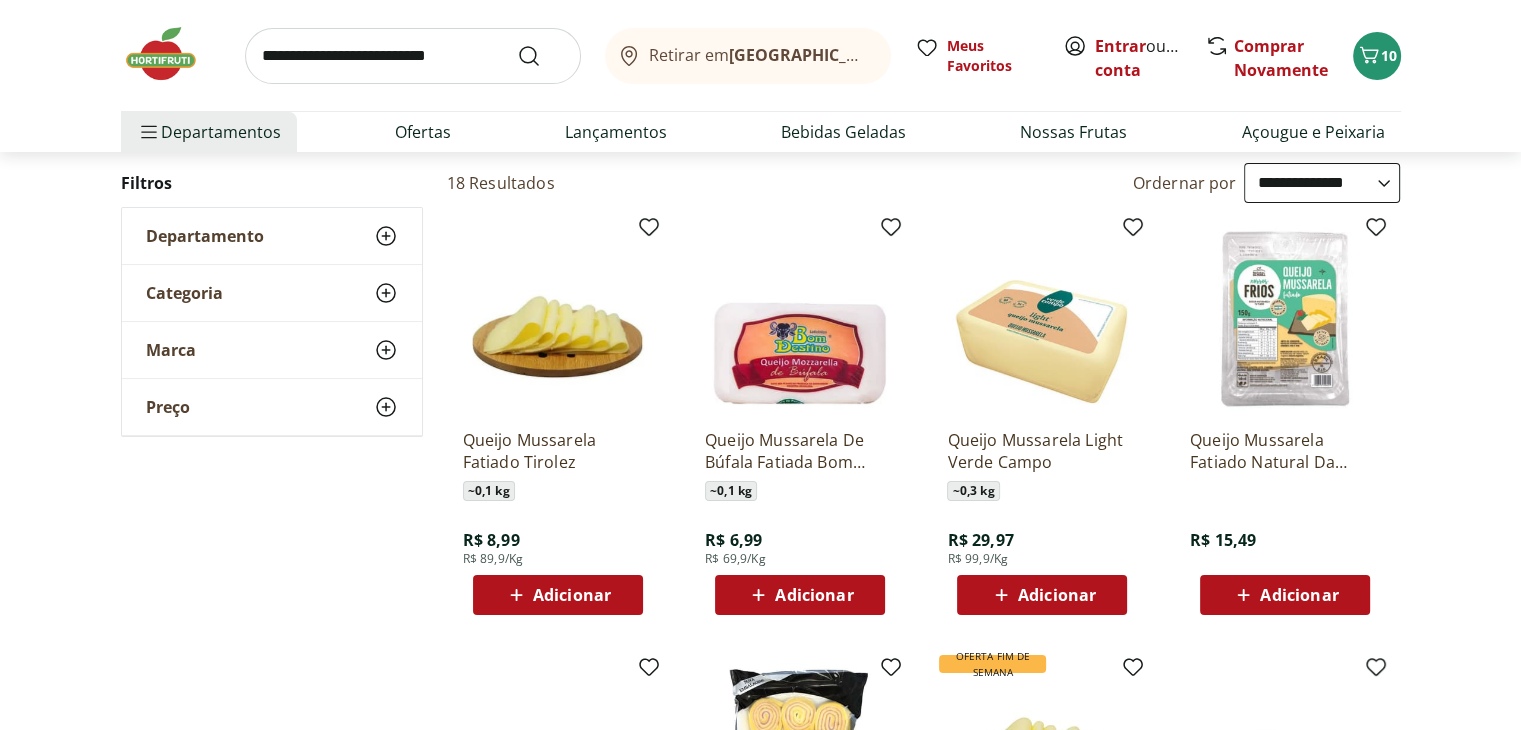 click on "Adicionar" at bounding box center (1299, 595) 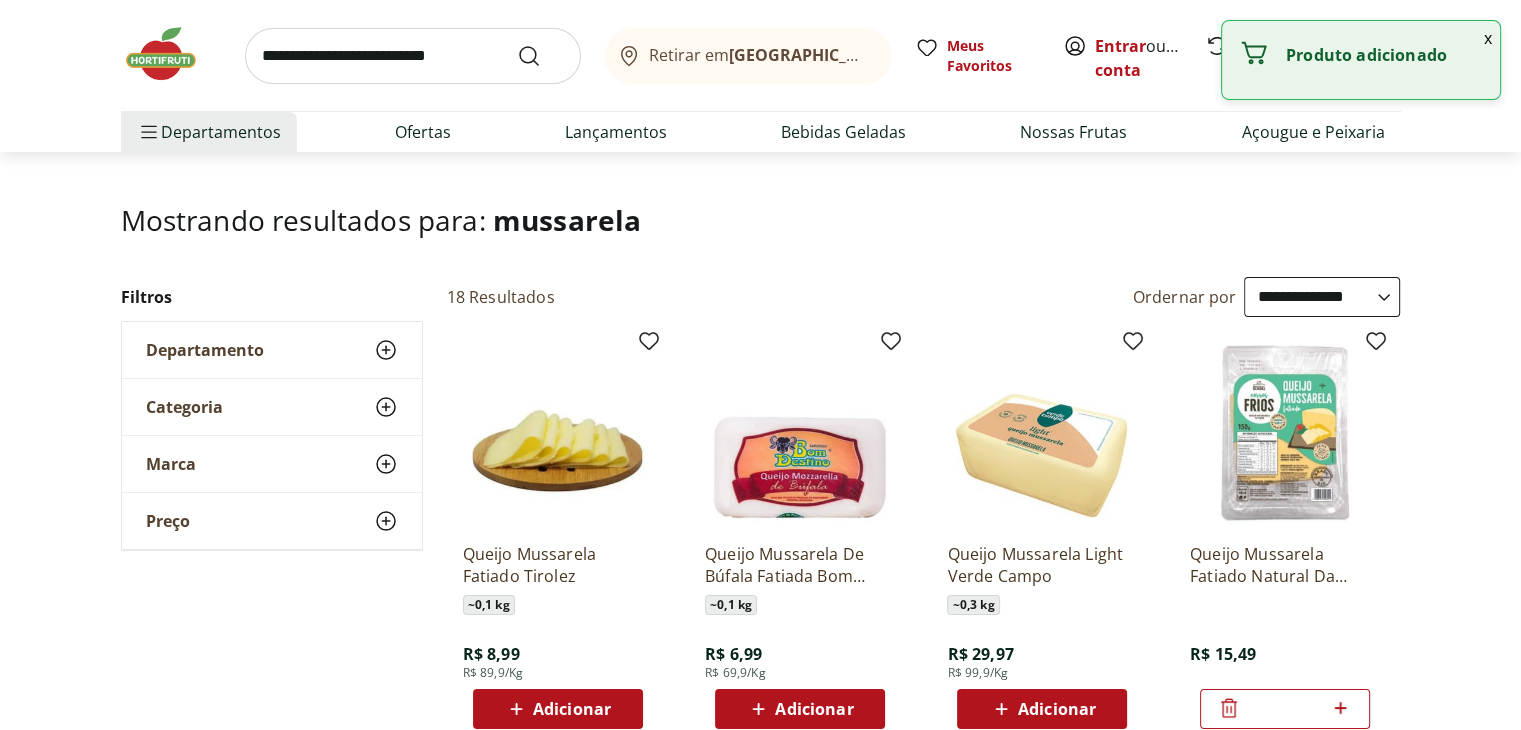 scroll, scrollTop: 0, scrollLeft: 0, axis: both 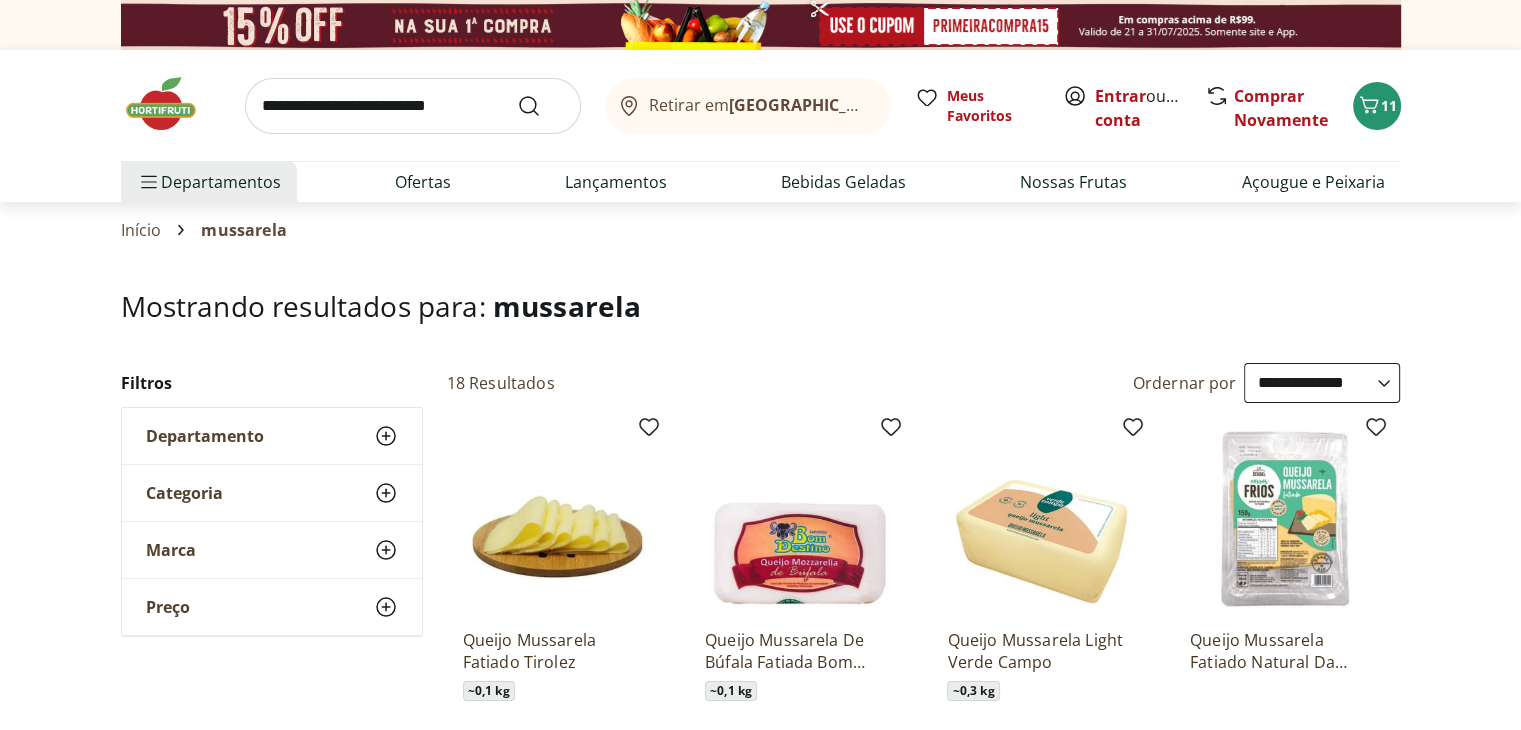 click on "Retirar em  Rio de Janeiro/RJ Meus Favoritos Entrar  ou  Criar conta Comprar Novamente 11" at bounding box center [761, 105] 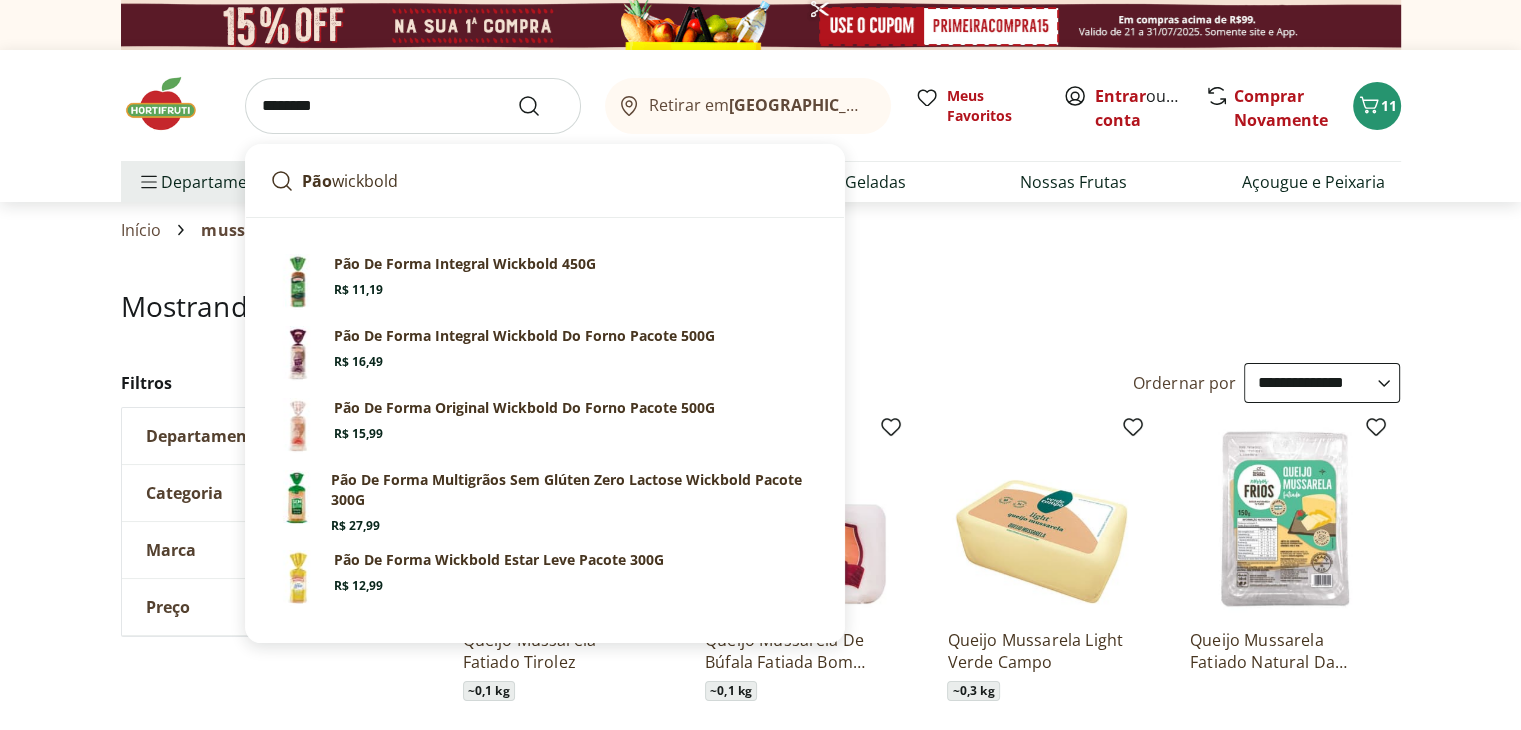 type on "********" 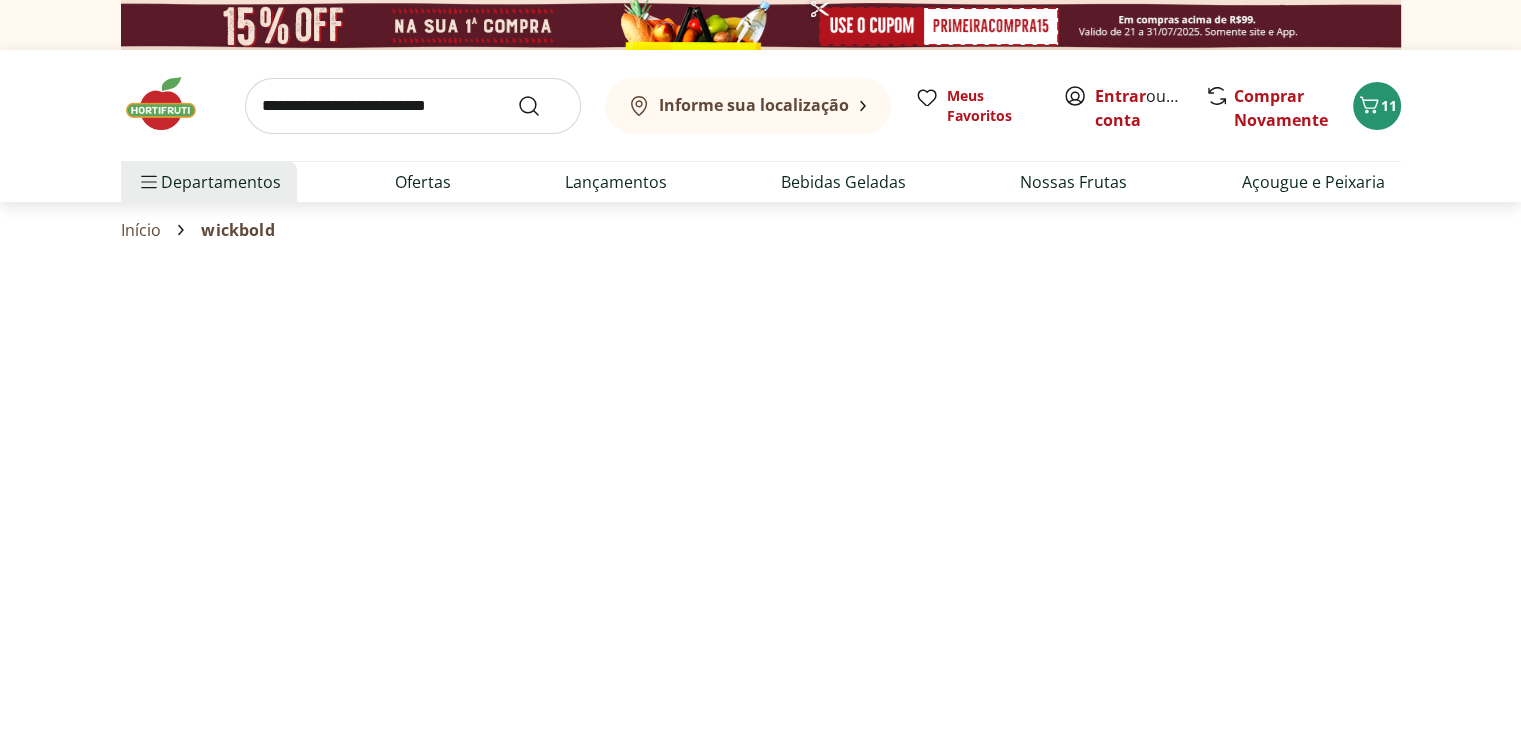 select on "**********" 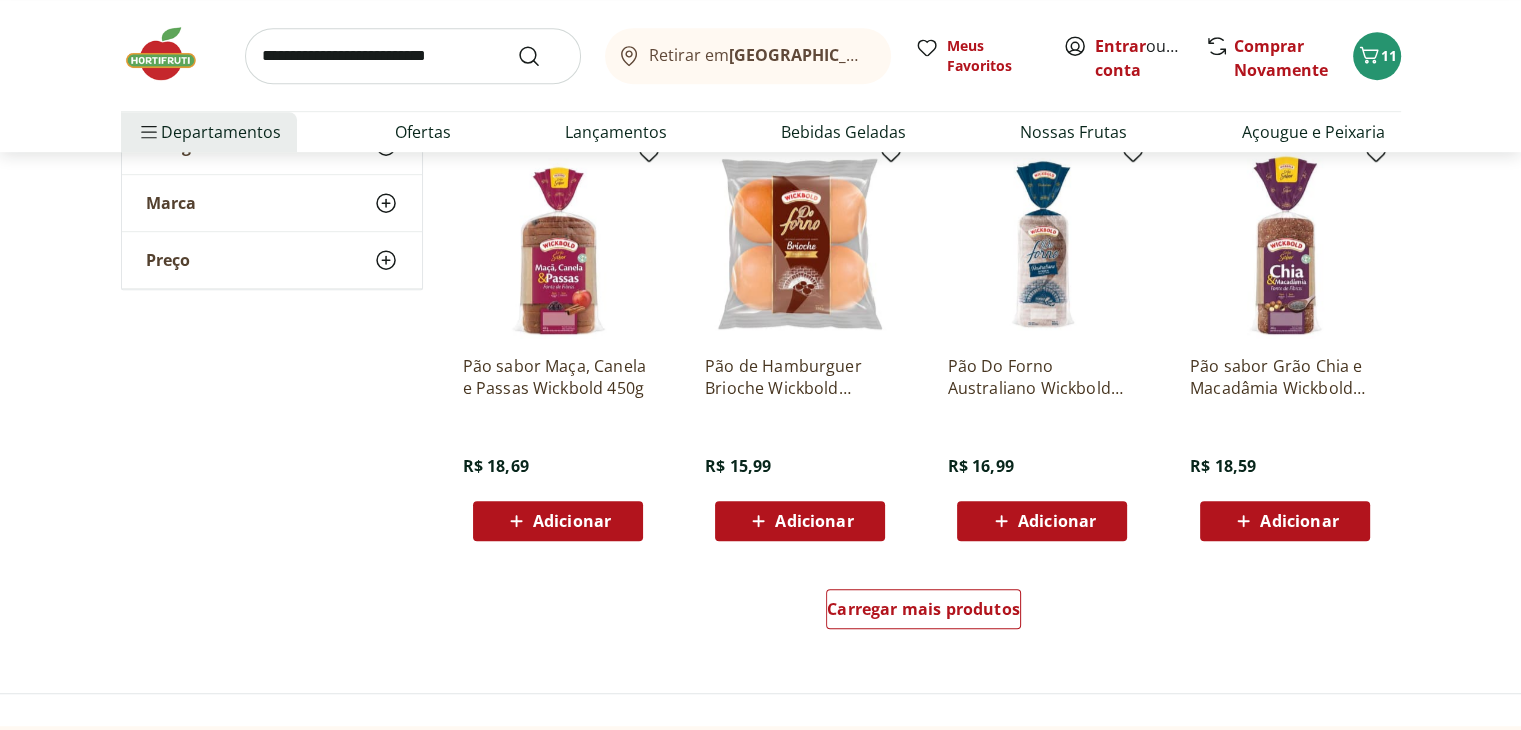 scroll, scrollTop: 1300, scrollLeft: 0, axis: vertical 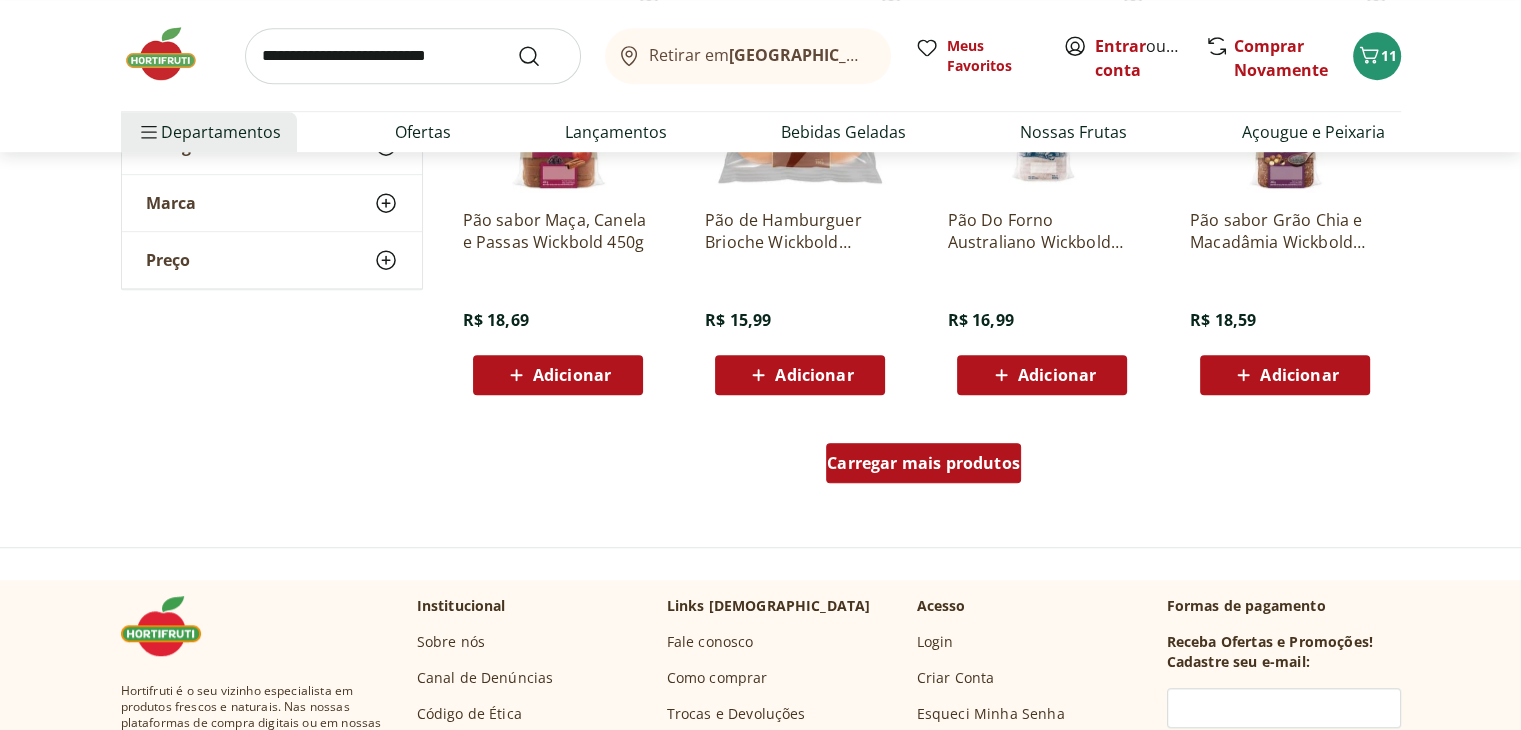 click on "Carregar mais produtos" at bounding box center [923, 463] 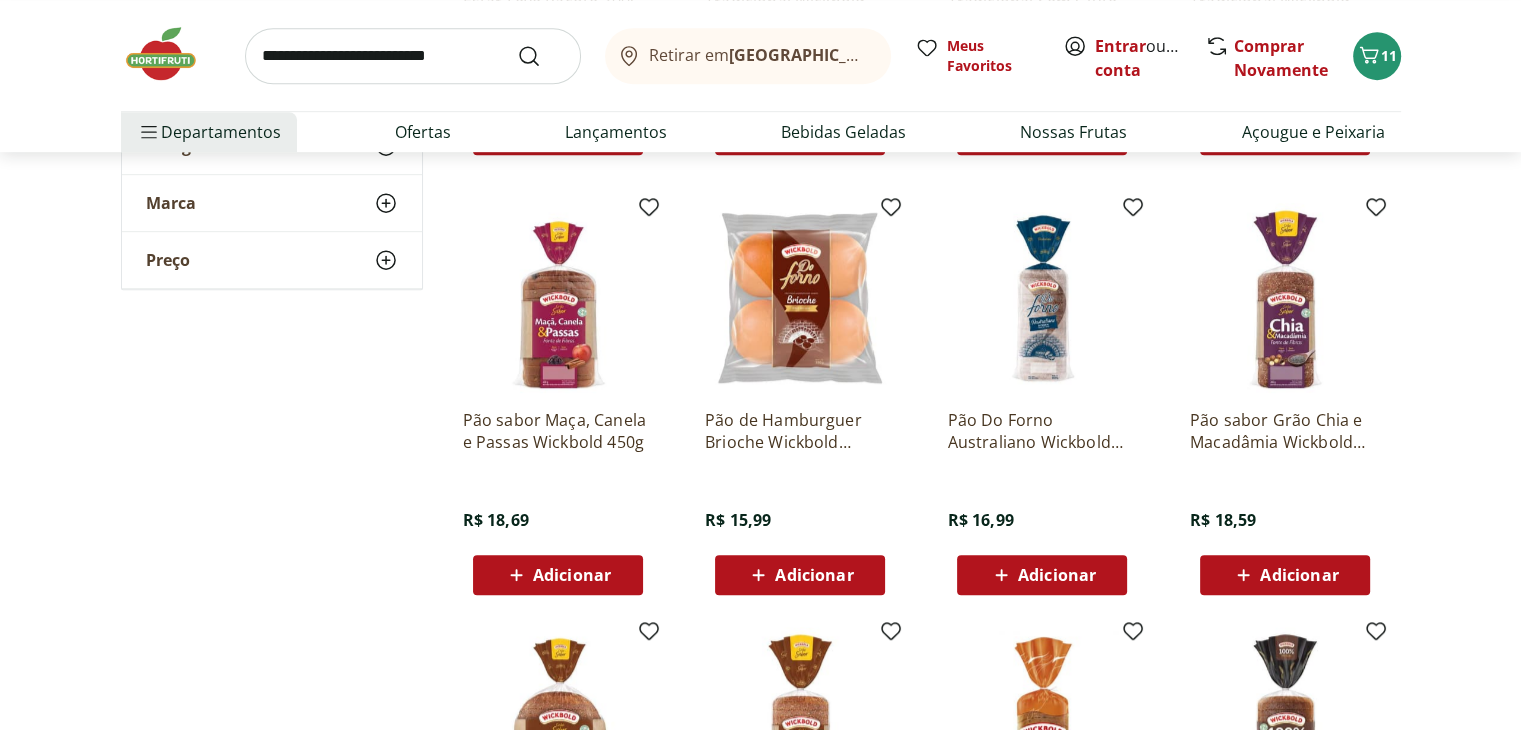 scroll, scrollTop: 1000, scrollLeft: 0, axis: vertical 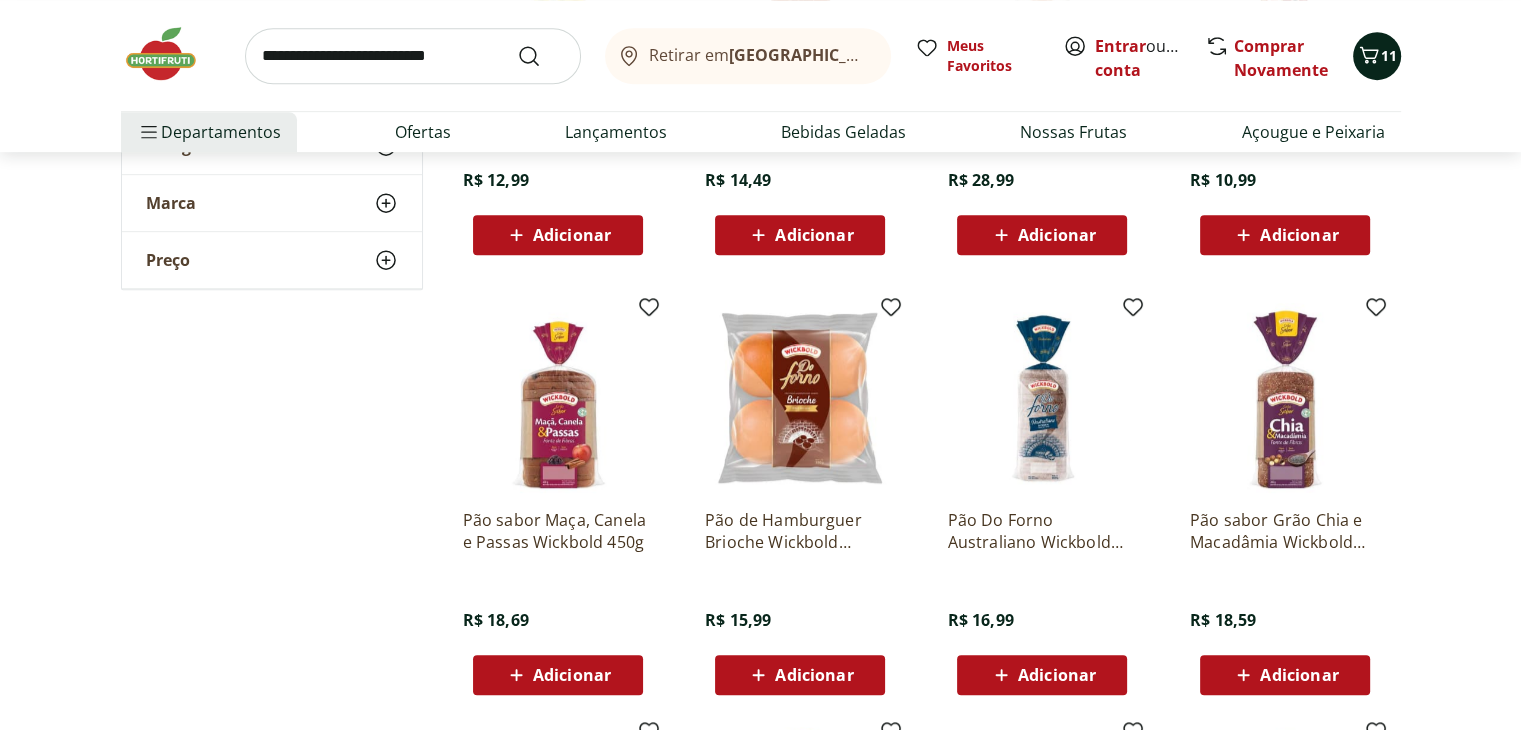 click 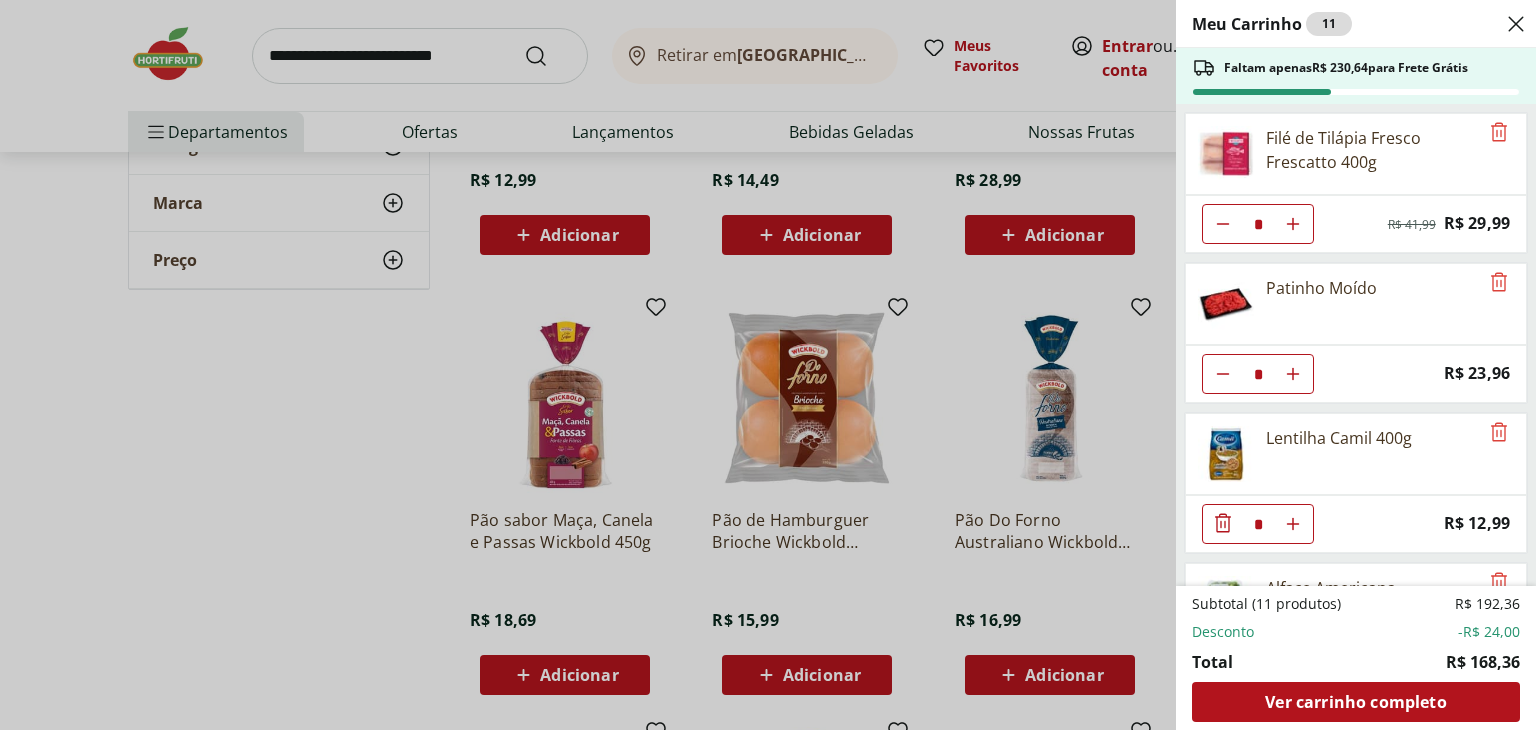 click on "Meu Carrinho 11 Faltam apenas  R$ 230,64  para Frete Grátis Filé de Tilápia Fresco Frescatto 400g * Original price: R$ 41,99 Price: R$ 29,99 Patinho Moído * Price: R$ 23,96 Lentilha Camil 400g * Price: R$ 12,99 Alface Americana Higienizada Frutifique 160G * Price: R$ 13,99 TOMATE CEREJA RAMA 200G * Price: R$ 8,99 Cenoura com Beterraba Ralada Pote * Price: R$ 5,00 Tomate Unidade * Price: R$ 2,00 Queijo Mussarela Fatiado Natural Da Terra 150g * Price: R$ 15,49 Subtotal (11 produtos) R$ 192,36 Desconto -R$ 24,00 Total R$ 168,36 Ver carrinho completo" at bounding box center (768, 365) 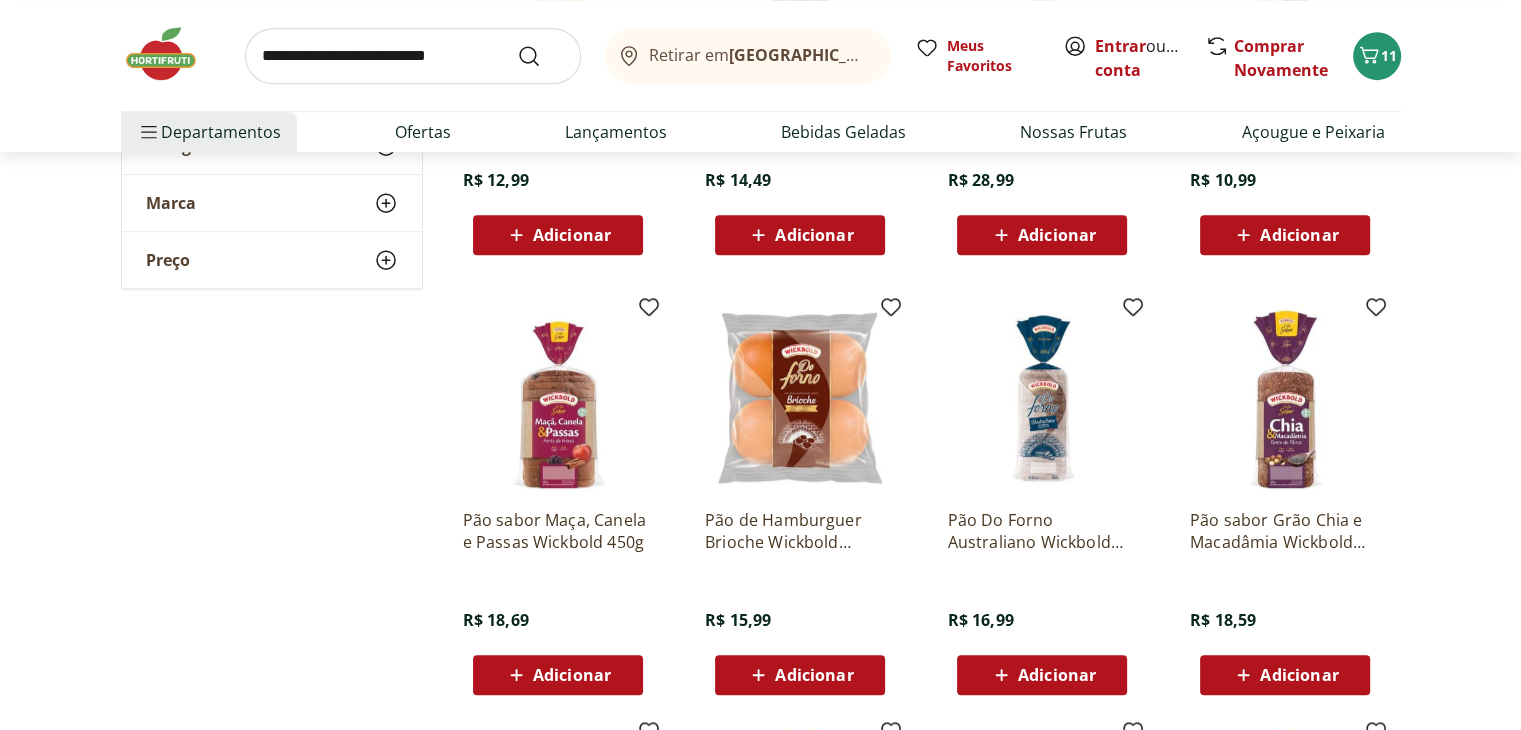 click on "Adicionar" at bounding box center (814, 675) 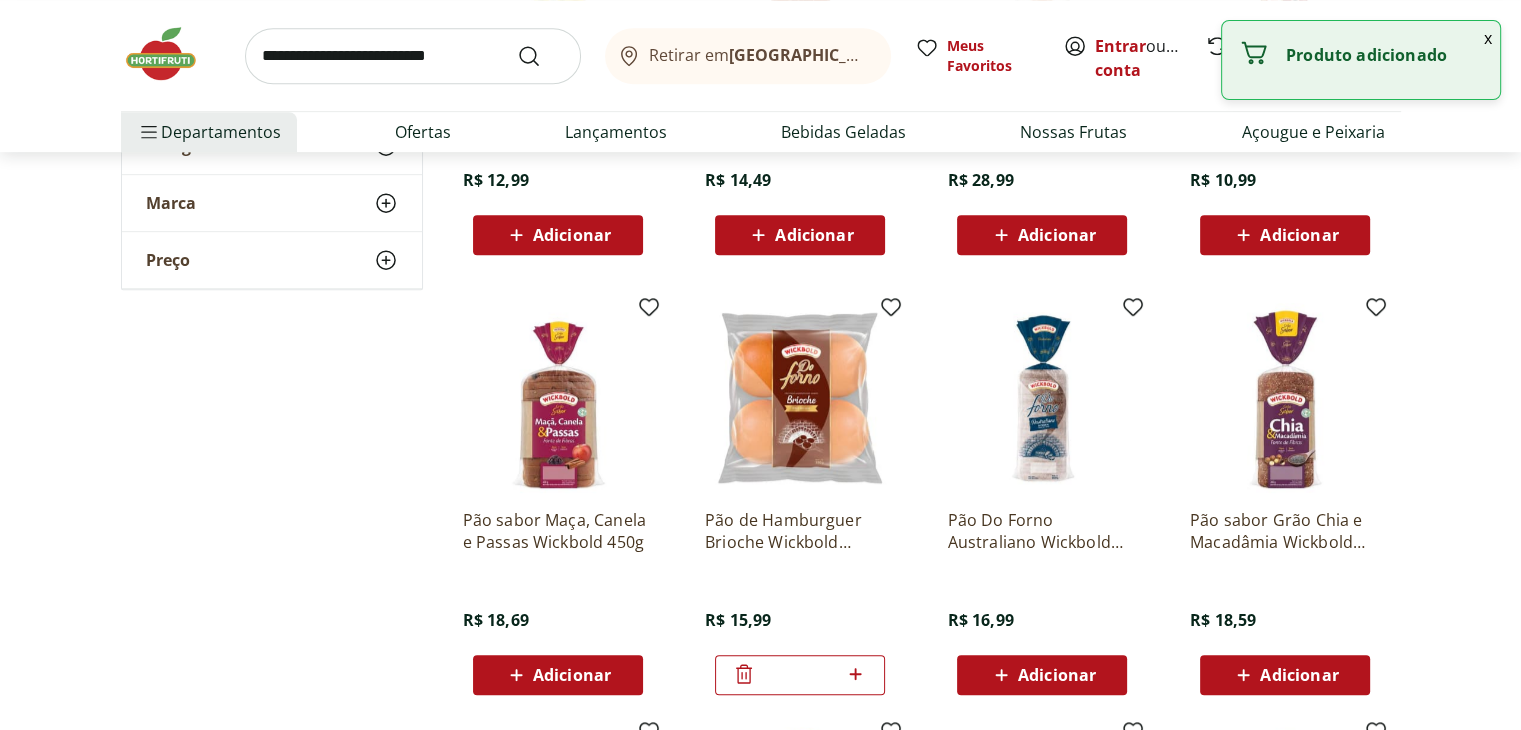 click 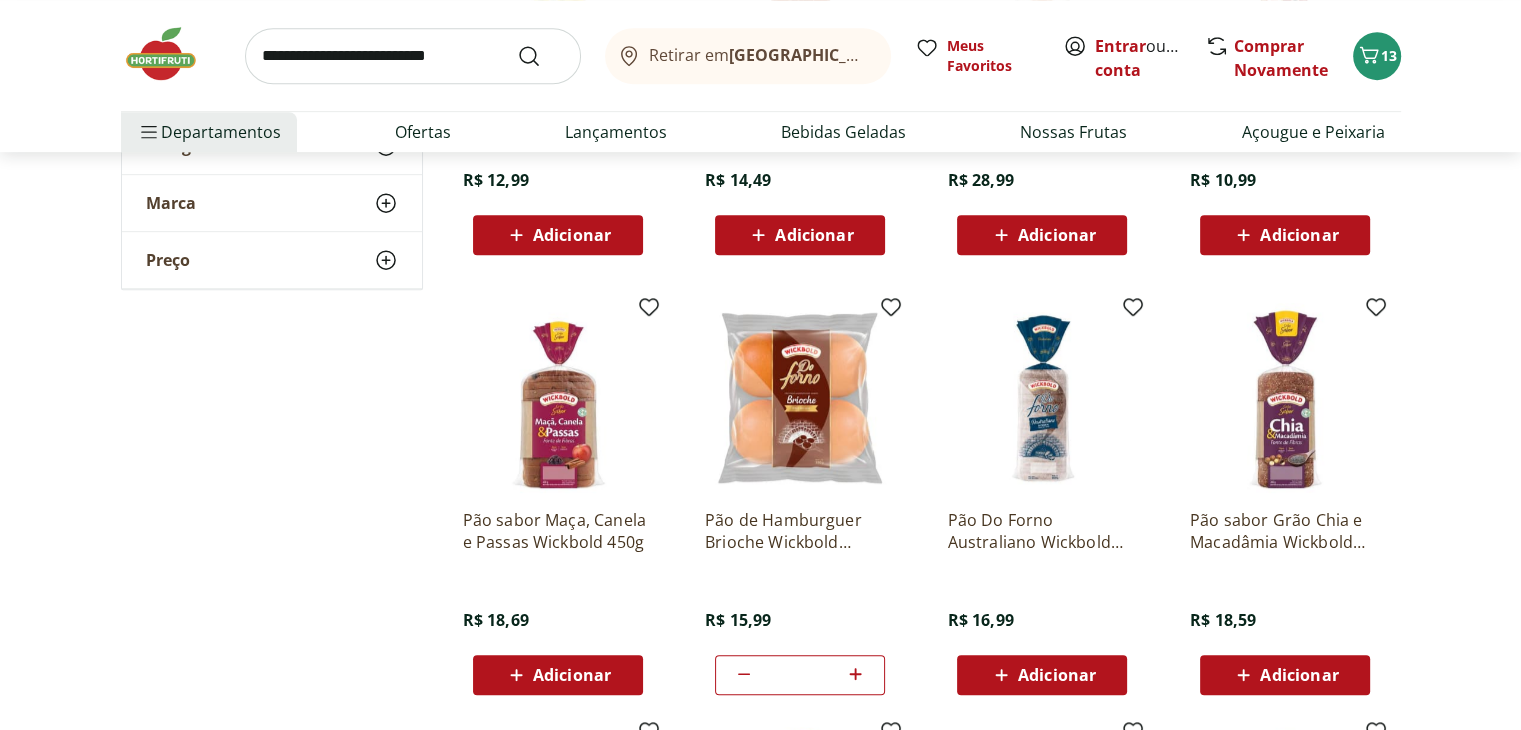 click on "Retirar em  Rio de Janeiro/RJ Entrar  ou  Criar conta 13 Retirar em  Rio de Janeiro/RJ Meus Favoritos Entrar  ou  Criar conta Comprar Novamente 13  Departamentos Nossa Marca Nossa Marca Ver tudo do departamento Açougue & Peixaria Congelados e Refrigerados Frutas, Legumes e Verduras Orgânicos Mercearia Sorvetes Hortifruti Hortifruti Ver tudo do departamento Cogumelos Frutas Legumes Ovos Temperos Frescos Verduras Orgânicos Orgânicos Ver tudo do departamento Bebidas Orgânicas Frutas Orgânicas Legumes Orgânicos Ovos Orgânicos Perecíveis Orgânicos Verduras Orgânicas Temperos Frescos Açougue e Peixaria Açougue e Peixaria Ver tudo do departamento Aves Bovinos Exóticos Frutos do Mar Linguiça e Salsicha Peixes Salgados e Defumados Suínos Prontinhos Prontinhos Ver tudo do departamento Frutas Cortadinhas Pré Preparados Prontos para Consumo Saladas Sucos e Água de Coco Padaria Padaria Ver tudo do departamento Bolos e Mini Bolos Doces Pão Padaria Própria Salgados Torradas Bebidas Bebidas Água Cerveja" at bounding box center (760, 76) 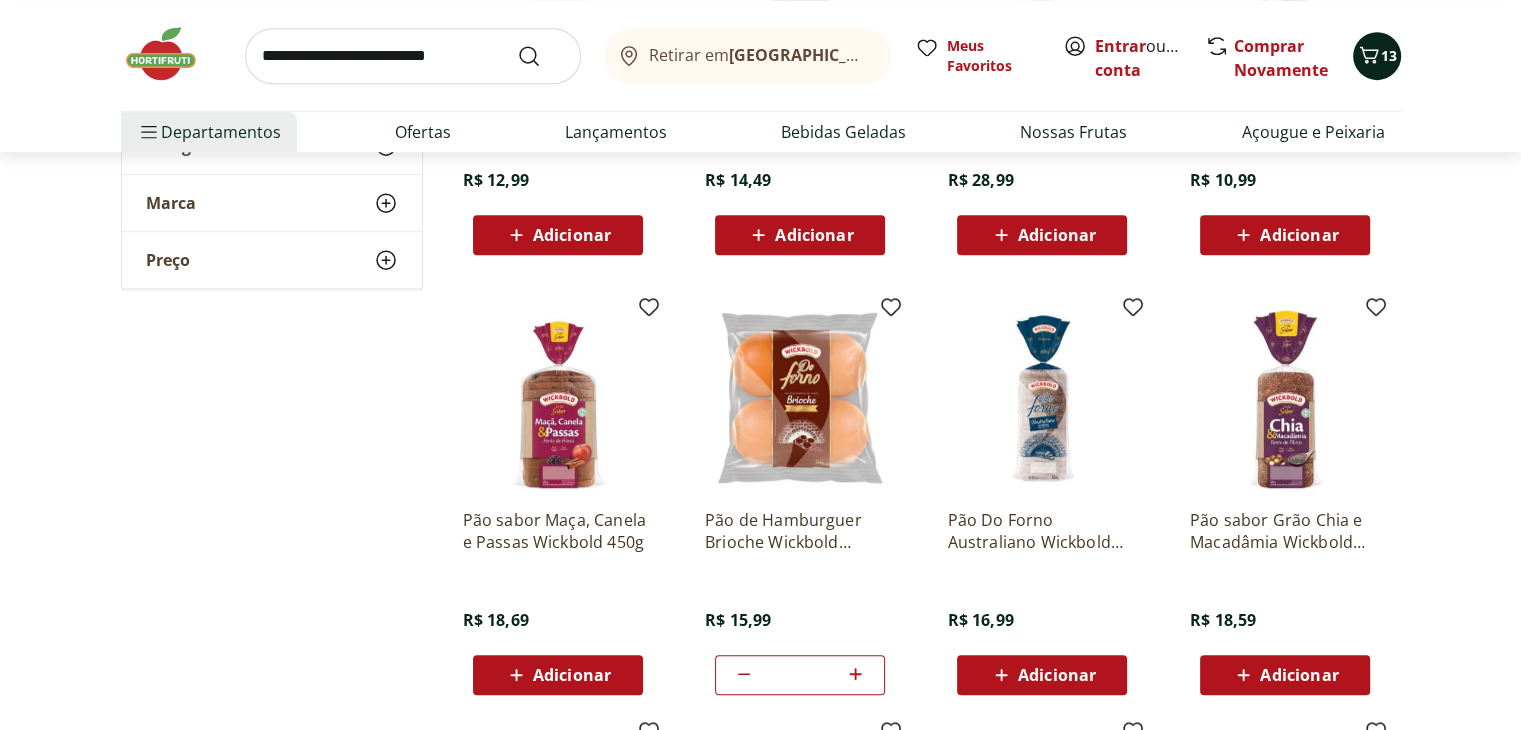 click on "13" at bounding box center (1389, 55) 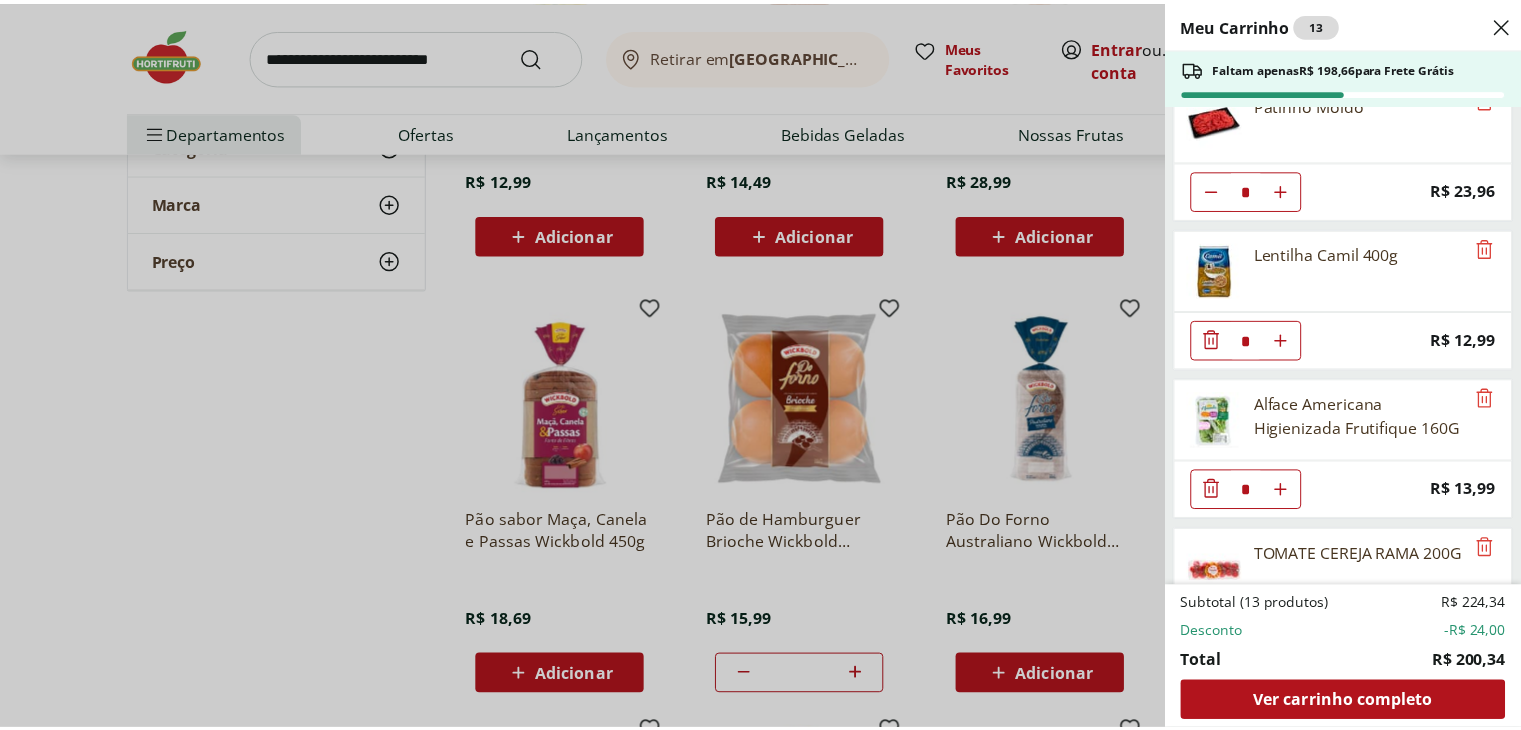 scroll, scrollTop: 0, scrollLeft: 0, axis: both 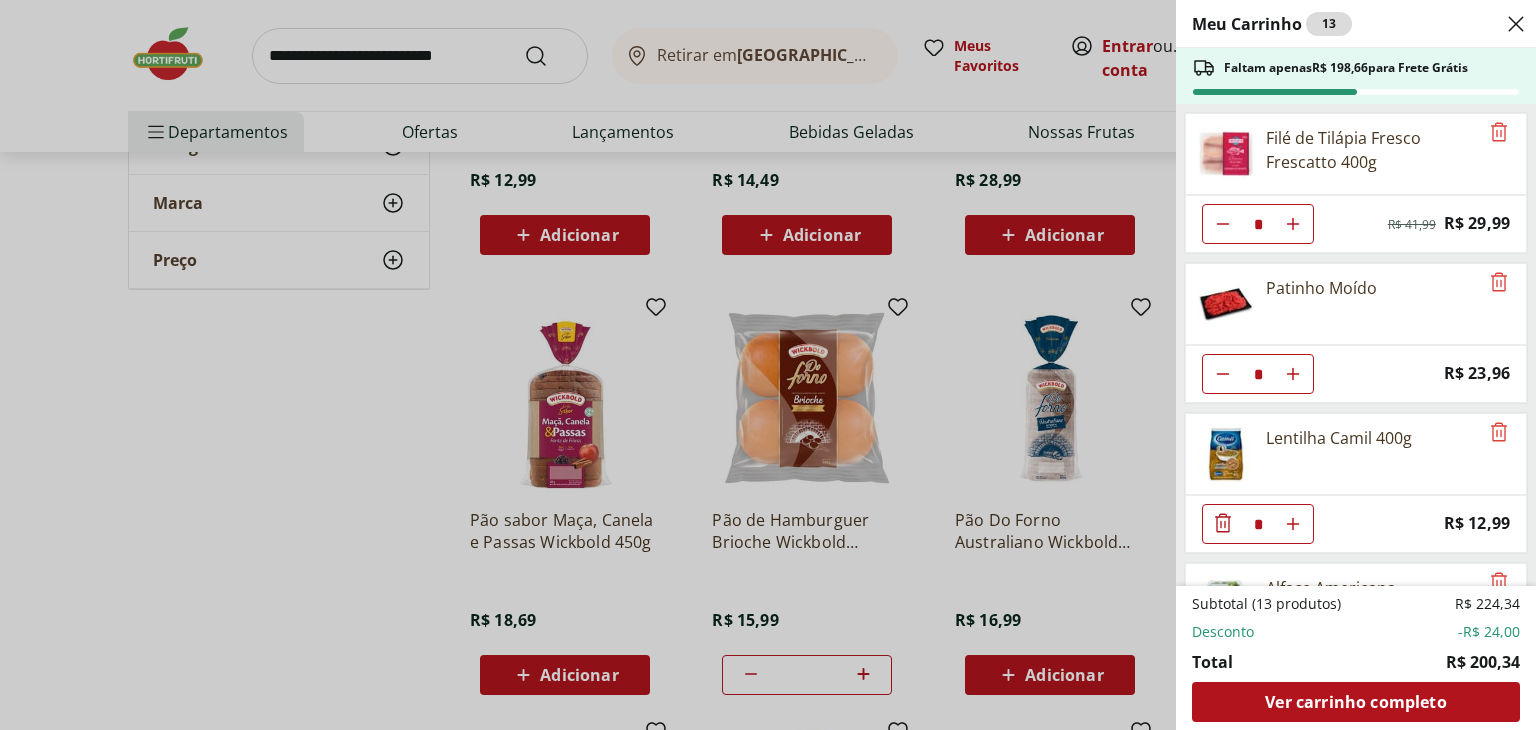 click 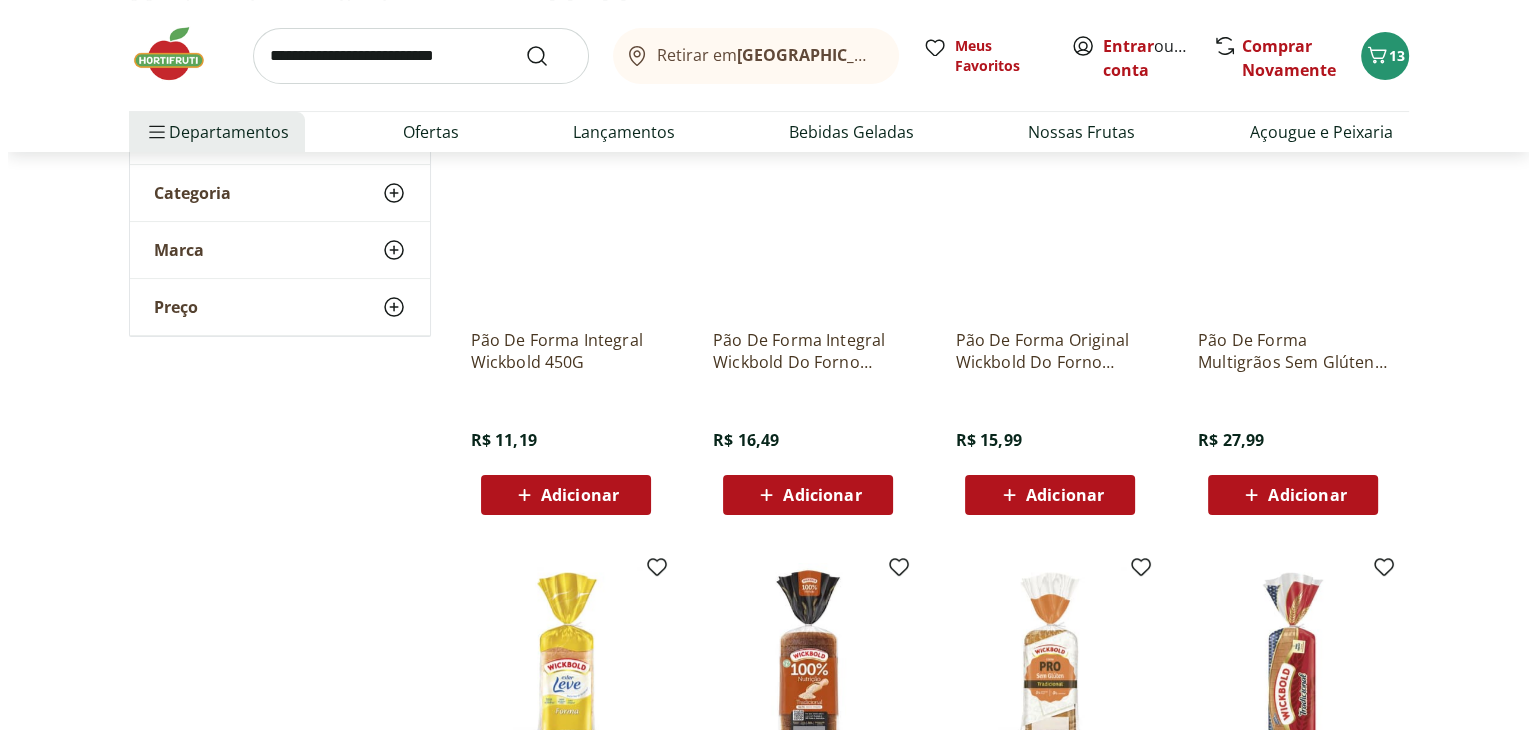 scroll, scrollTop: 0, scrollLeft: 0, axis: both 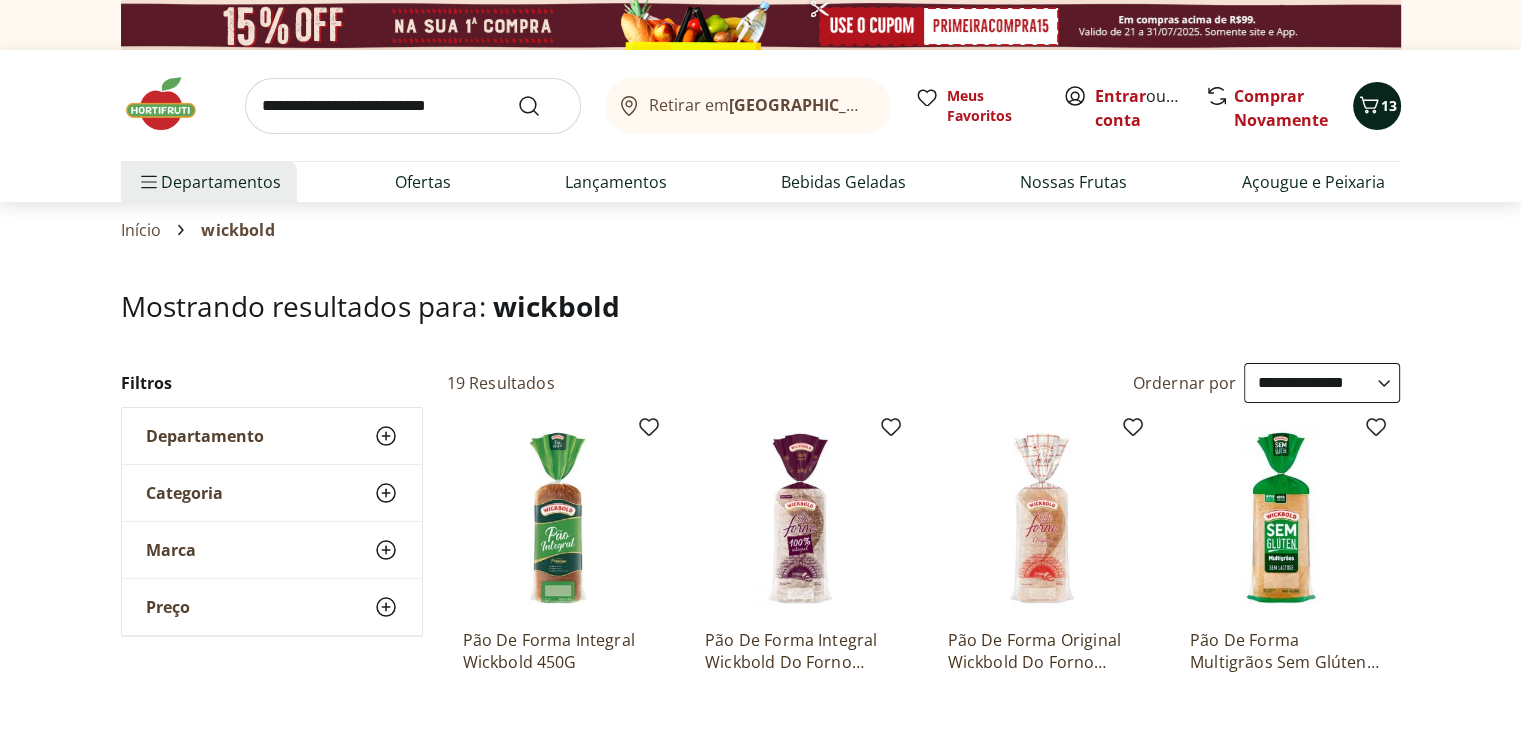 click 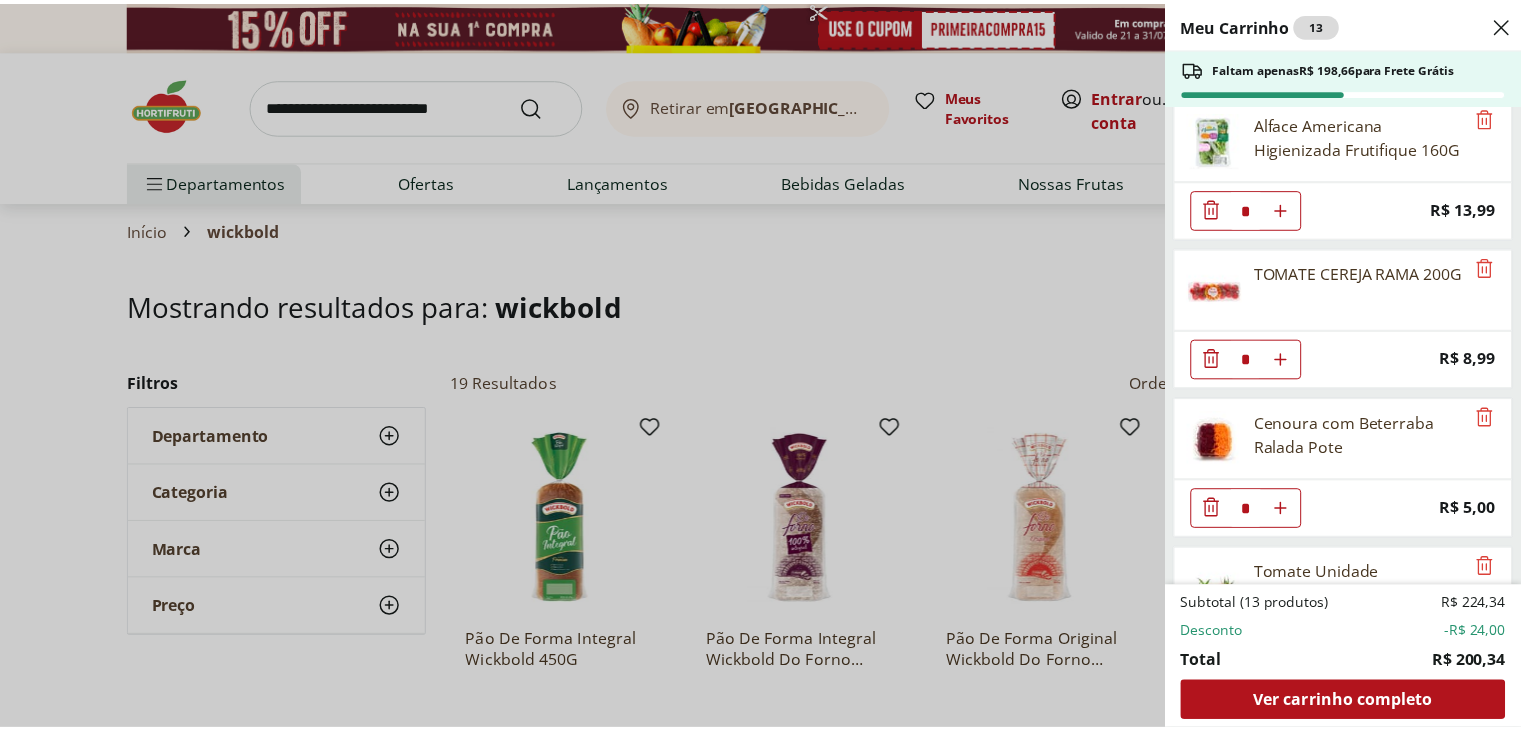 scroll, scrollTop: 0, scrollLeft: 0, axis: both 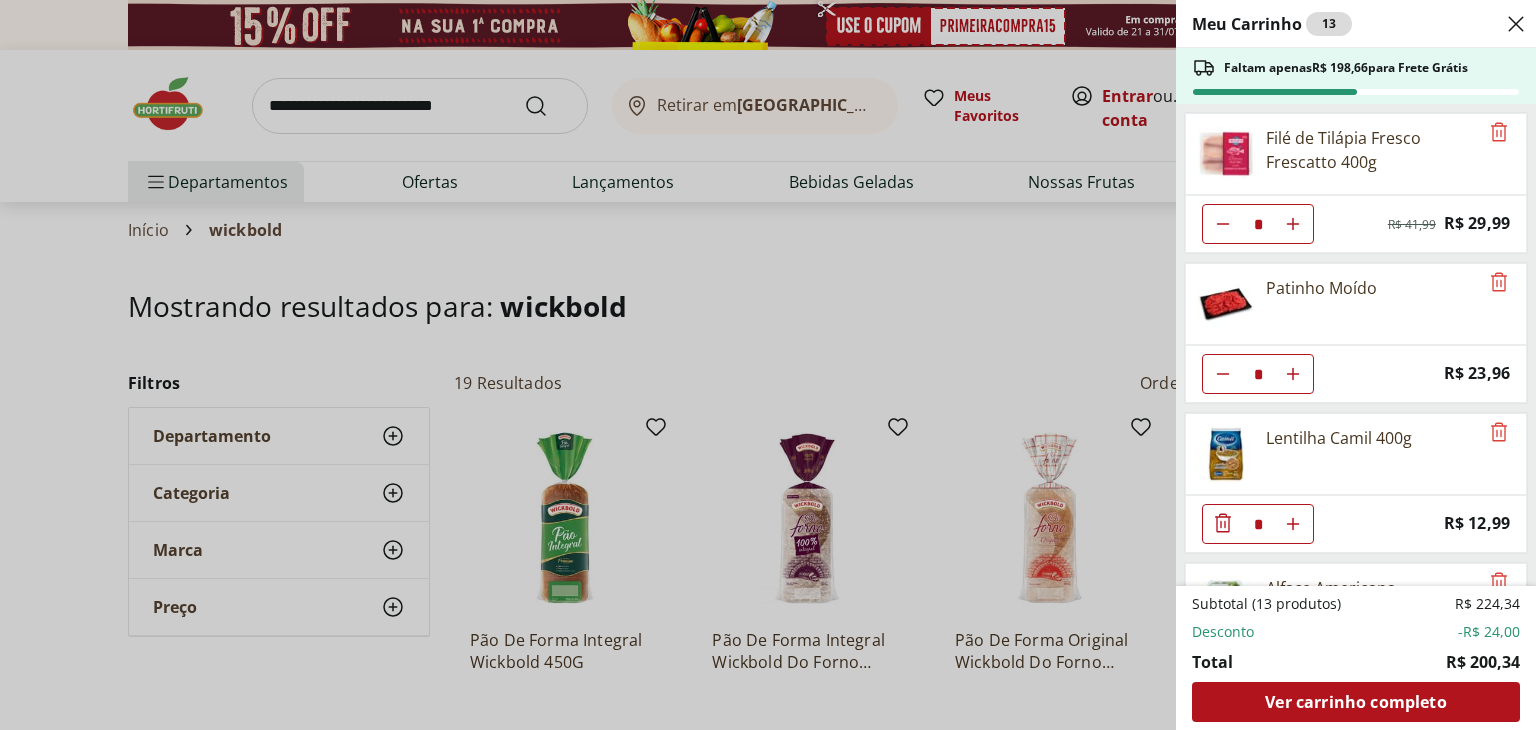 click at bounding box center (1516, 24) 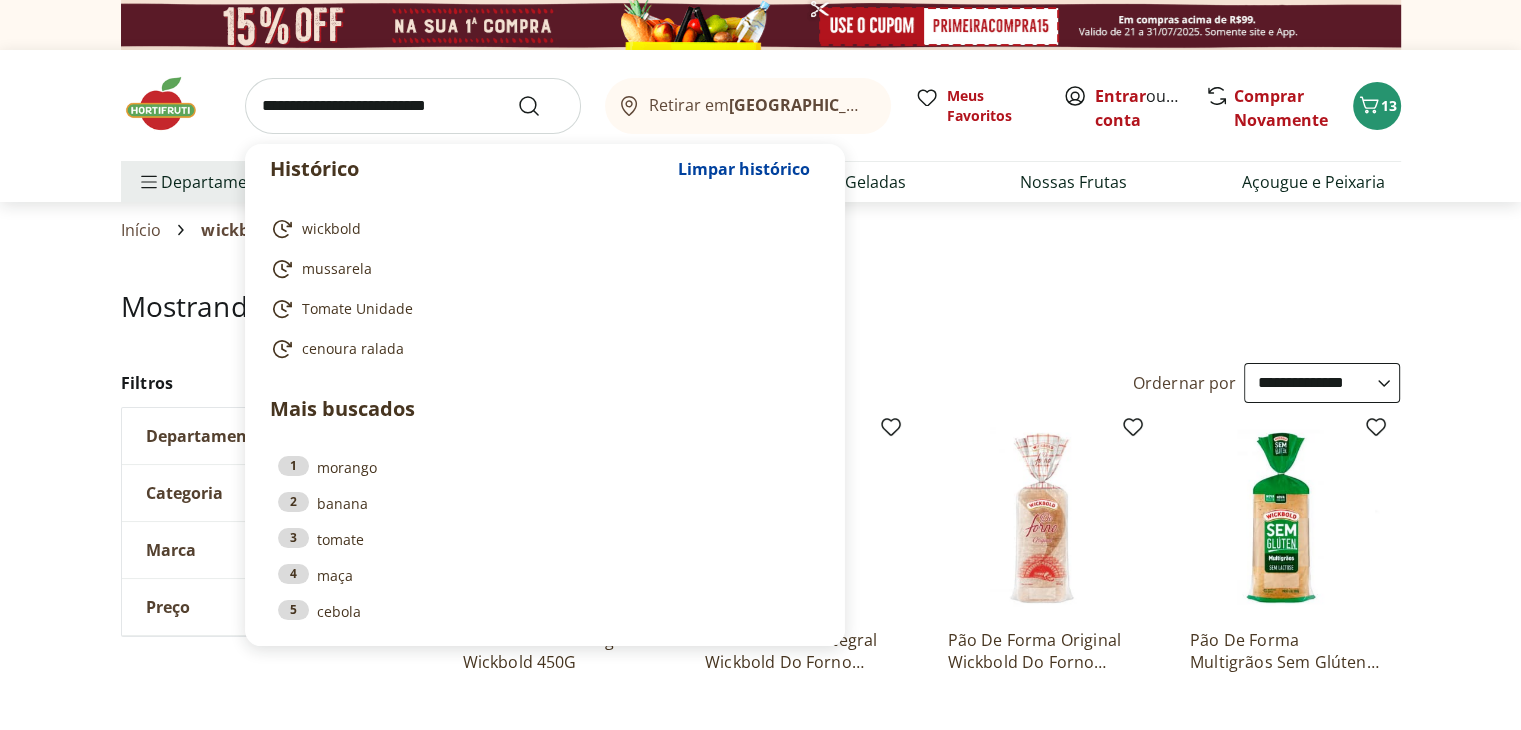 click at bounding box center (413, 106) 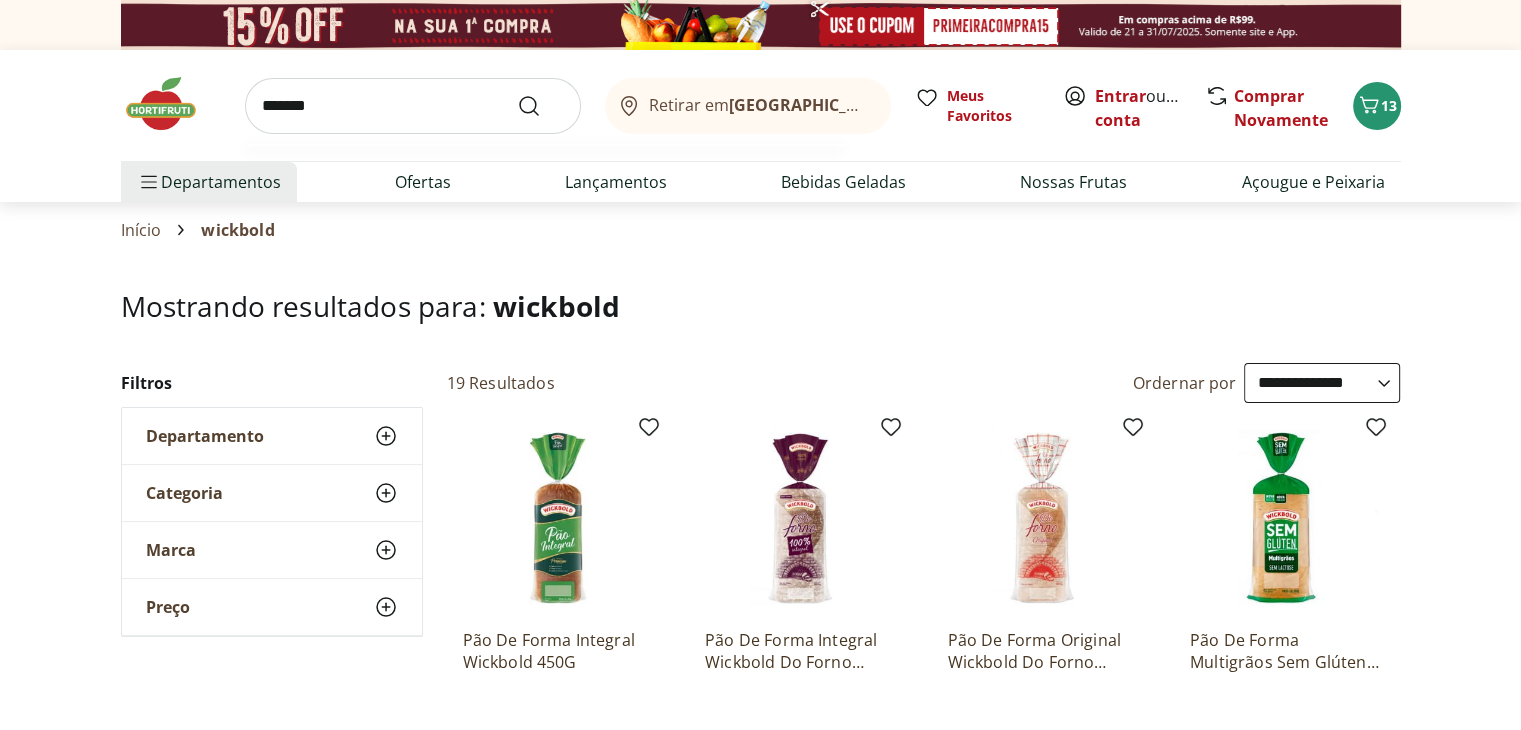 type on "*******" 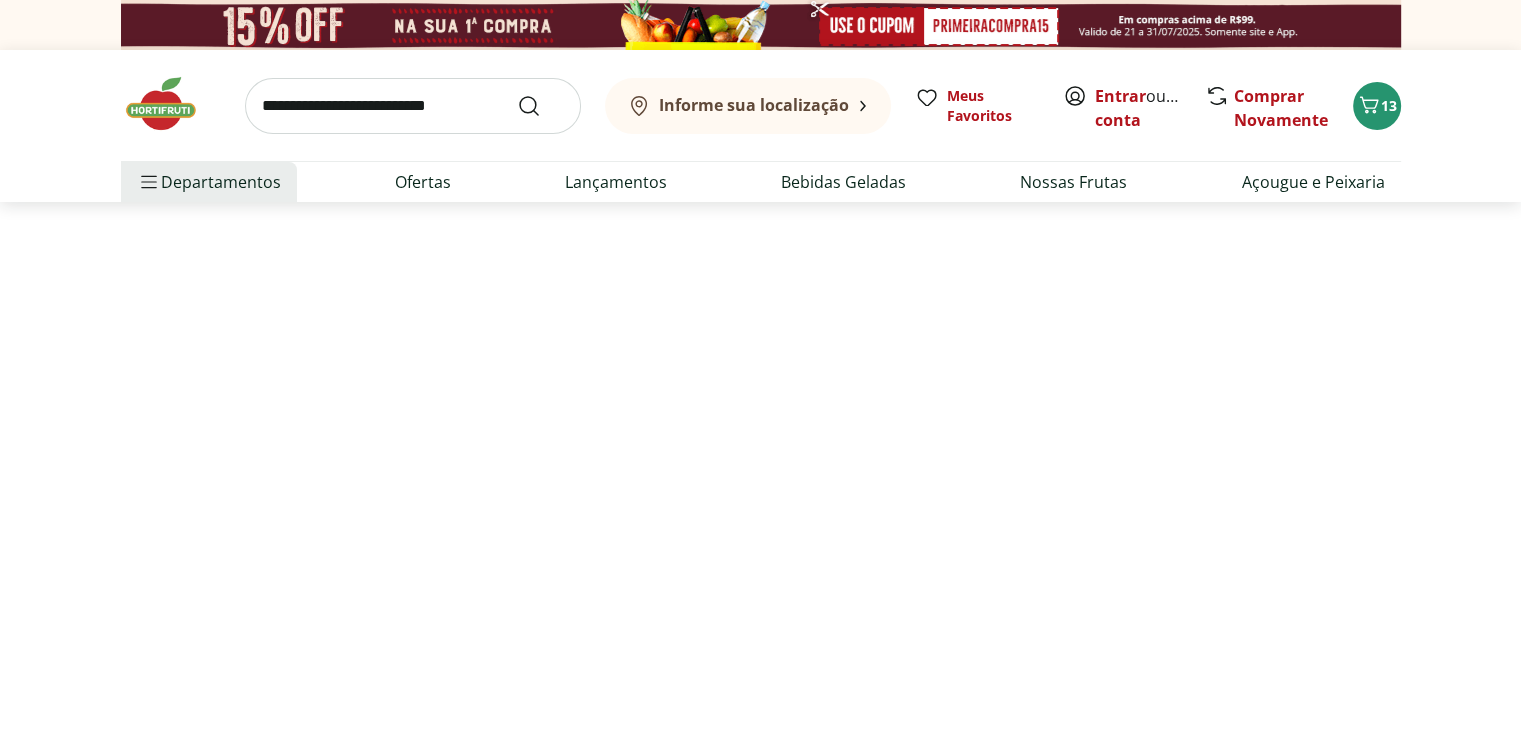 select on "**********" 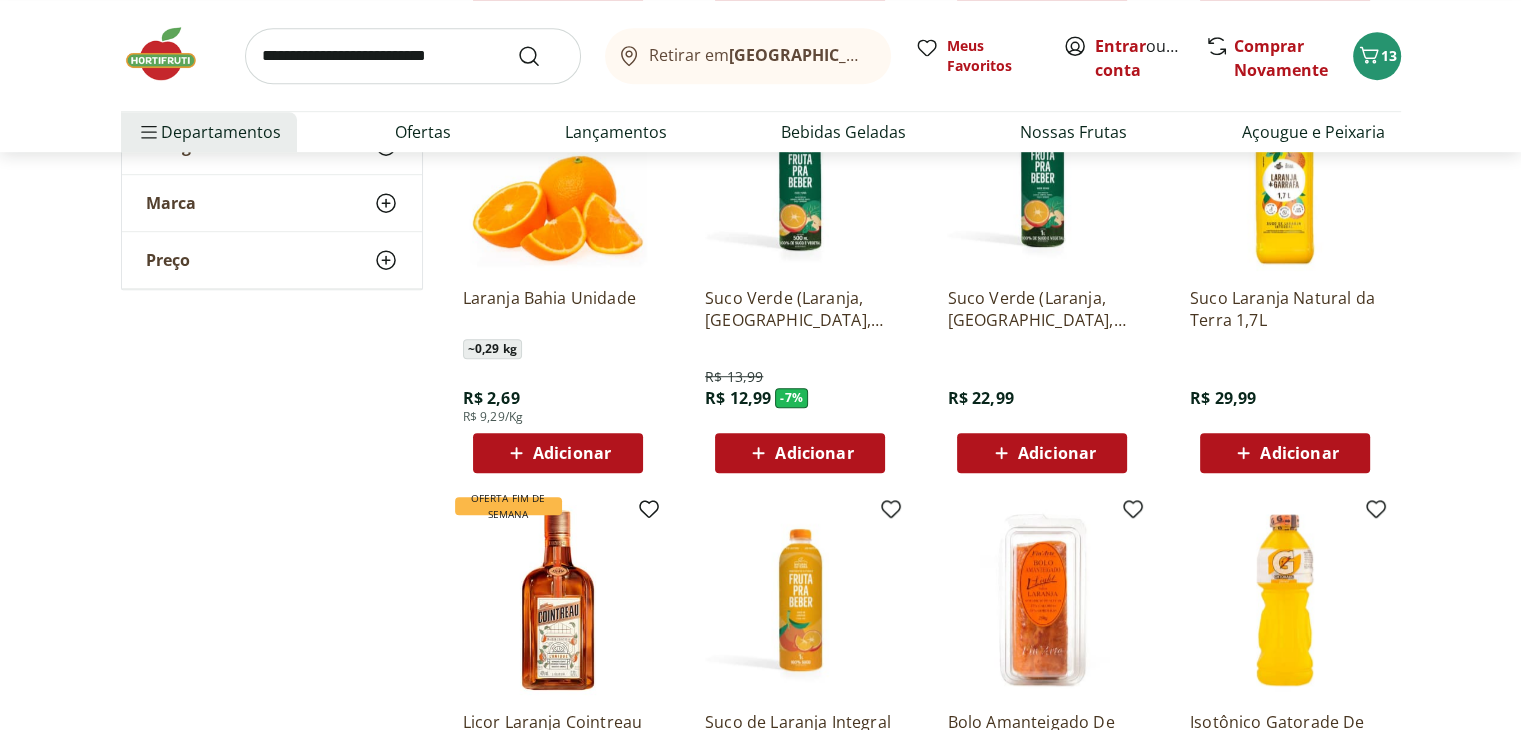 scroll, scrollTop: 1100, scrollLeft: 0, axis: vertical 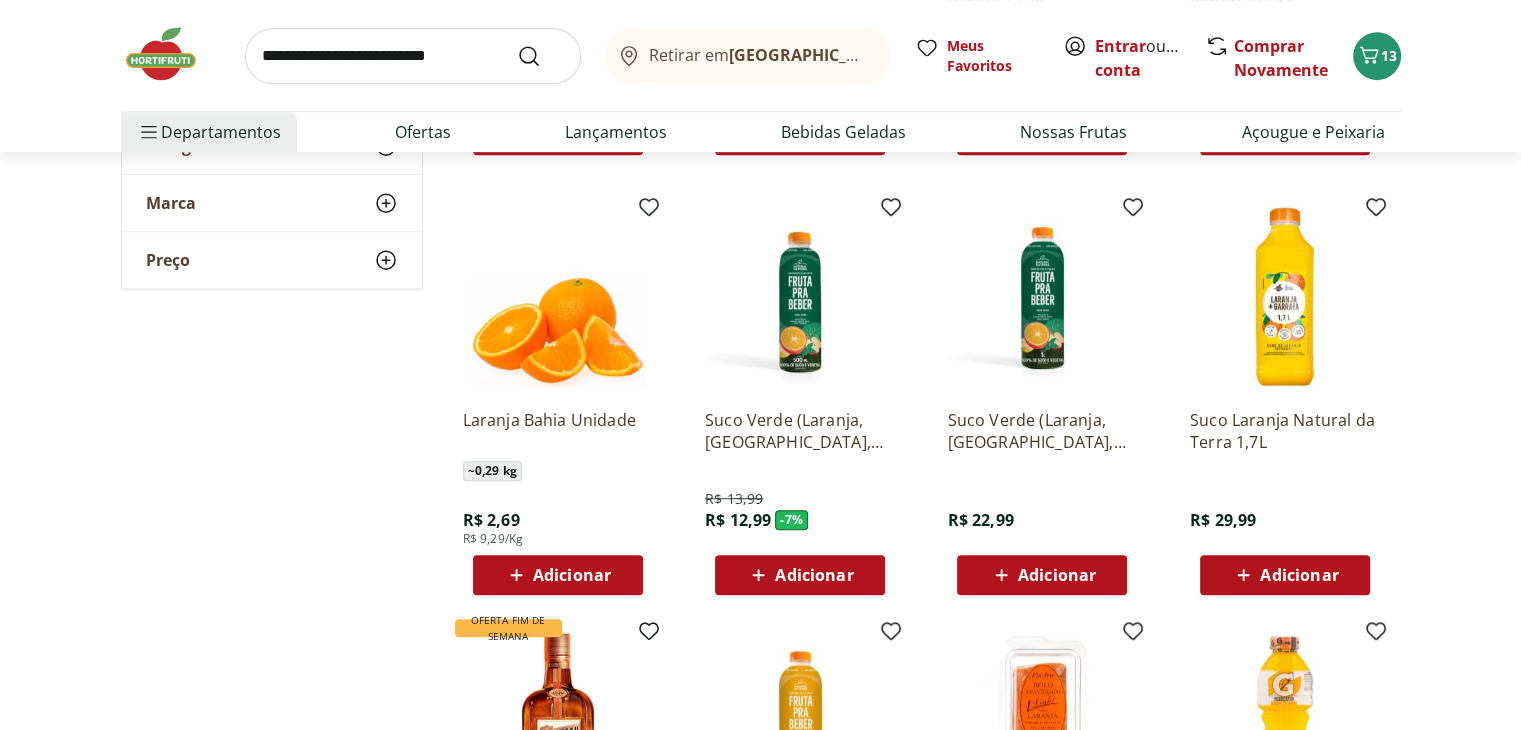 click at bounding box center [1285, 298] 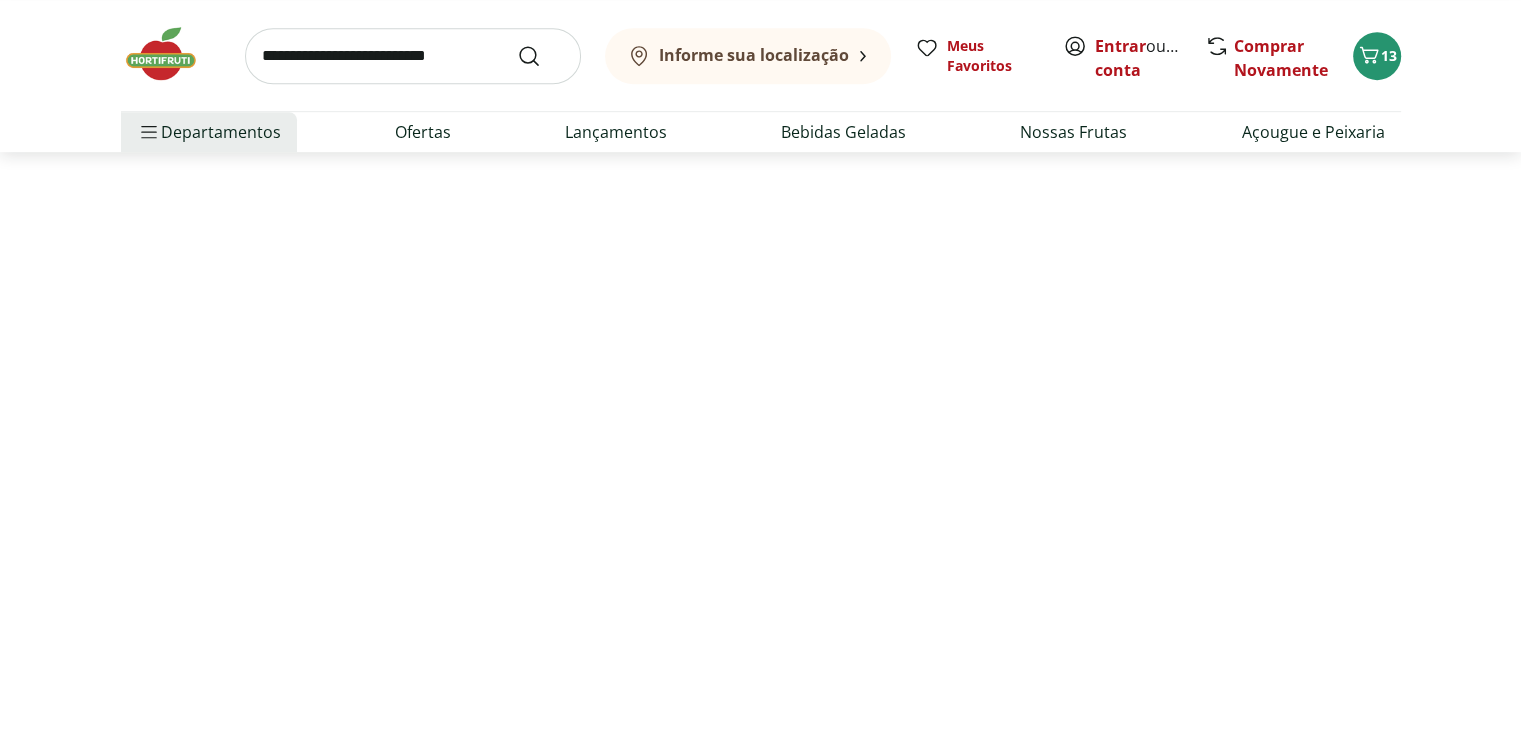 scroll, scrollTop: 0, scrollLeft: 0, axis: both 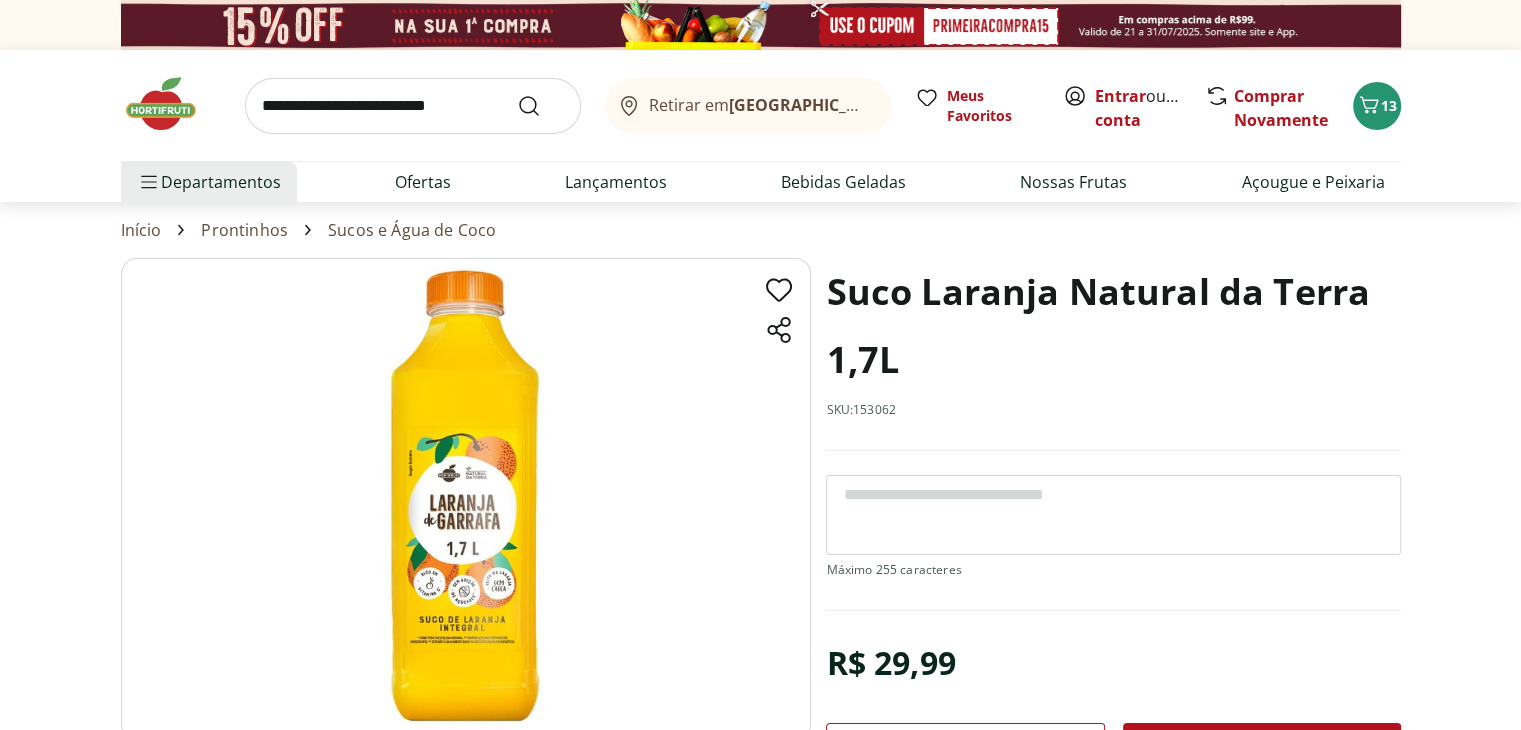 click at bounding box center [466, 499] 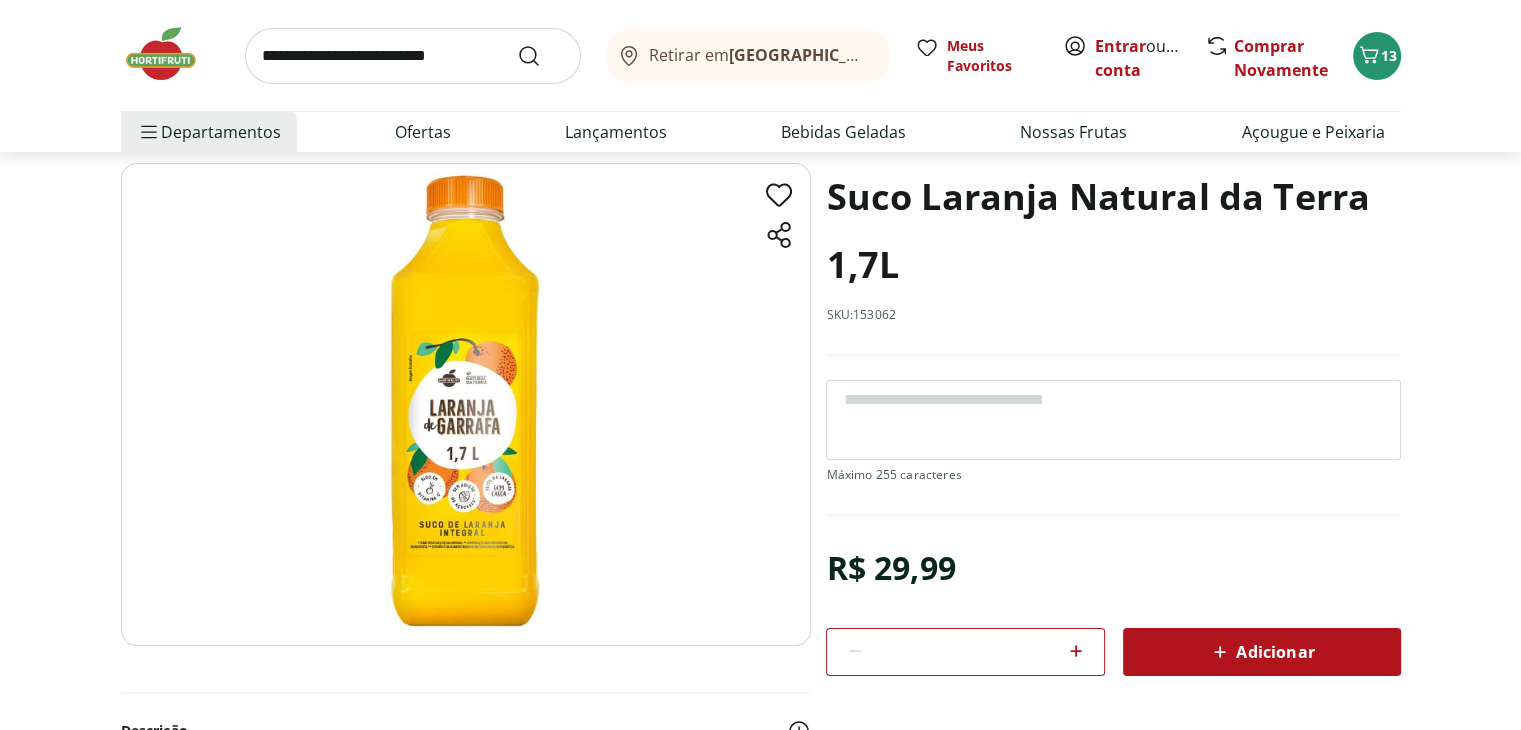 scroll, scrollTop: 0, scrollLeft: 0, axis: both 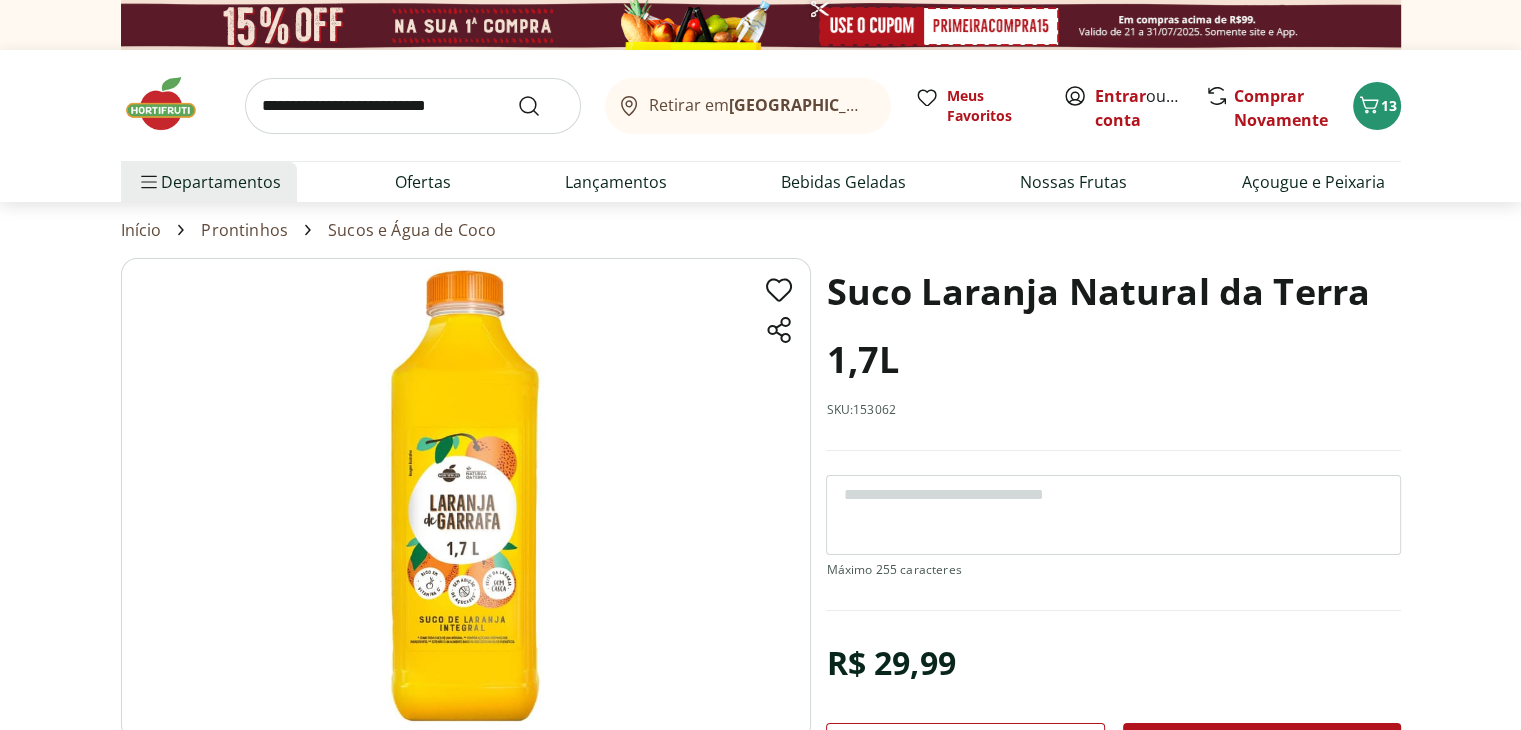 click at bounding box center [466, 499] 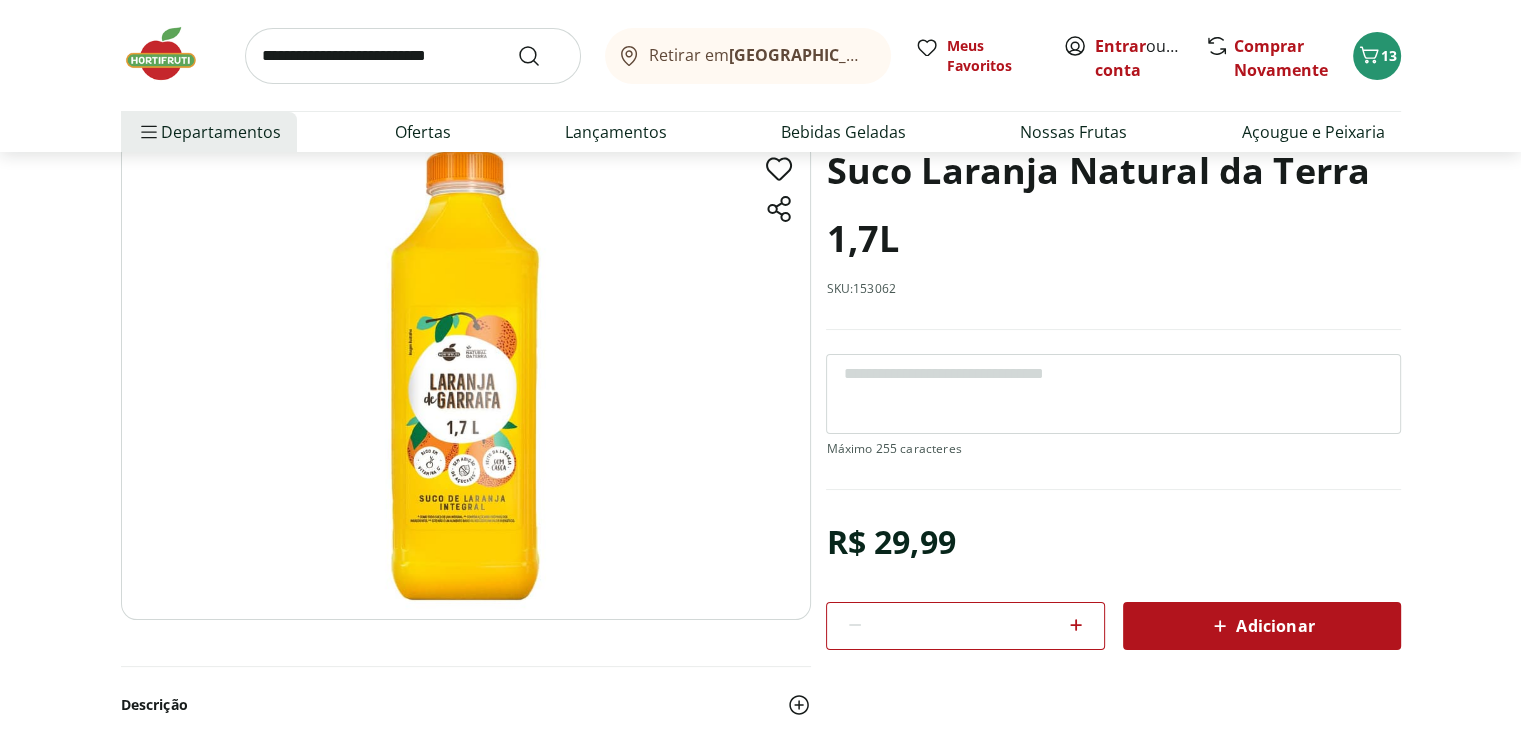 scroll, scrollTop: 200, scrollLeft: 0, axis: vertical 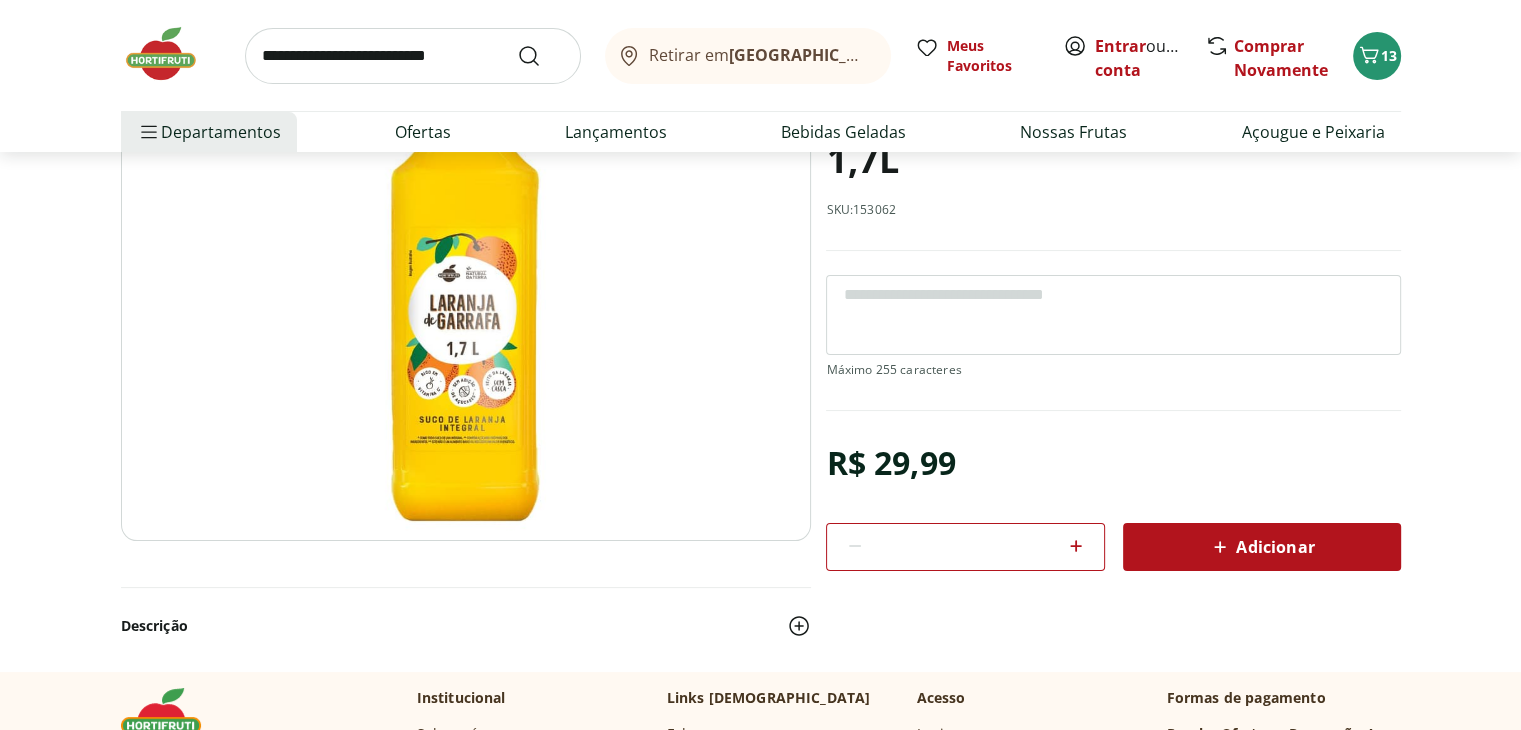 click at bounding box center (466, 299) 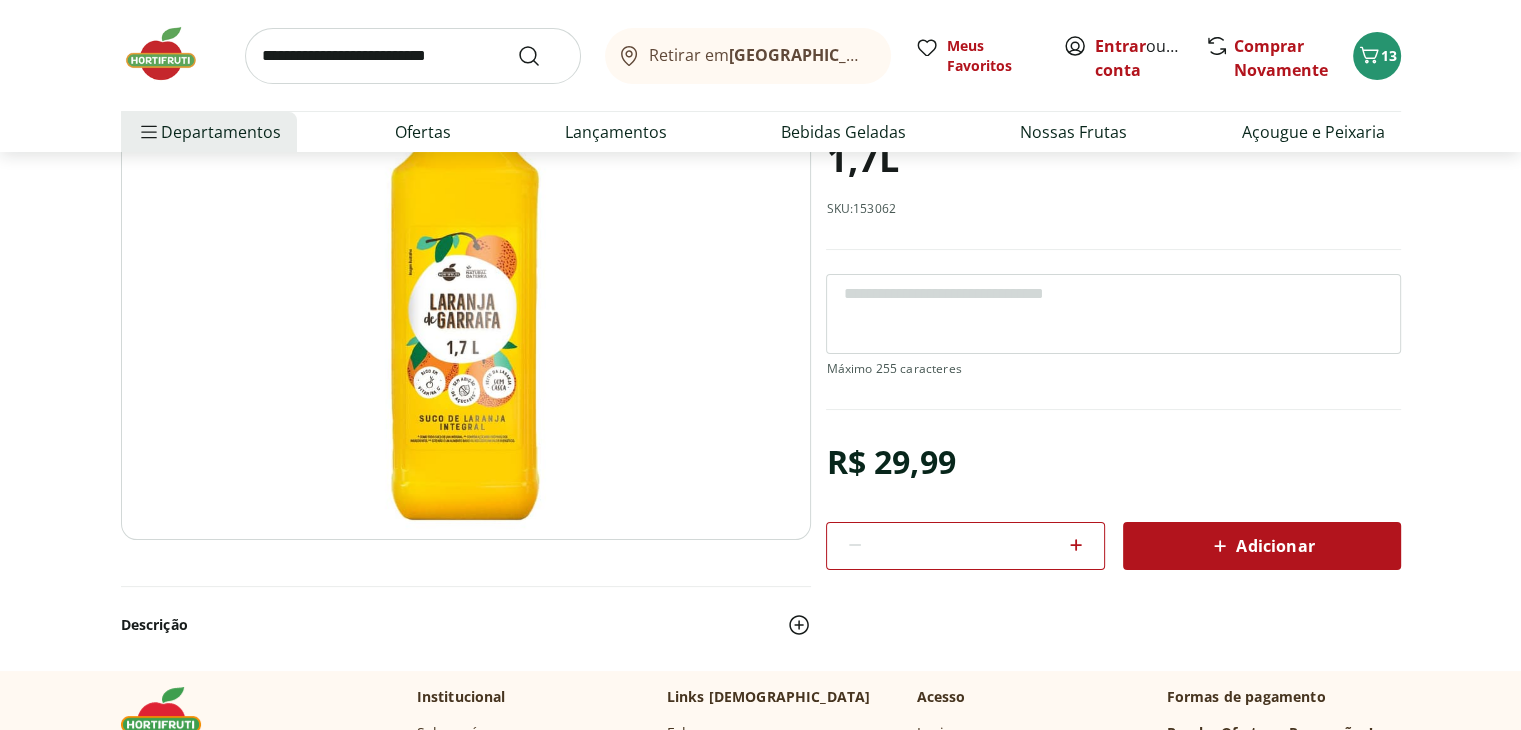scroll, scrollTop: 310, scrollLeft: 0, axis: vertical 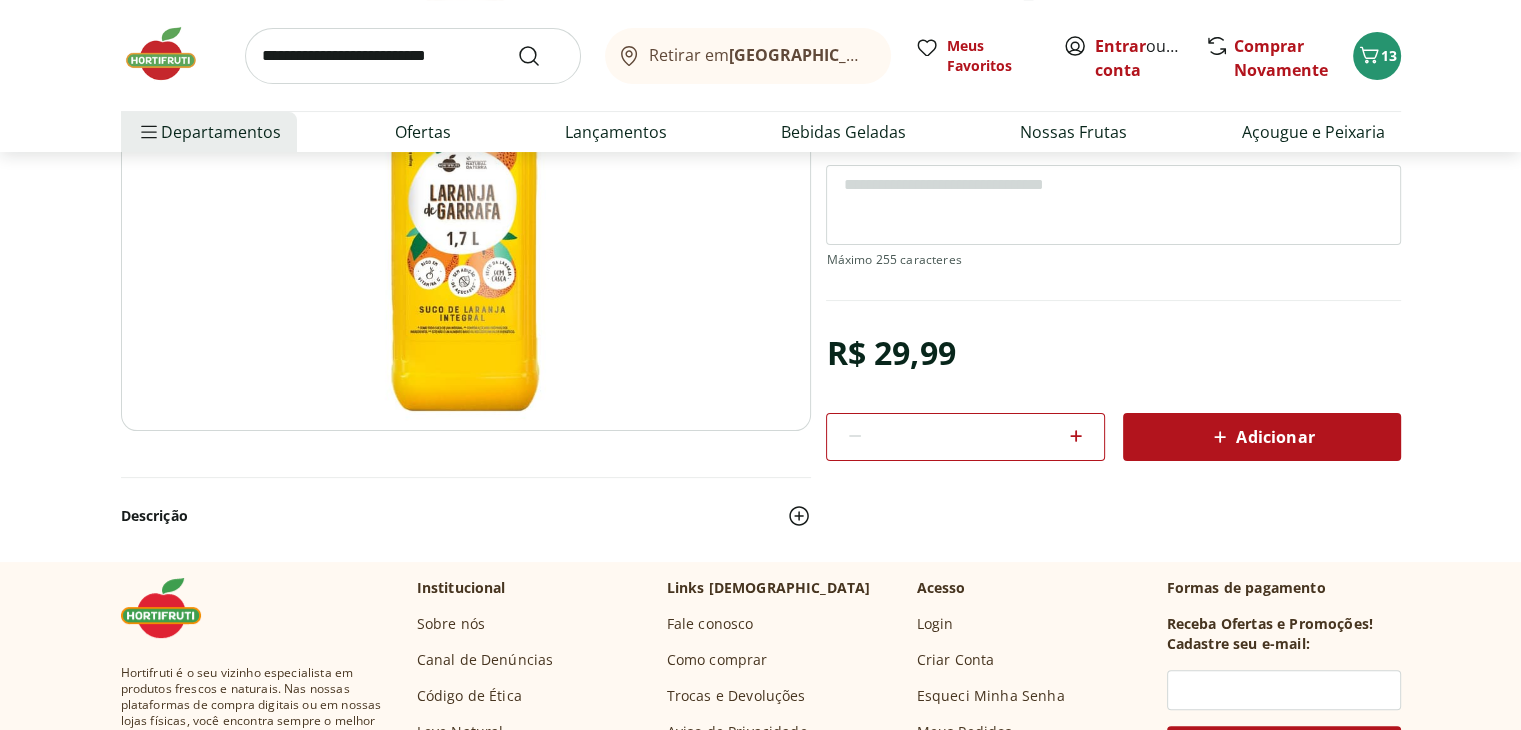 click at bounding box center [799, 516] 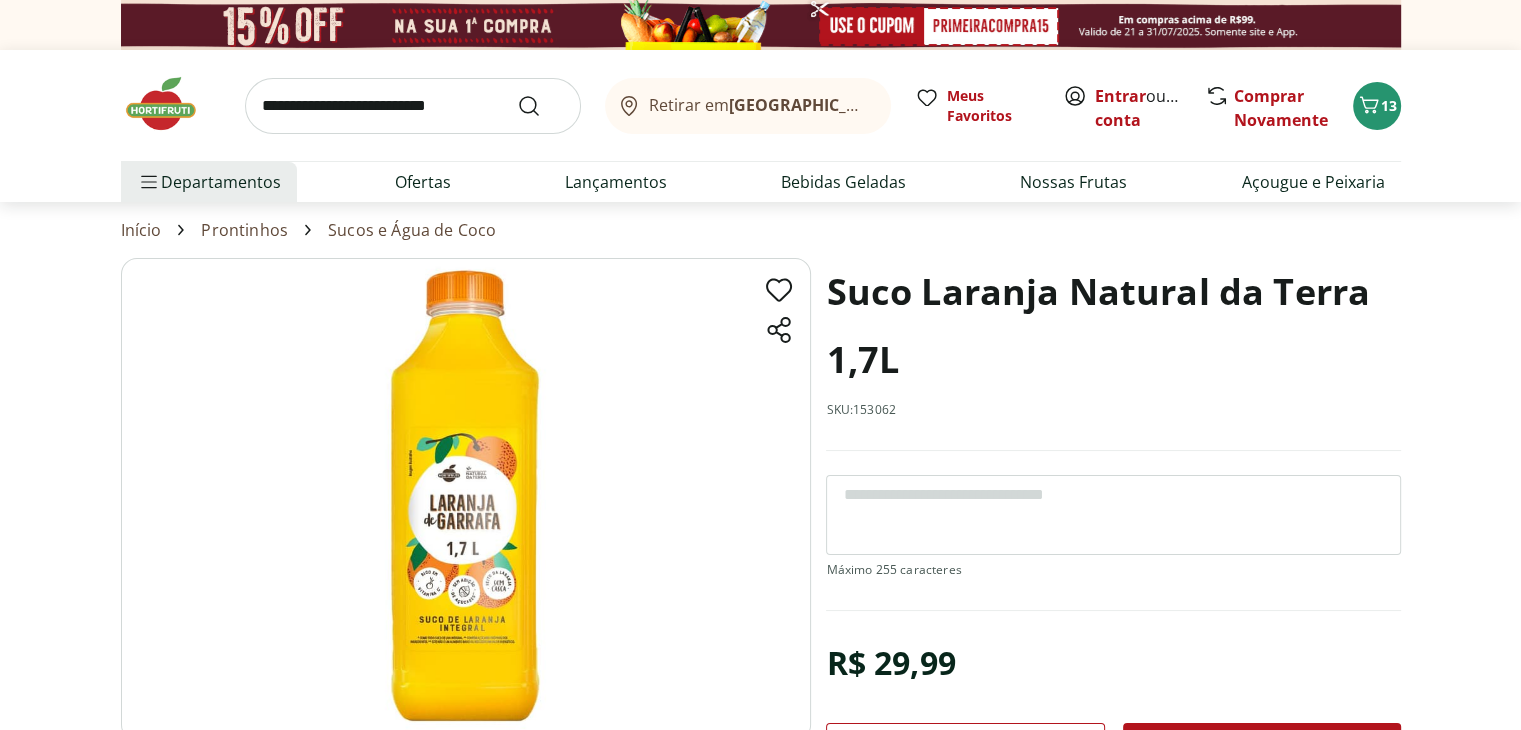 scroll, scrollTop: 0, scrollLeft: 0, axis: both 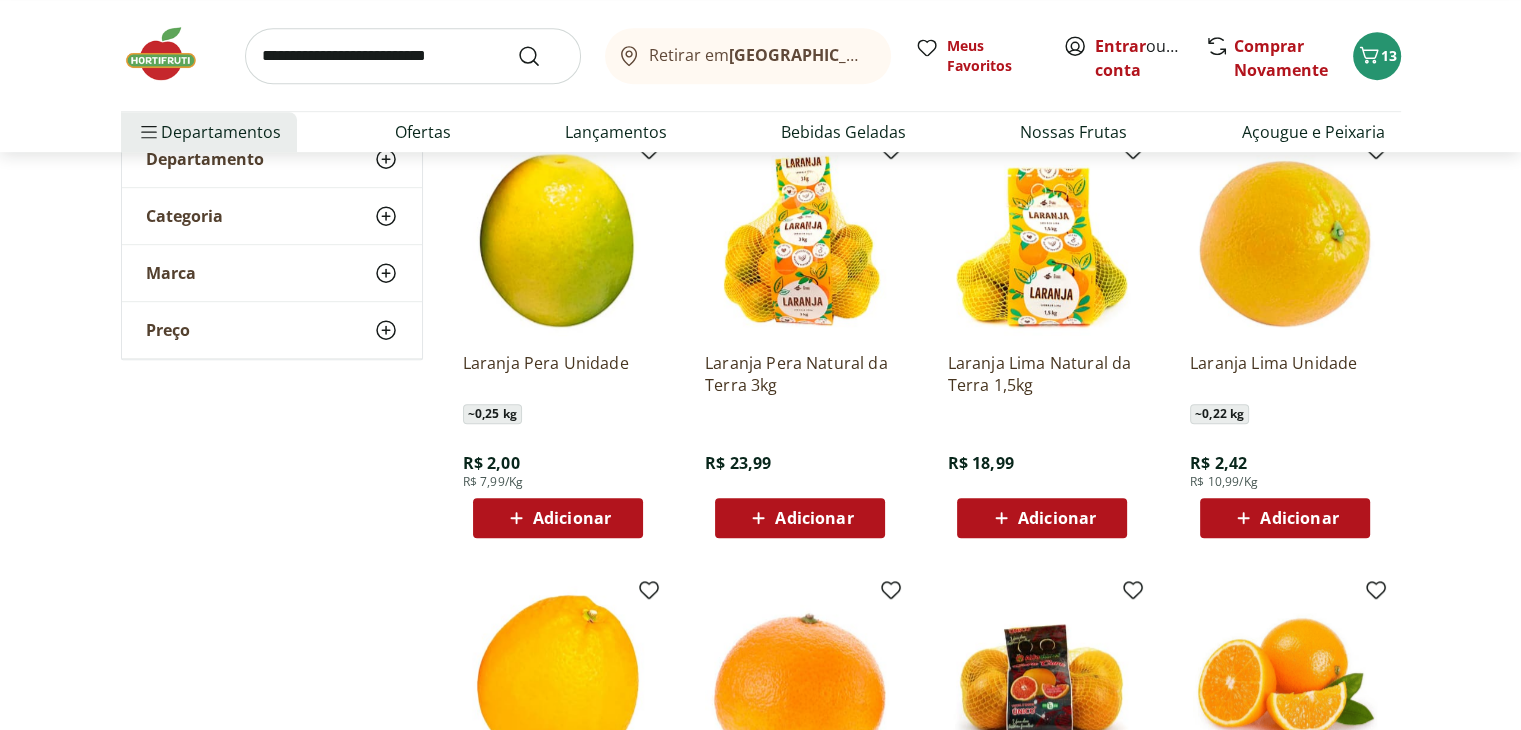click 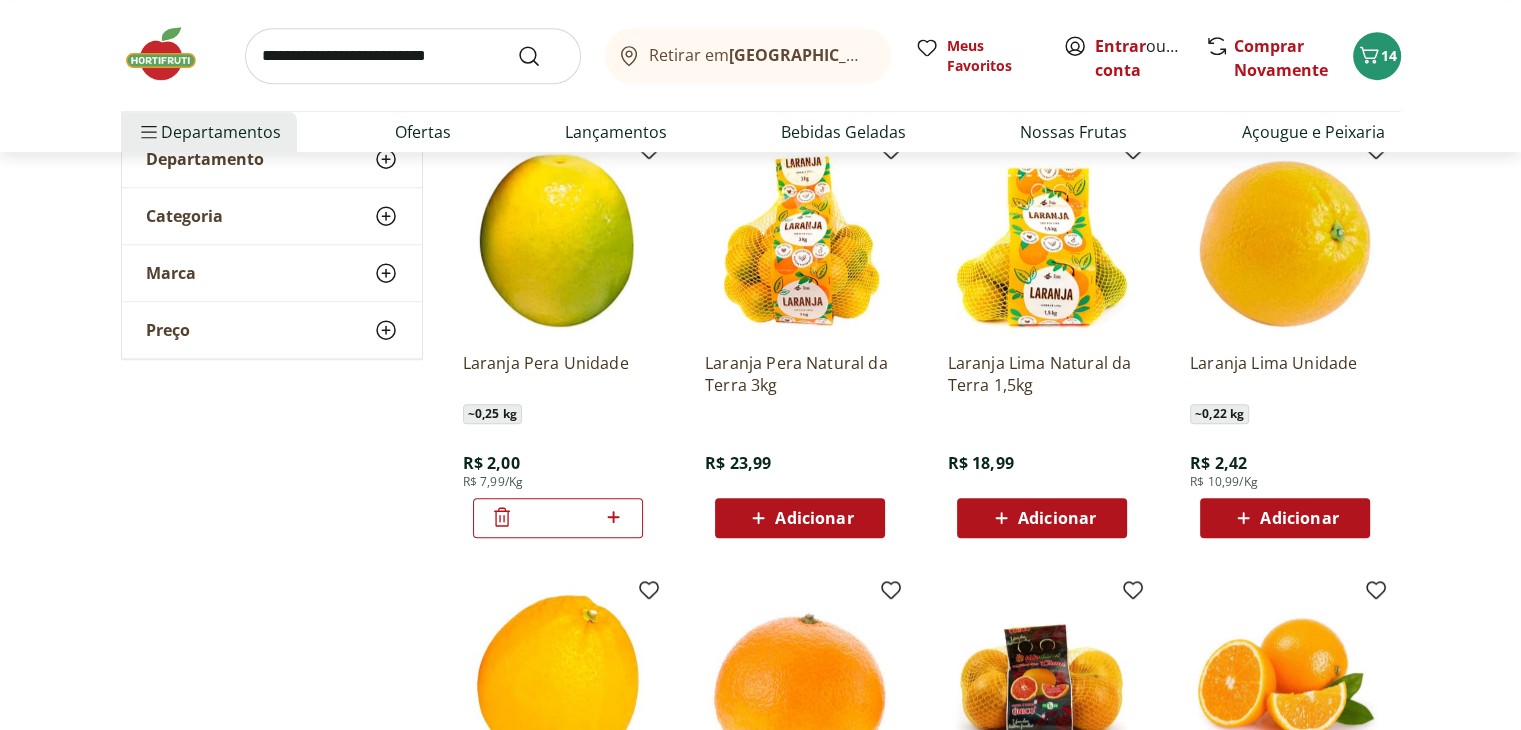 click on "Retirar em  Rio de Janeiro/RJ Entrar  ou  Criar conta 14 Retirar em  Rio de Janeiro/RJ Meus Favoritos Entrar  ou  Criar conta Comprar Novamente 14  Departamentos Nossa Marca Nossa Marca Ver tudo do departamento Açougue & Peixaria Congelados e Refrigerados Frutas, Legumes e Verduras Orgânicos Mercearia Sorvetes Hortifruti Hortifruti Ver tudo do departamento Cogumelos Frutas Legumes Ovos Temperos Frescos Verduras Orgânicos Orgânicos Ver tudo do departamento Bebidas Orgânicas Frutas Orgânicas Legumes Orgânicos Ovos Orgânicos Perecíveis Orgânicos Verduras Orgânicas Temperos Frescos Açougue e Peixaria Açougue e Peixaria Ver tudo do departamento Aves Bovinos Exóticos Frutos do Mar Linguiça e Salsicha Peixes Salgados e Defumados Suínos Prontinhos Prontinhos Ver tudo do departamento Frutas Cortadinhas Pré Preparados Prontos para Consumo Saladas Sucos e Água de Coco Padaria Padaria Ver tudo do departamento Bolos e Mini Bolos Doces Pão Padaria Própria Salgados Torradas Bebidas Bebidas Água Cerveja" at bounding box center [760, 76] 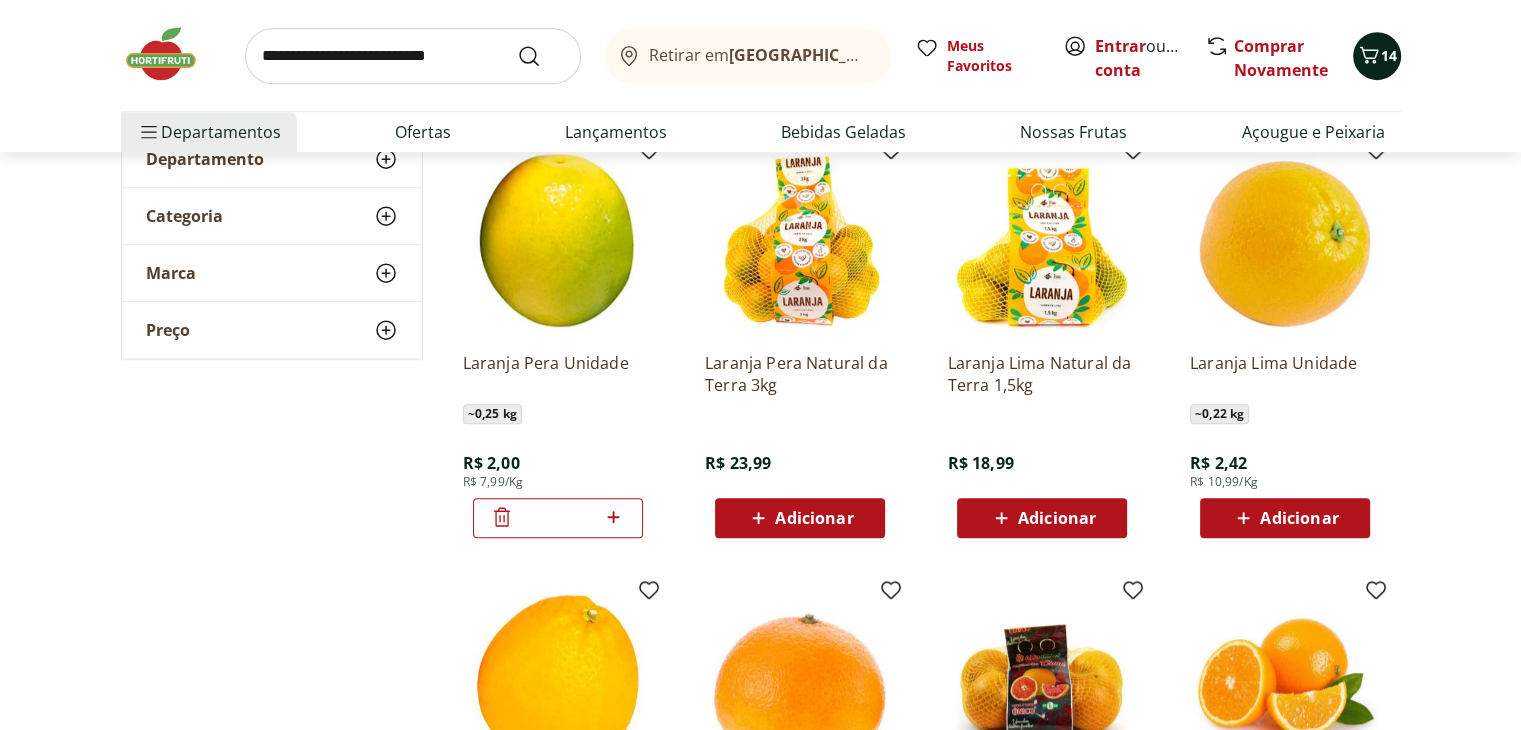 click 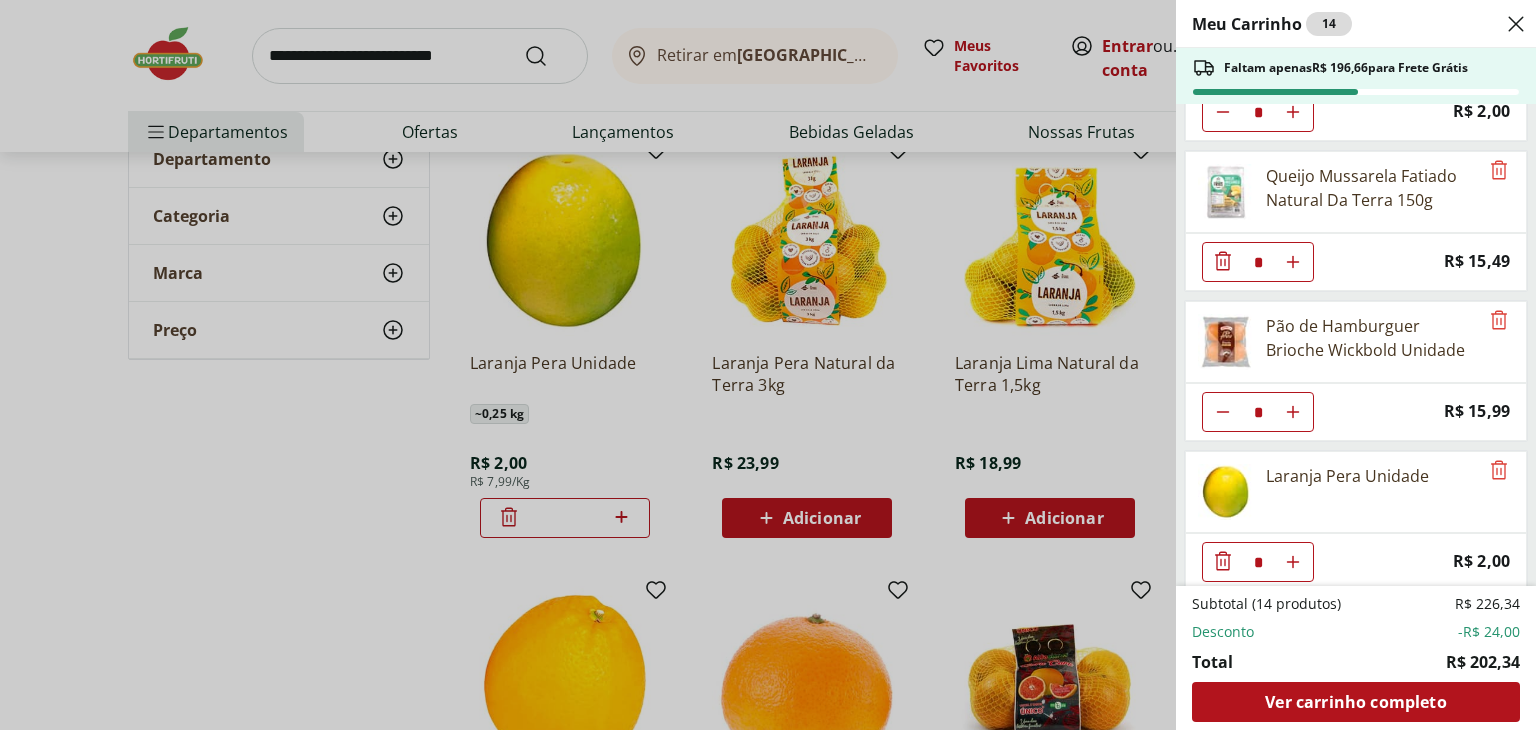 scroll, scrollTop: 1014, scrollLeft: 0, axis: vertical 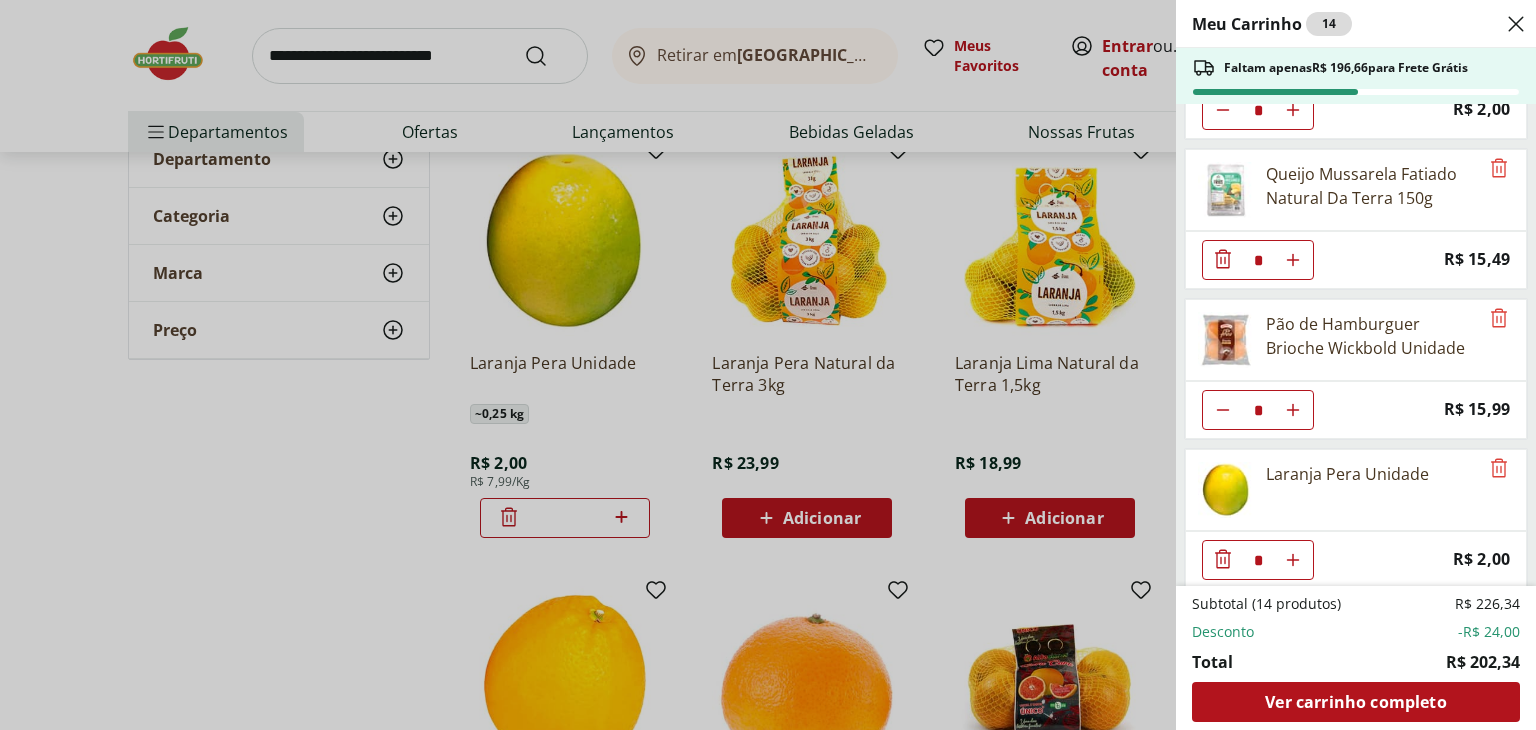click 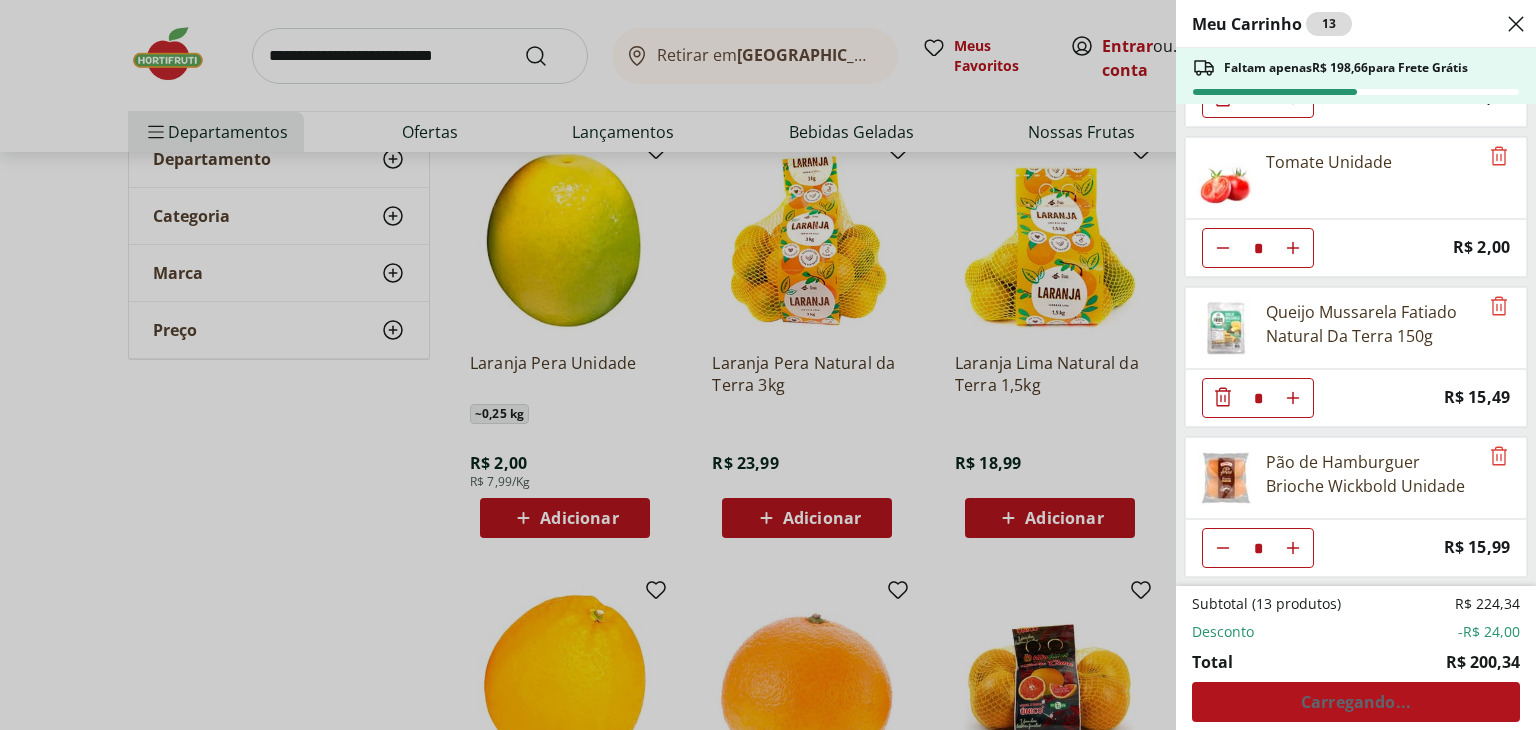 scroll, scrollTop: 865, scrollLeft: 0, axis: vertical 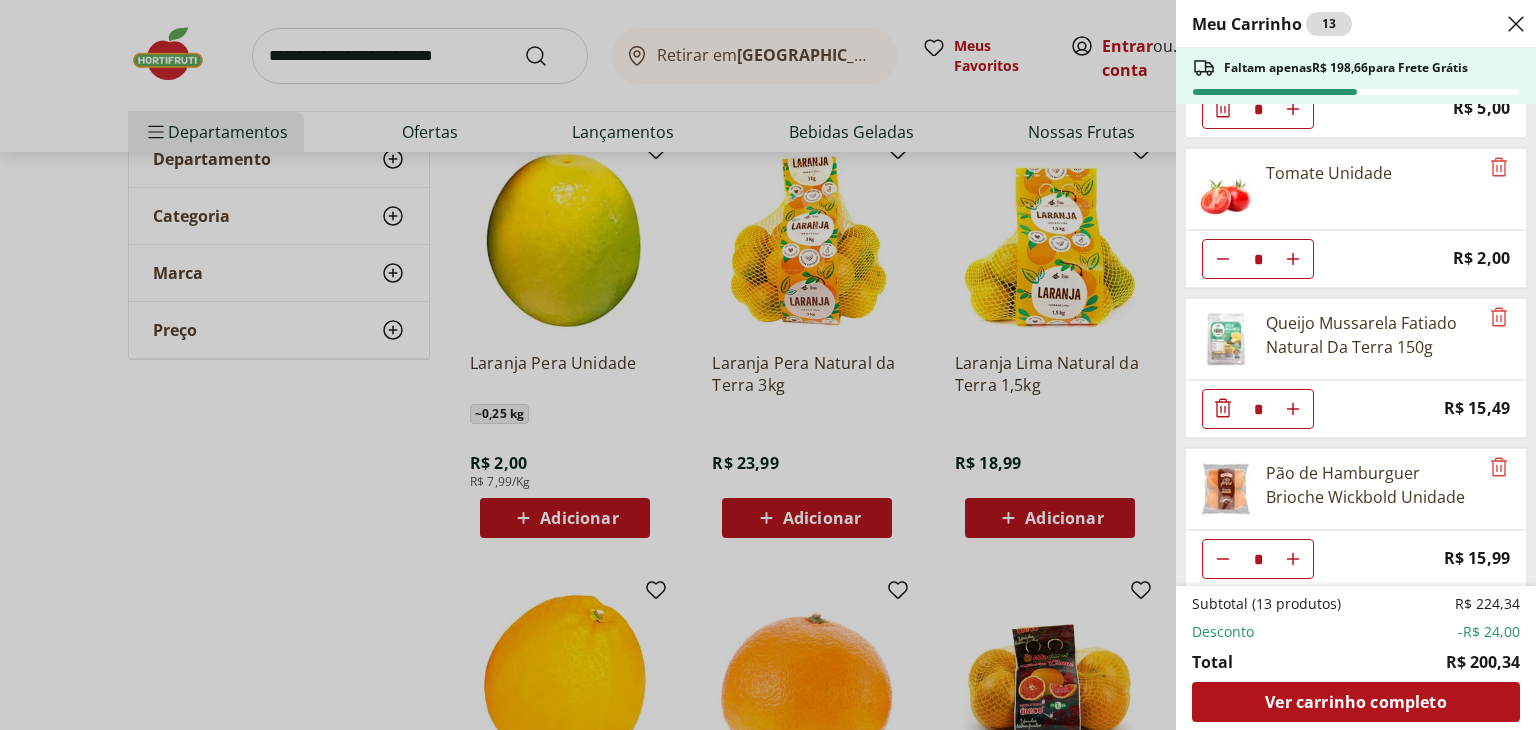 click on "Meu Carrinho 13 Faltam apenas  R$ 198,66  para Frete Grátis Filé de Tilápia Fresco Frescatto 400g * Original price: R$ 41,99 Price: R$ 29,99 Patinho Moído * Price: R$ 23,96 Lentilha Camil 400g * Price: R$ 12,99 Alface Americana Higienizada Frutifique 160G * Price: R$ 13,99 TOMATE CEREJA RAMA 200G * Price: R$ 8,99 Cenoura com Beterraba Ralada Pote * Price: R$ 5,00 Tomate Unidade * Price: R$ 2,00 Queijo Mussarela Fatiado Natural Da Terra 150g * Price: R$ 15,49 Pão de Hamburguer Brioche Wickbold Unidade * Price: R$ 15,99 Subtotal (13 produtos) R$ 224,34 Desconto -R$ 24,00 Total R$ 200,34 Ver carrinho completo" at bounding box center [768, 365] 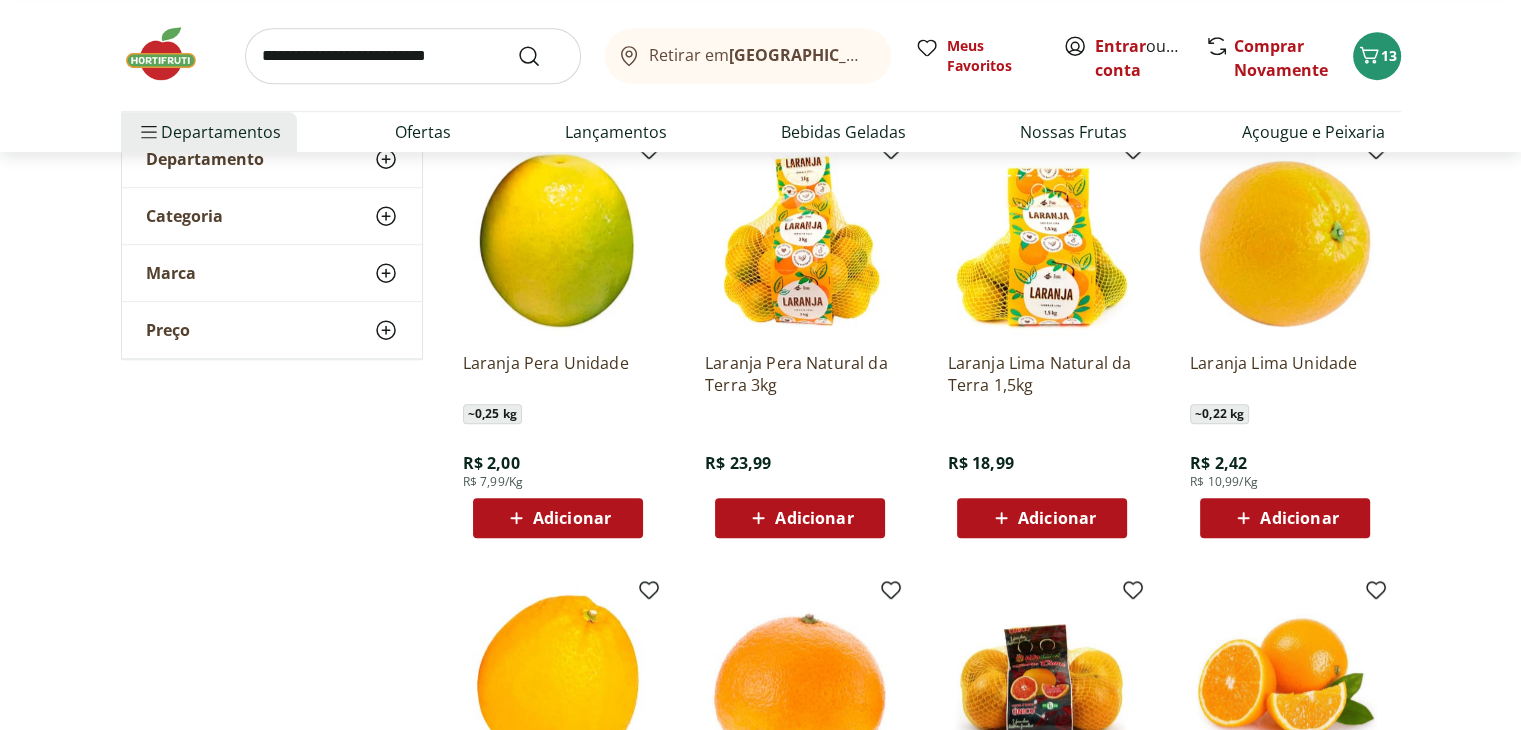 click on "Adicionar" at bounding box center (572, 518) 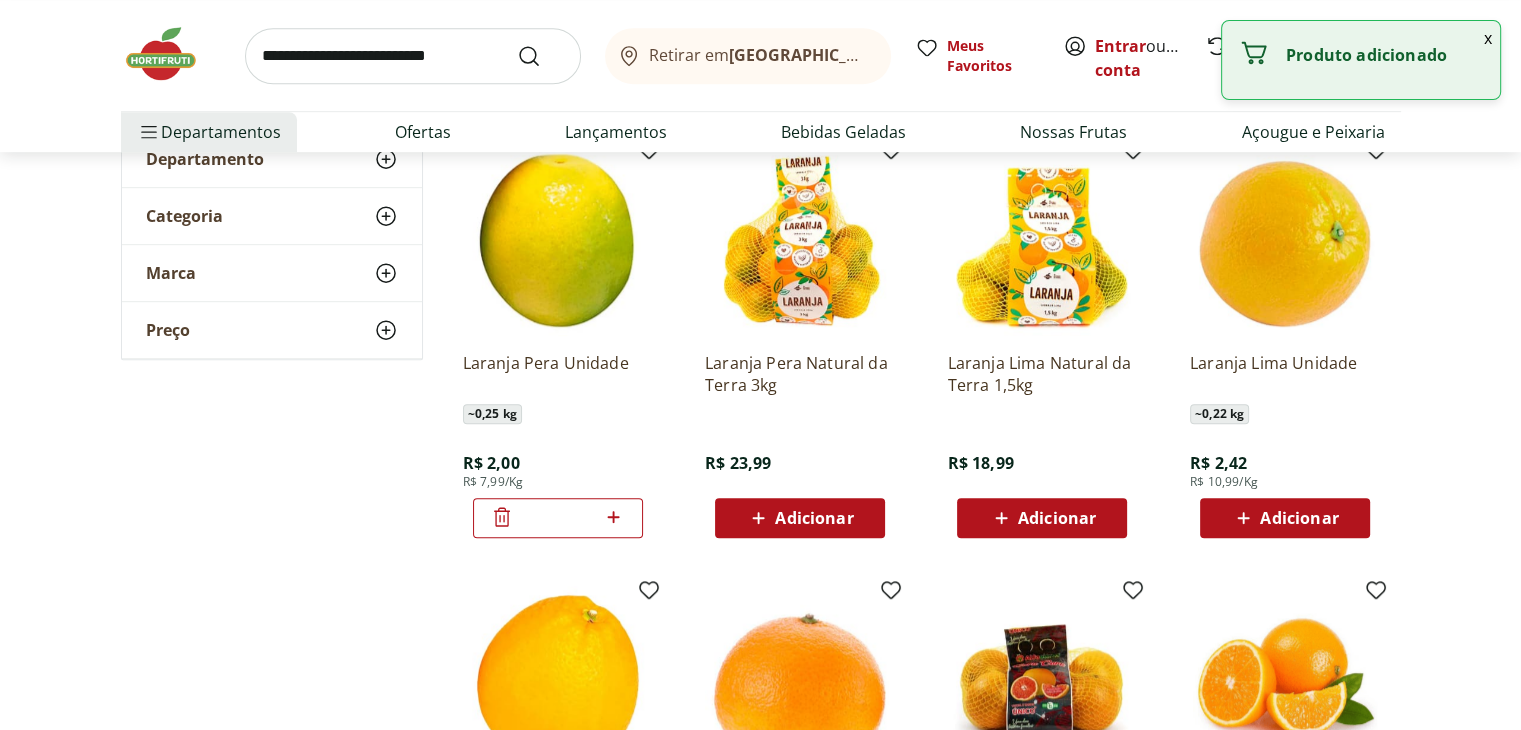 click on "x" at bounding box center (1488, 38) 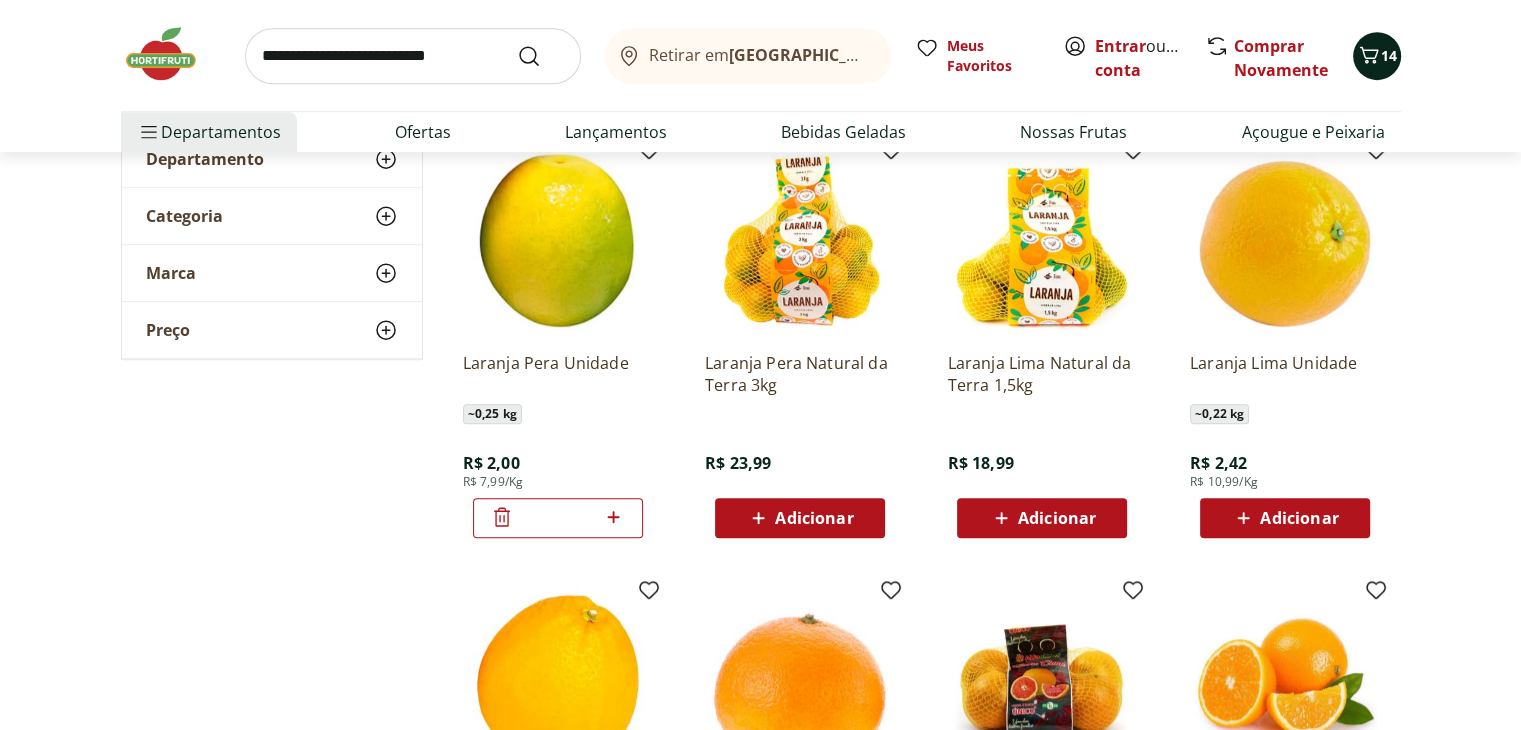 click 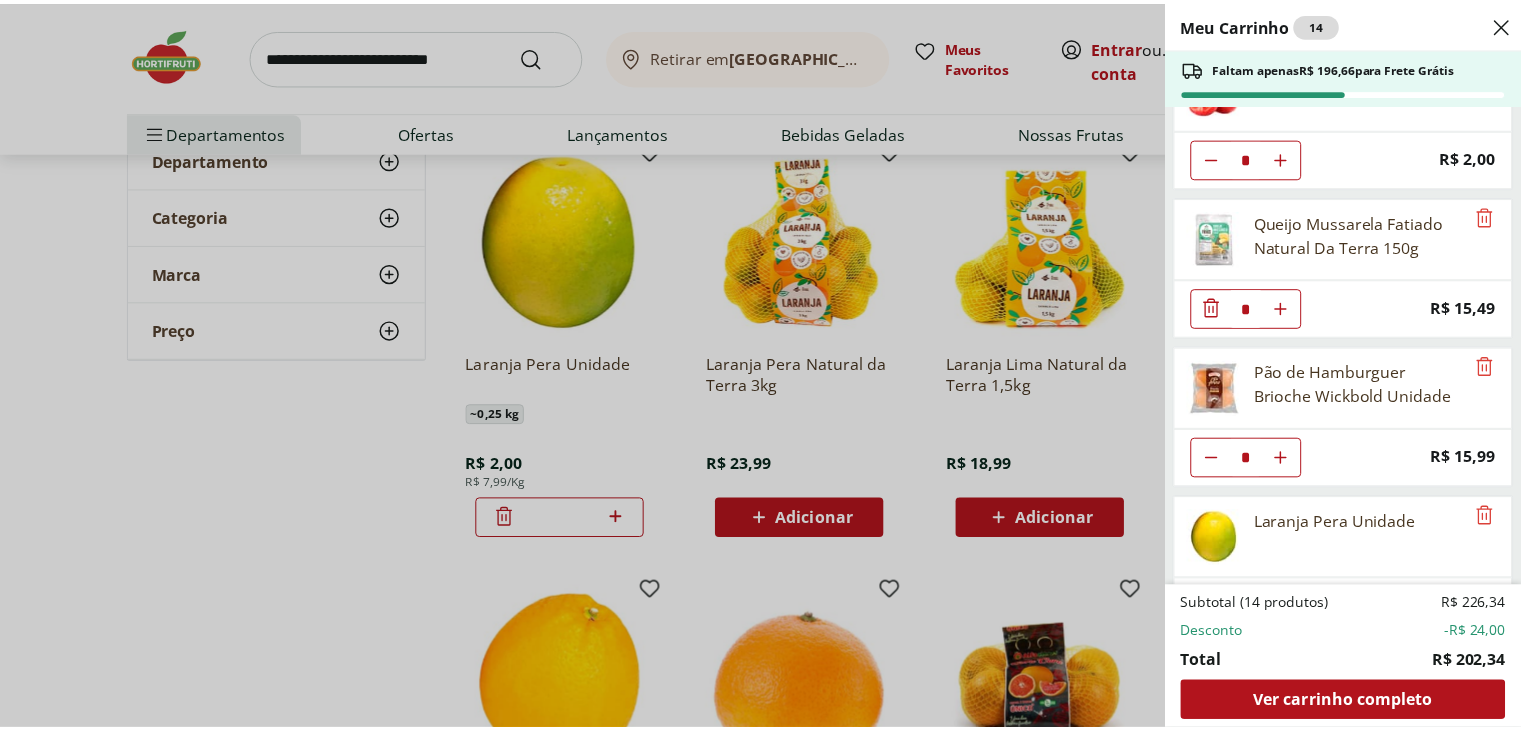scroll, scrollTop: 1014, scrollLeft: 0, axis: vertical 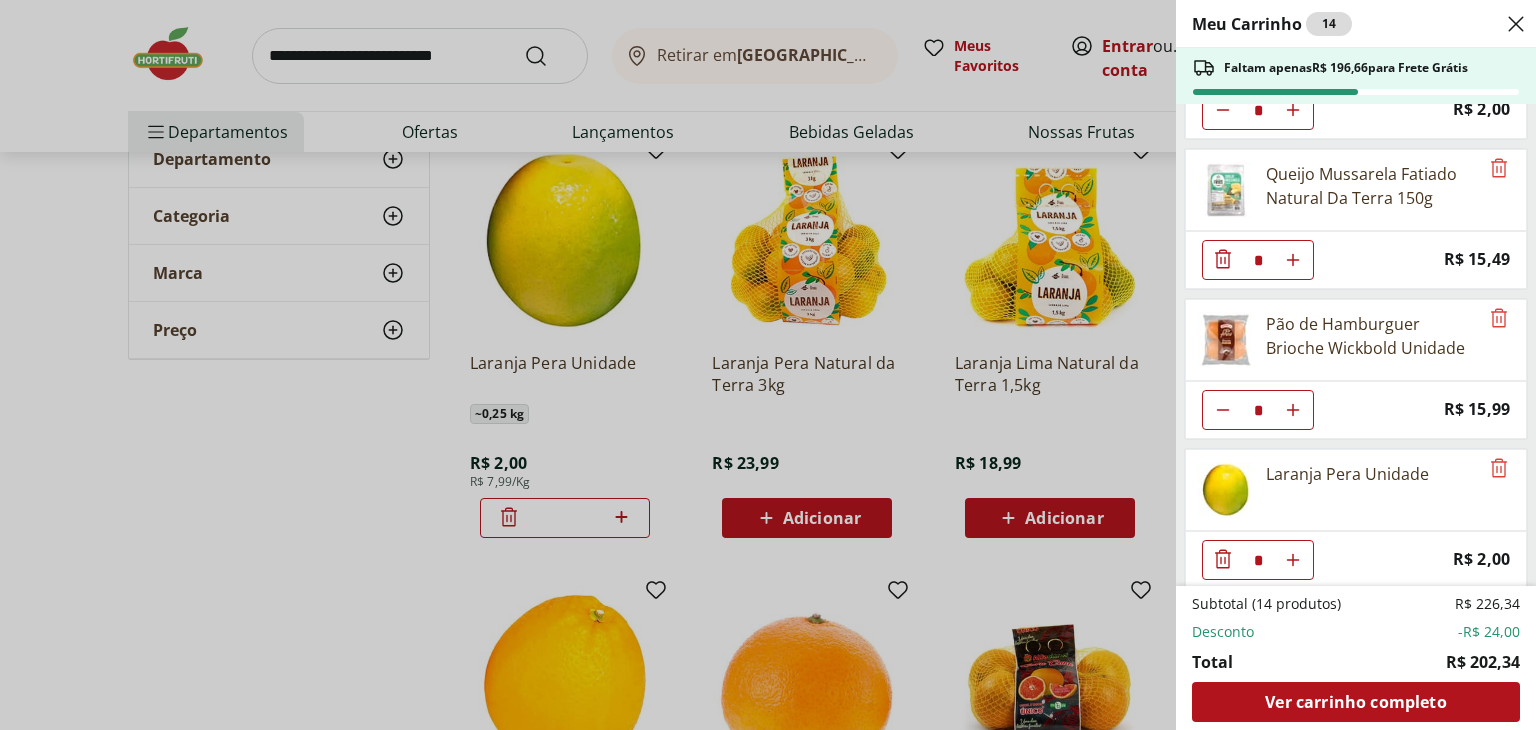 click at bounding box center (1293, -790) 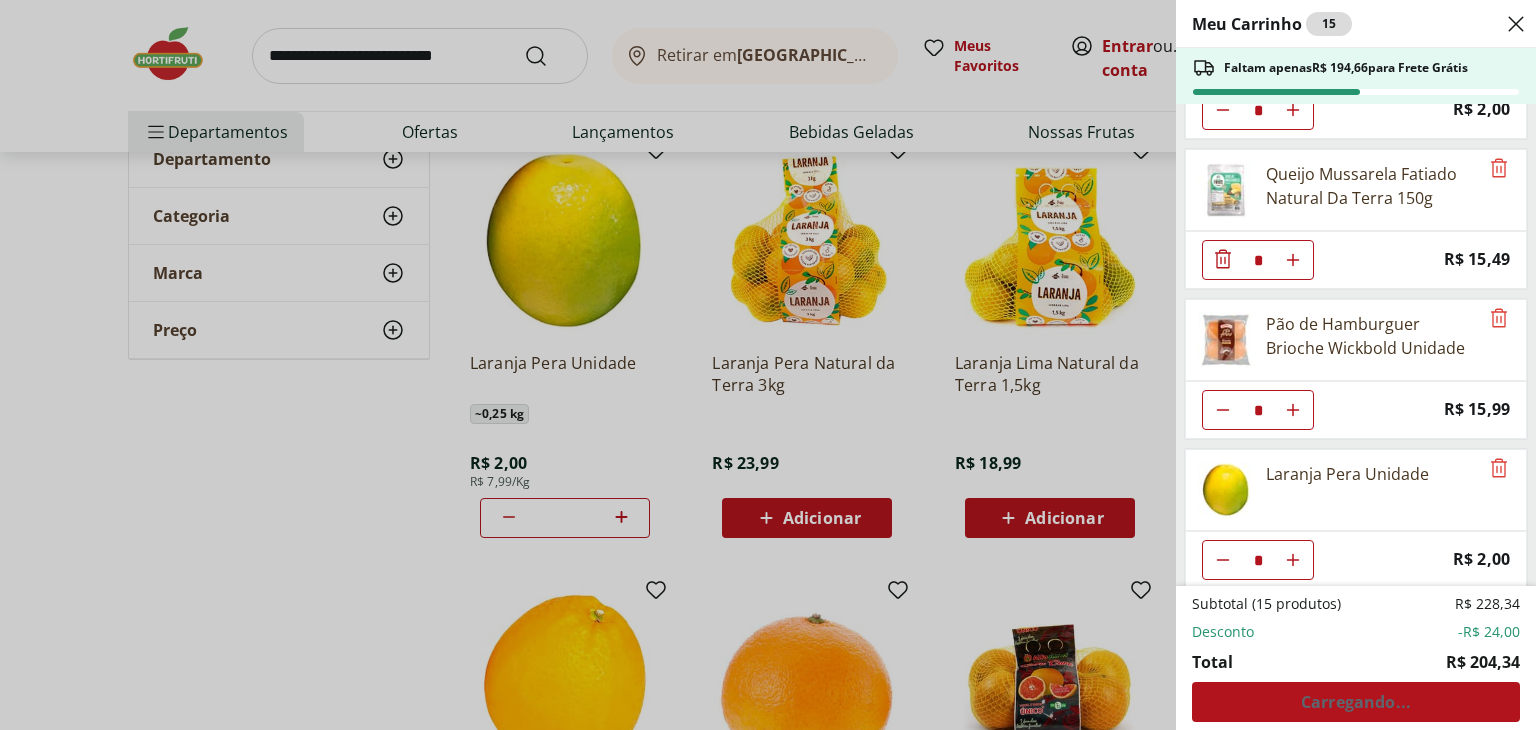 click 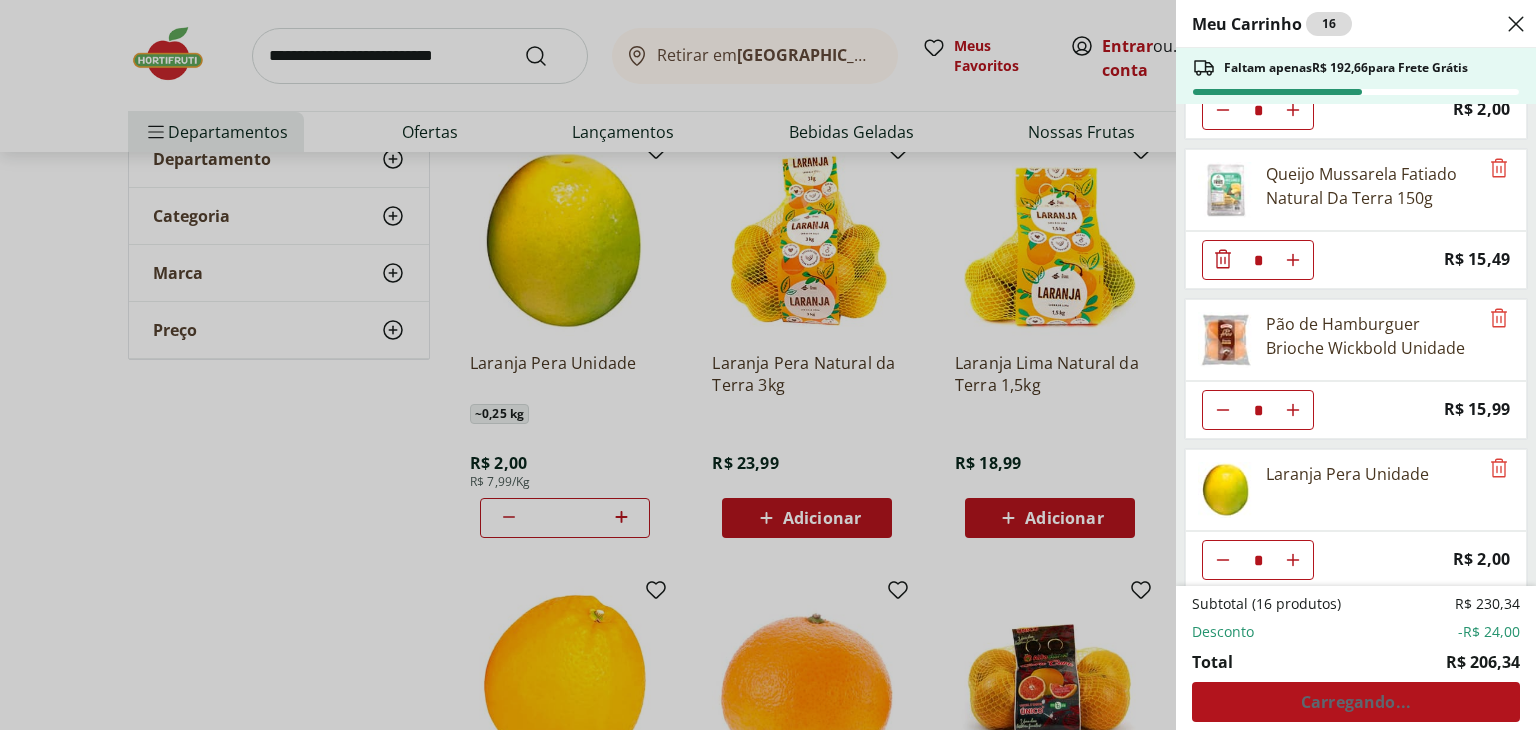click 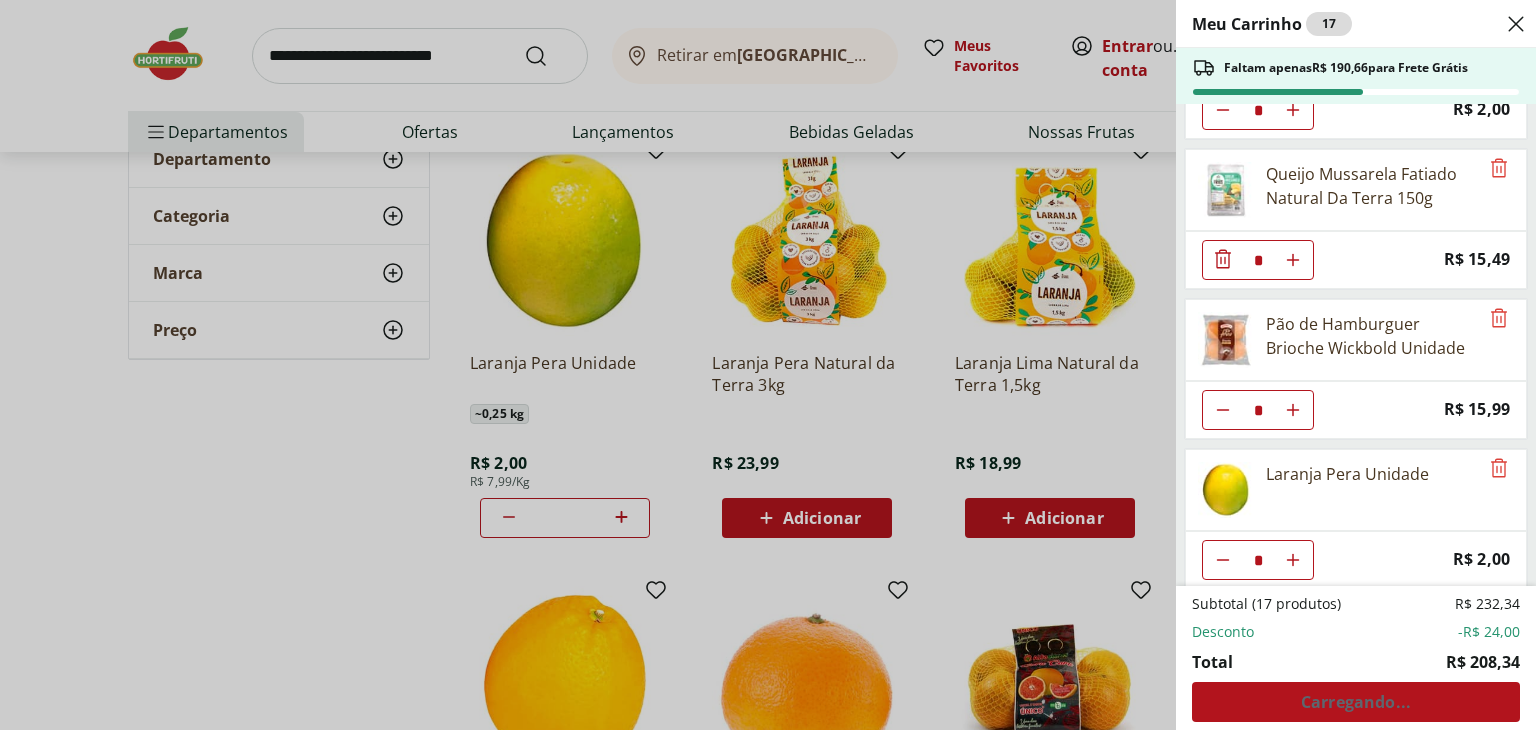 click 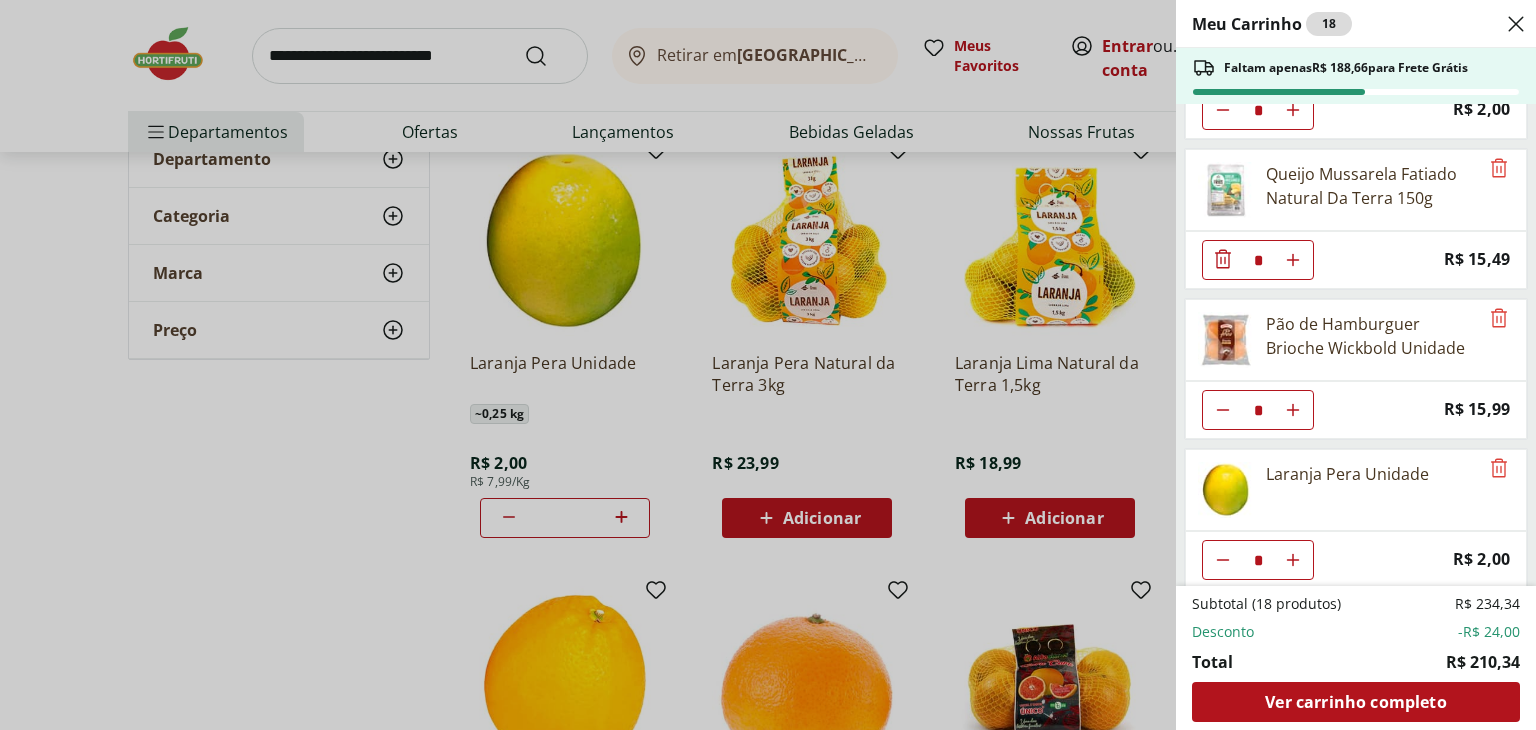click at bounding box center (1223, -790) 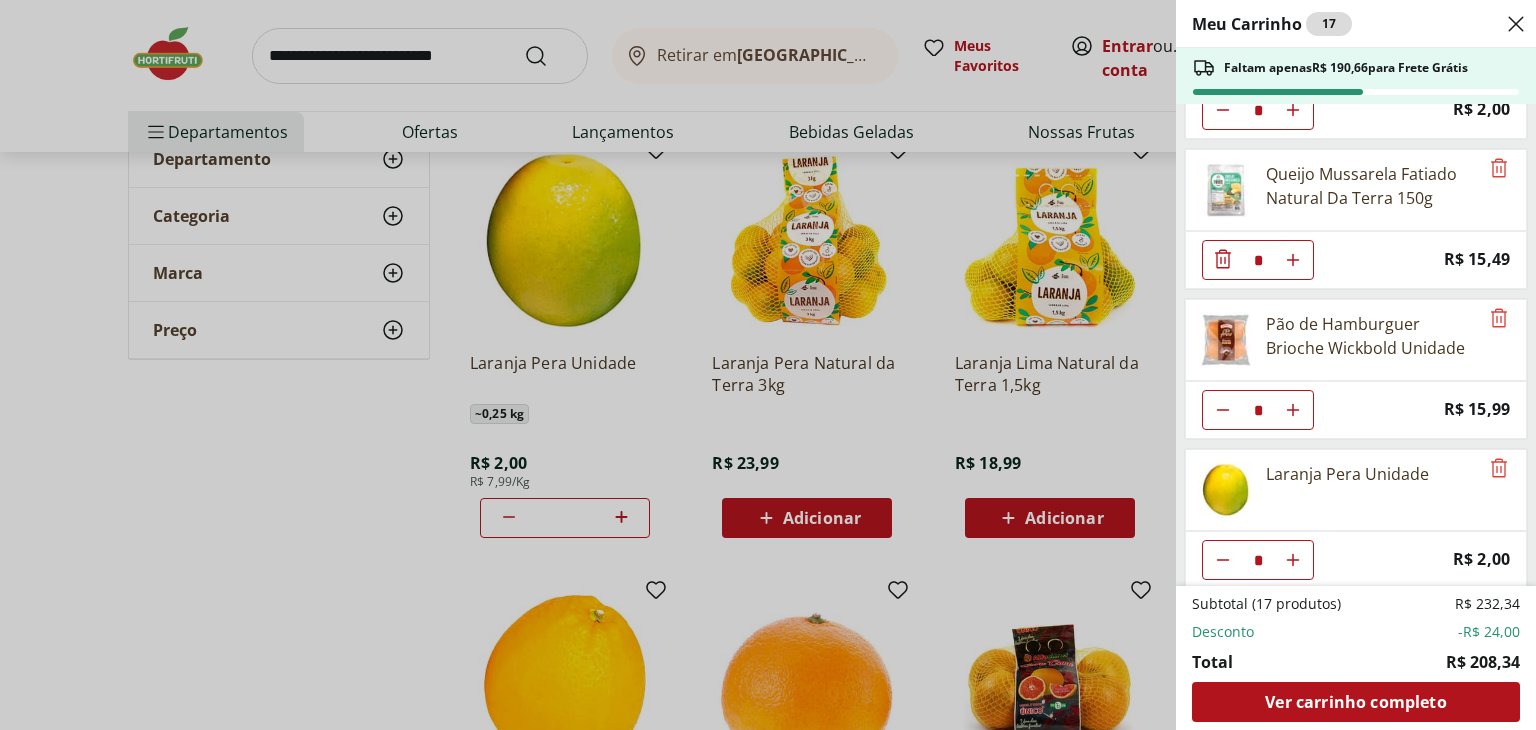 click 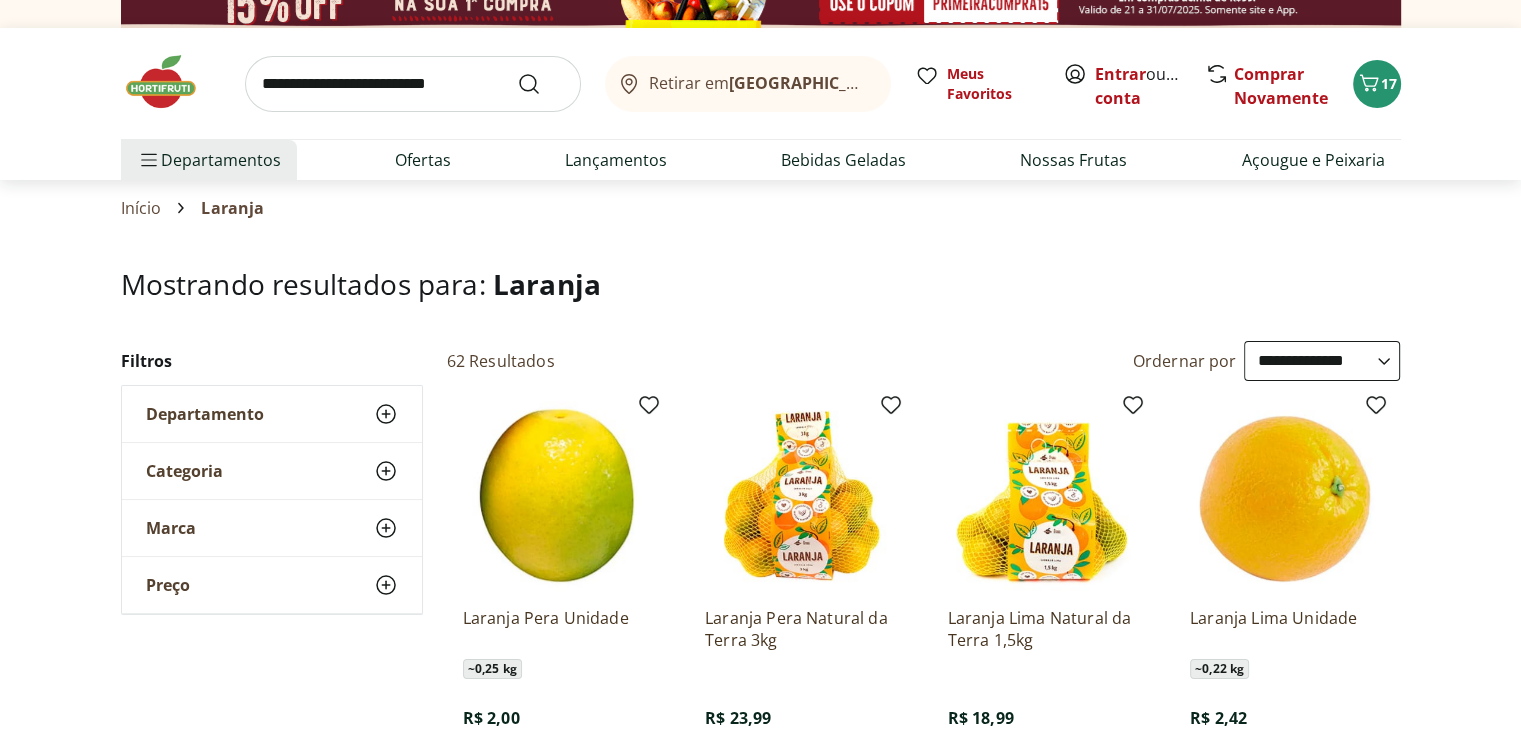 scroll, scrollTop: 0, scrollLeft: 0, axis: both 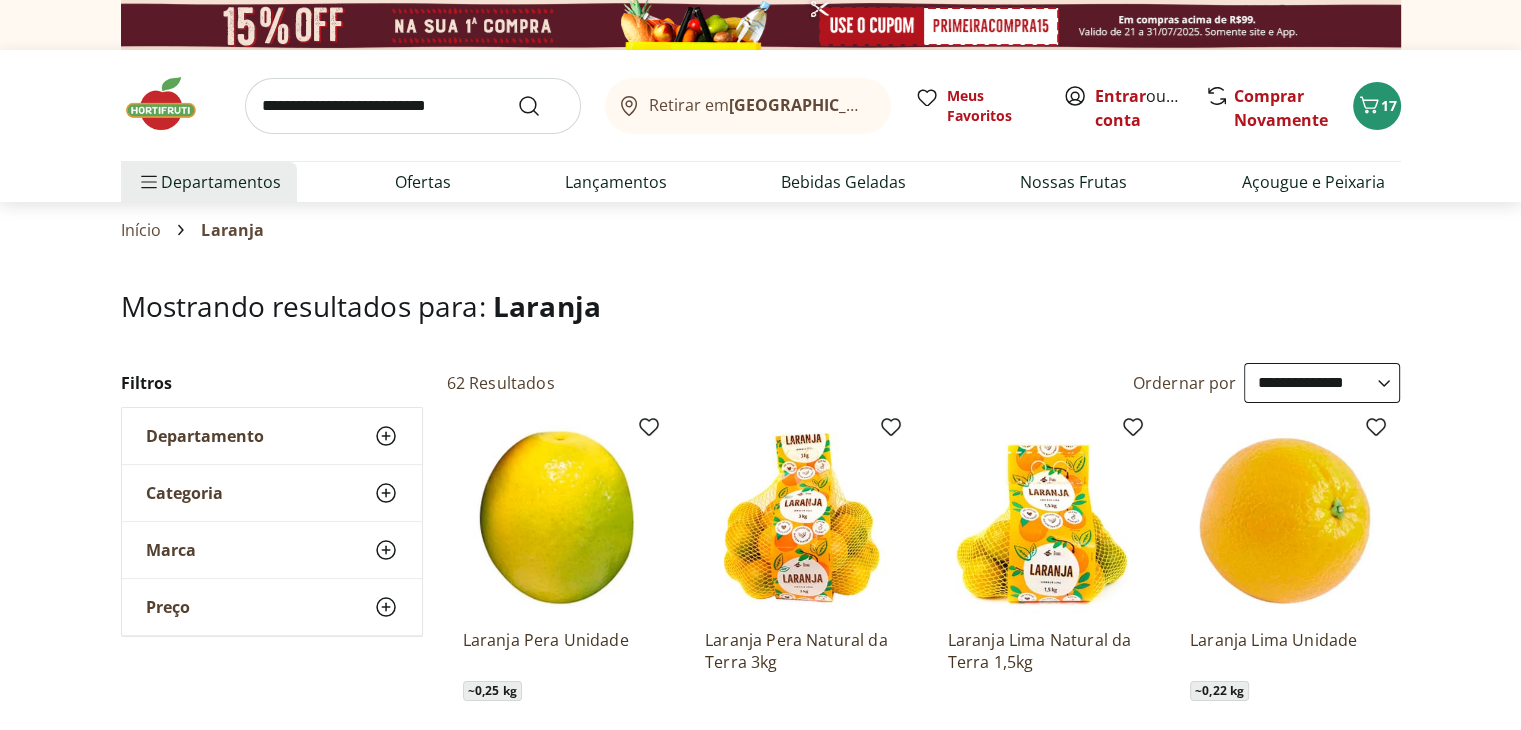 click at bounding box center [413, 106] 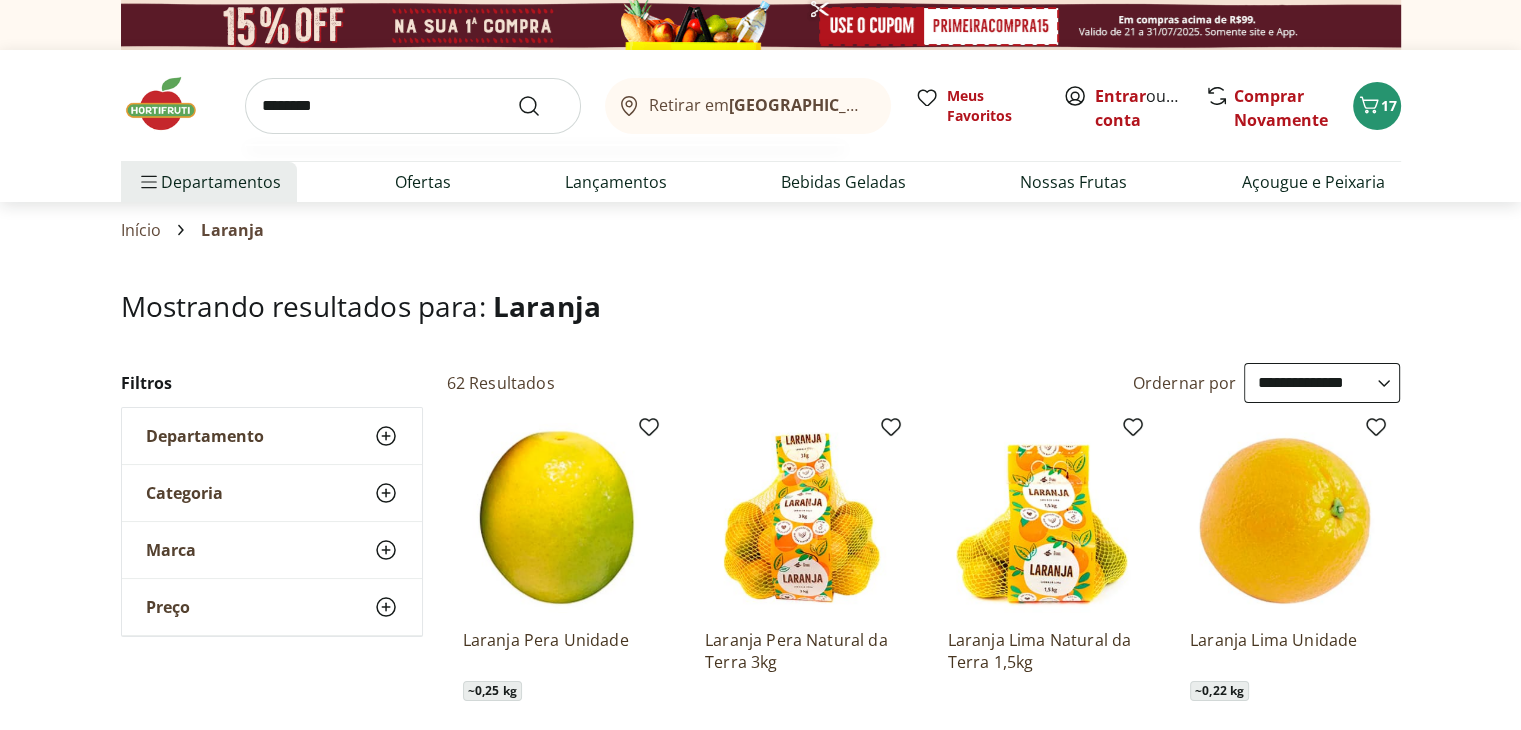 type on "********" 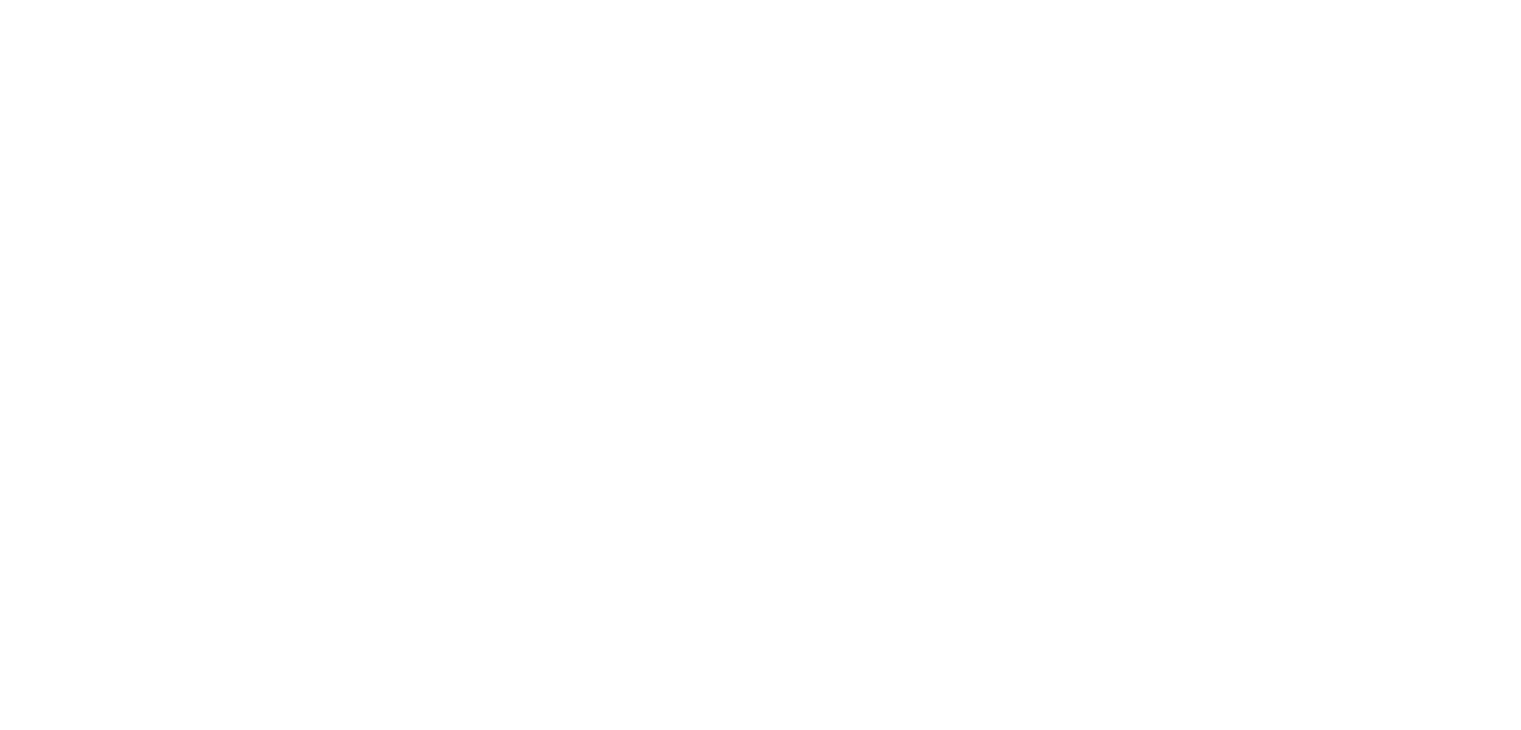 select on "**********" 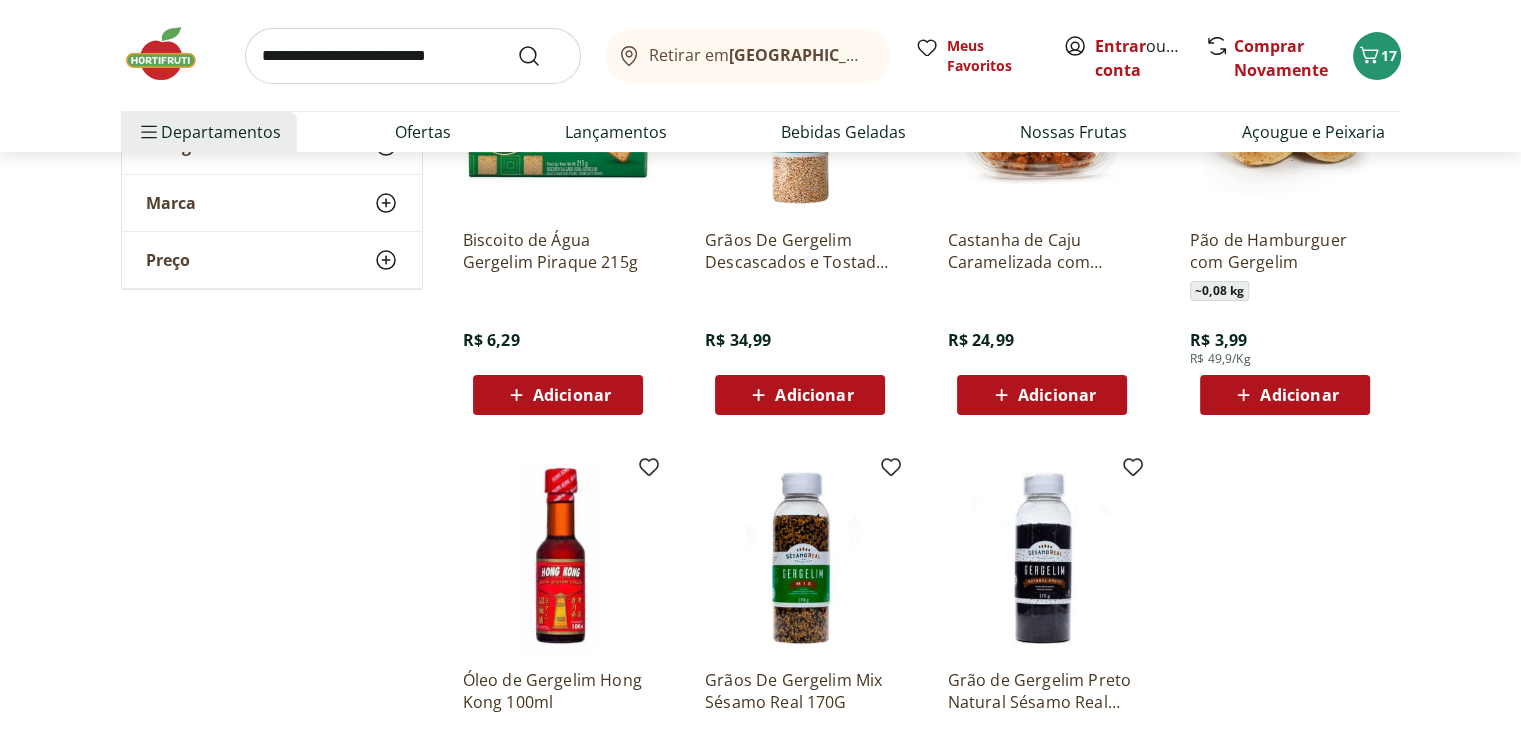 scroll, scrollTop: 200, scrollLeft: 0, axis: vertical 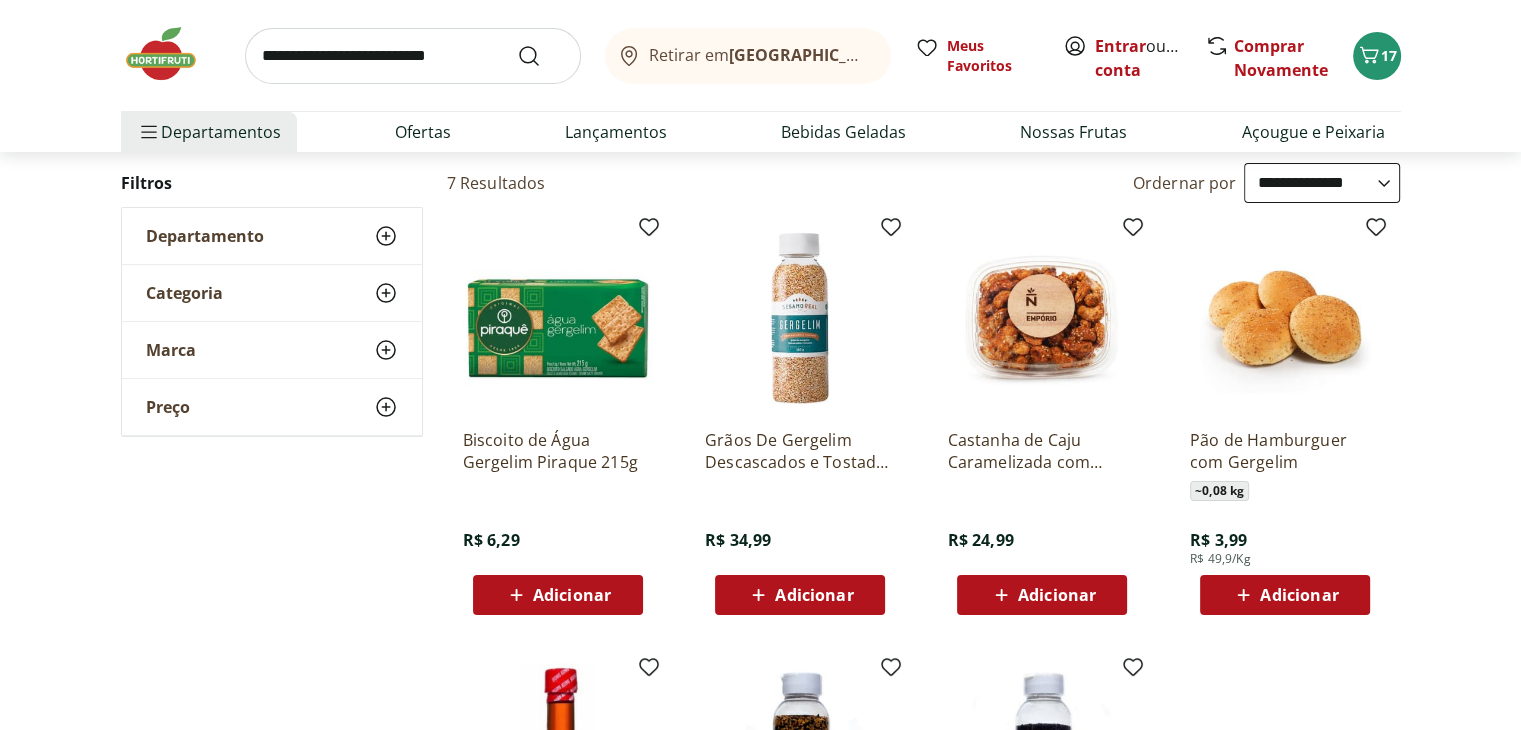 click on "Grãos De Gergelim Descascados e Tostados Sésamo Real 160G" at bounding box center [800, 451] 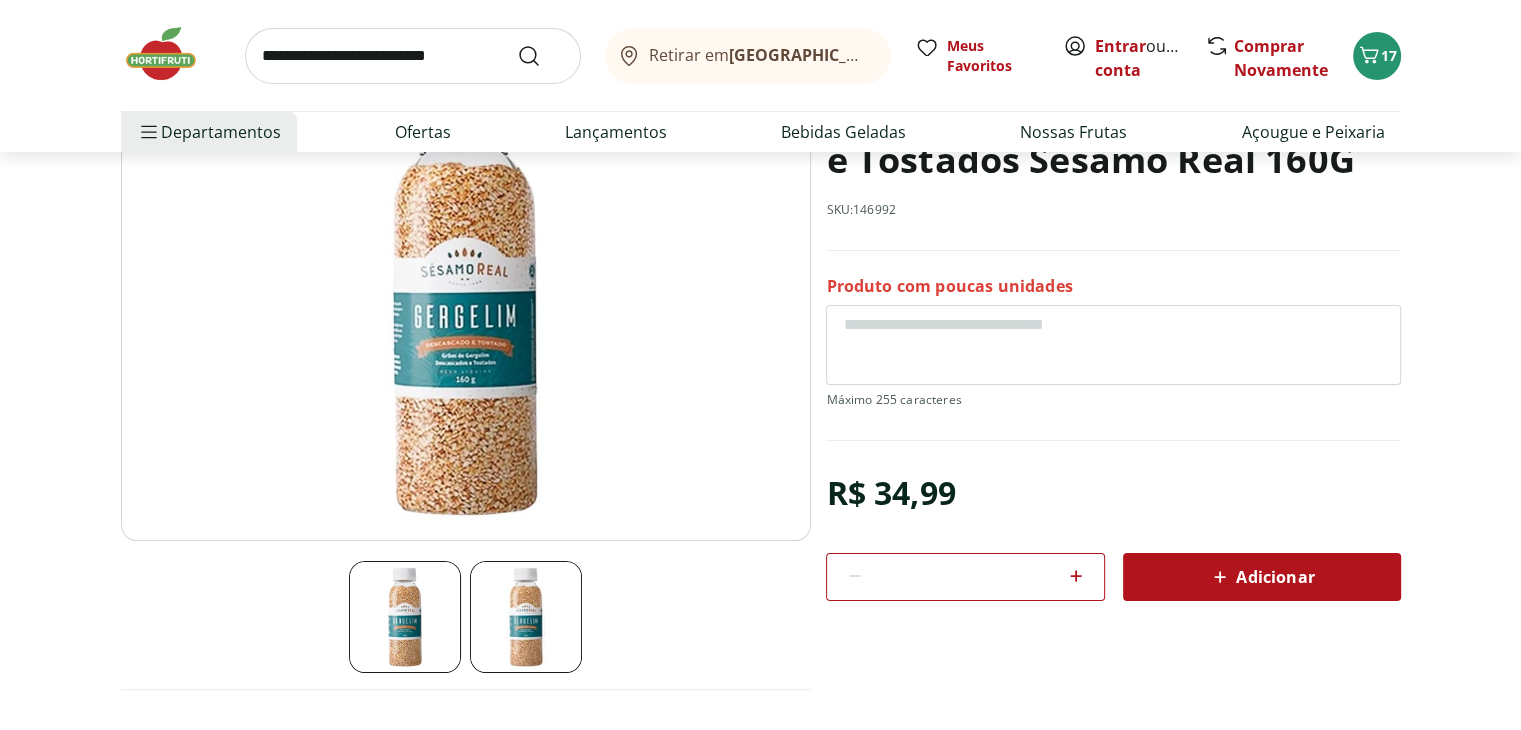 scroll, scrollTop: 300, scrollLeft: 0, axis: vertical 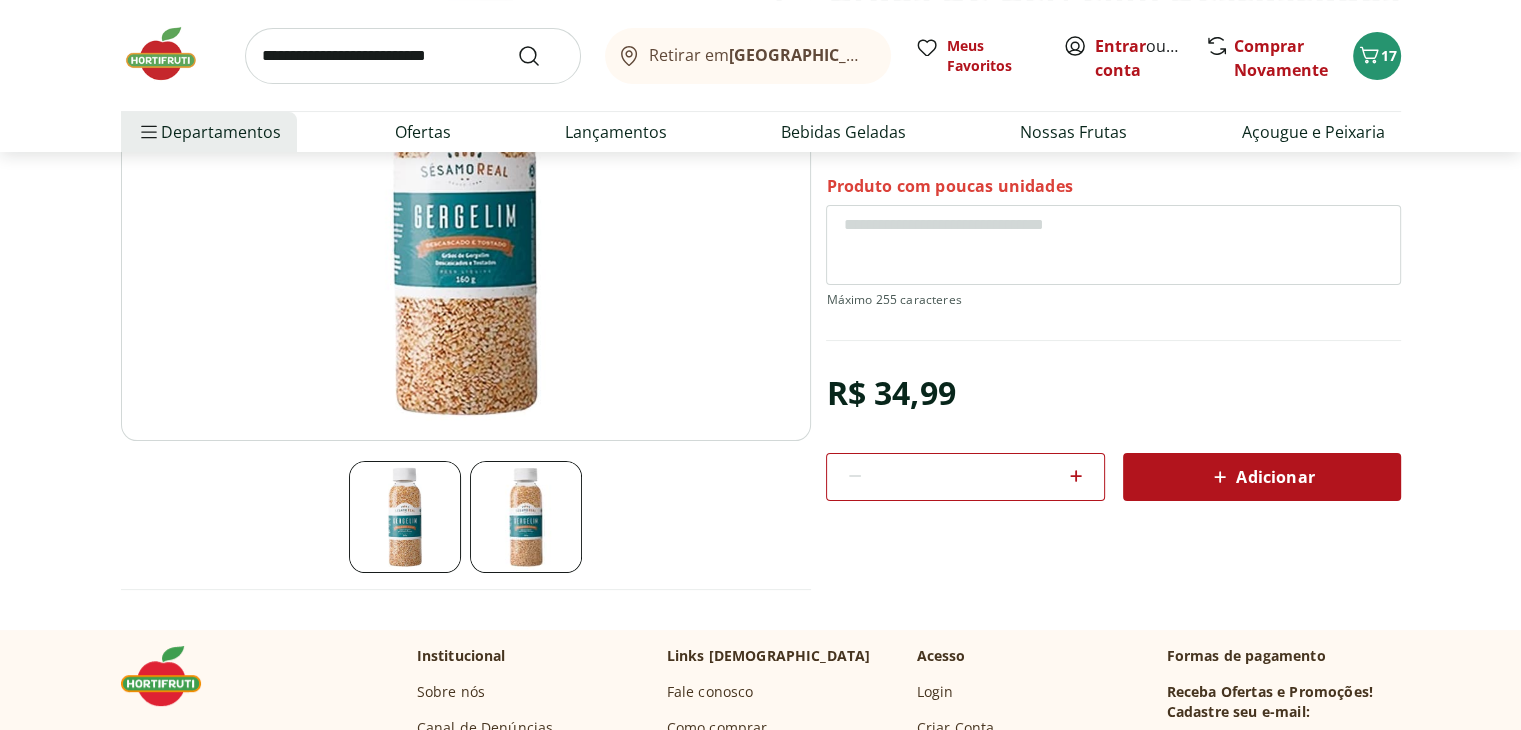 click on "Adicionar" at bounding box center (1261, 477) 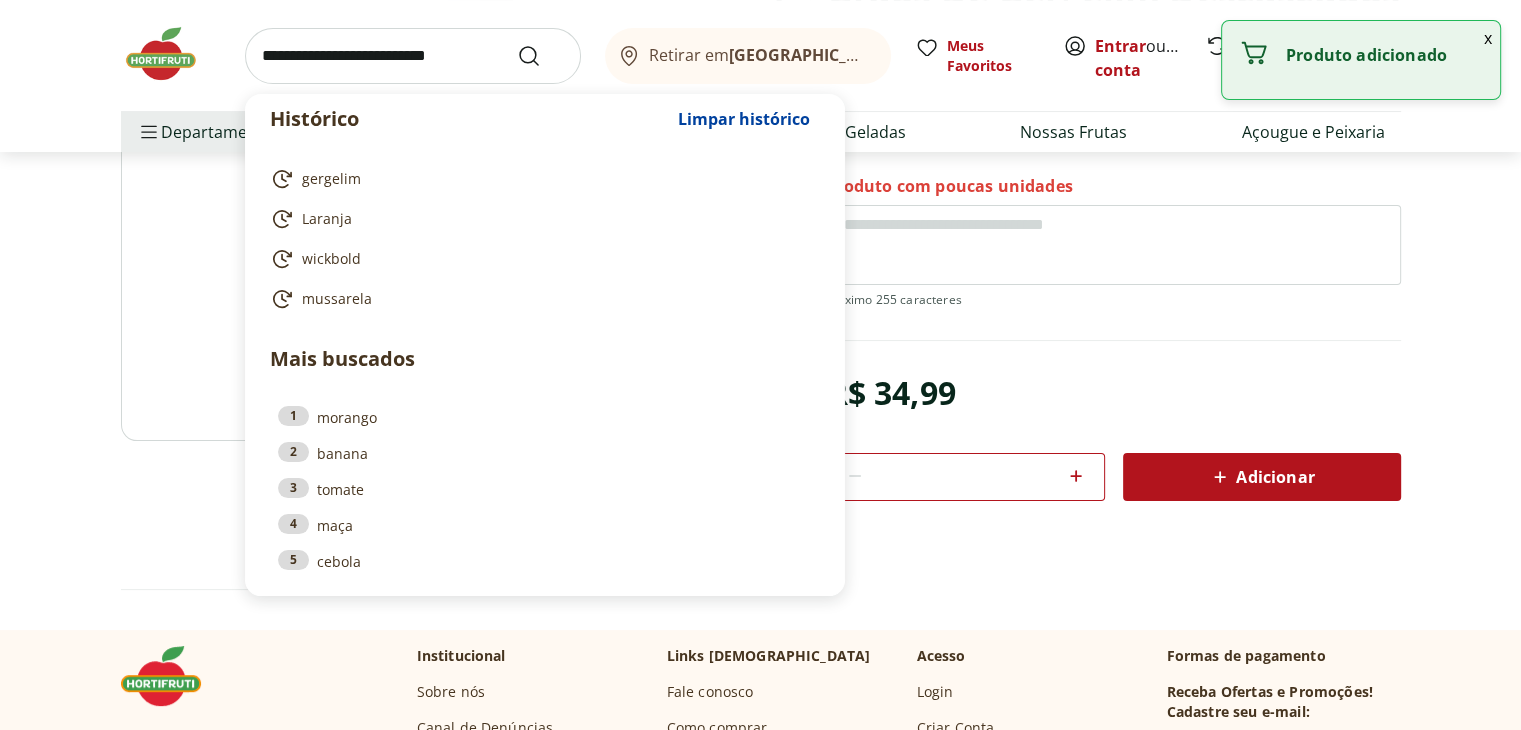 click at bounding box center (413, 56) 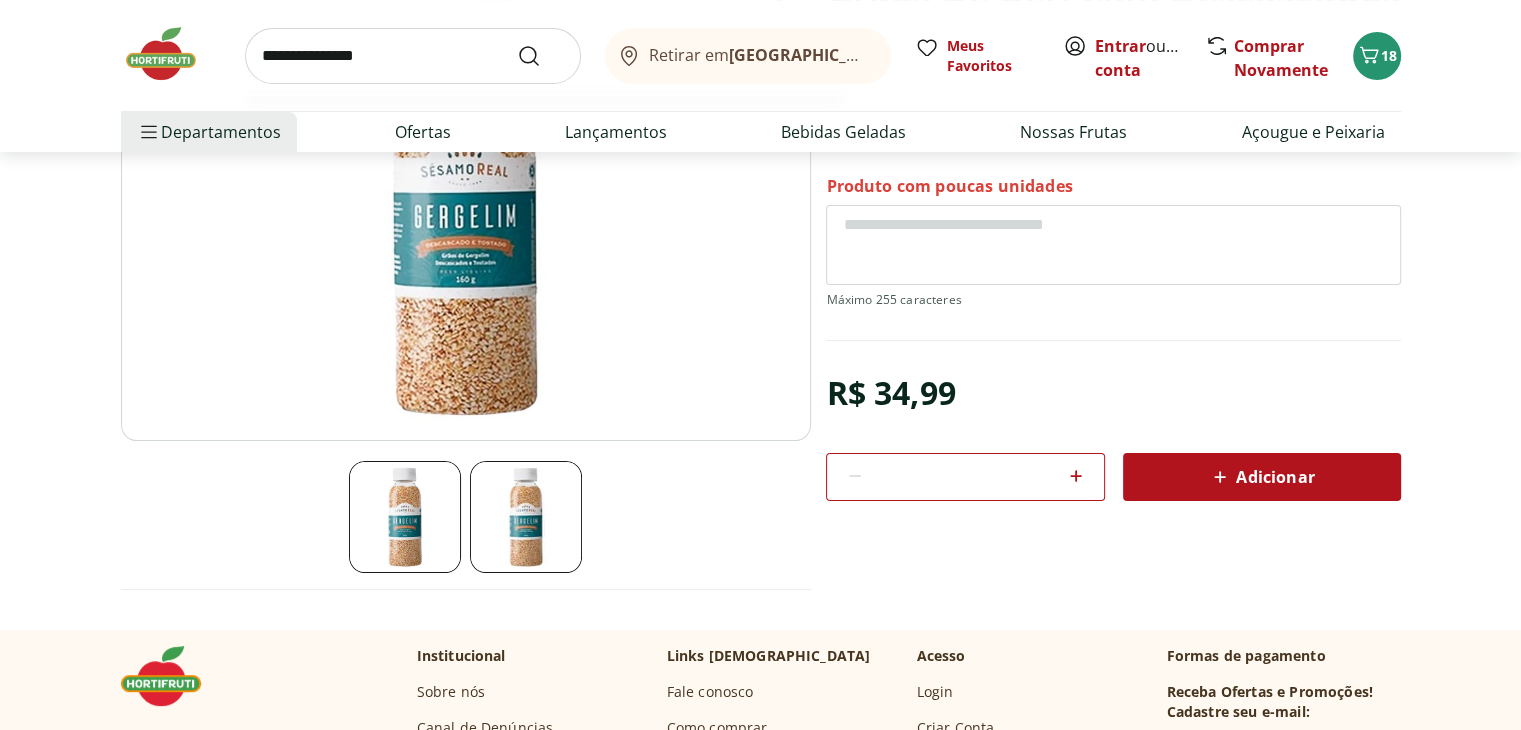 type on "**********" 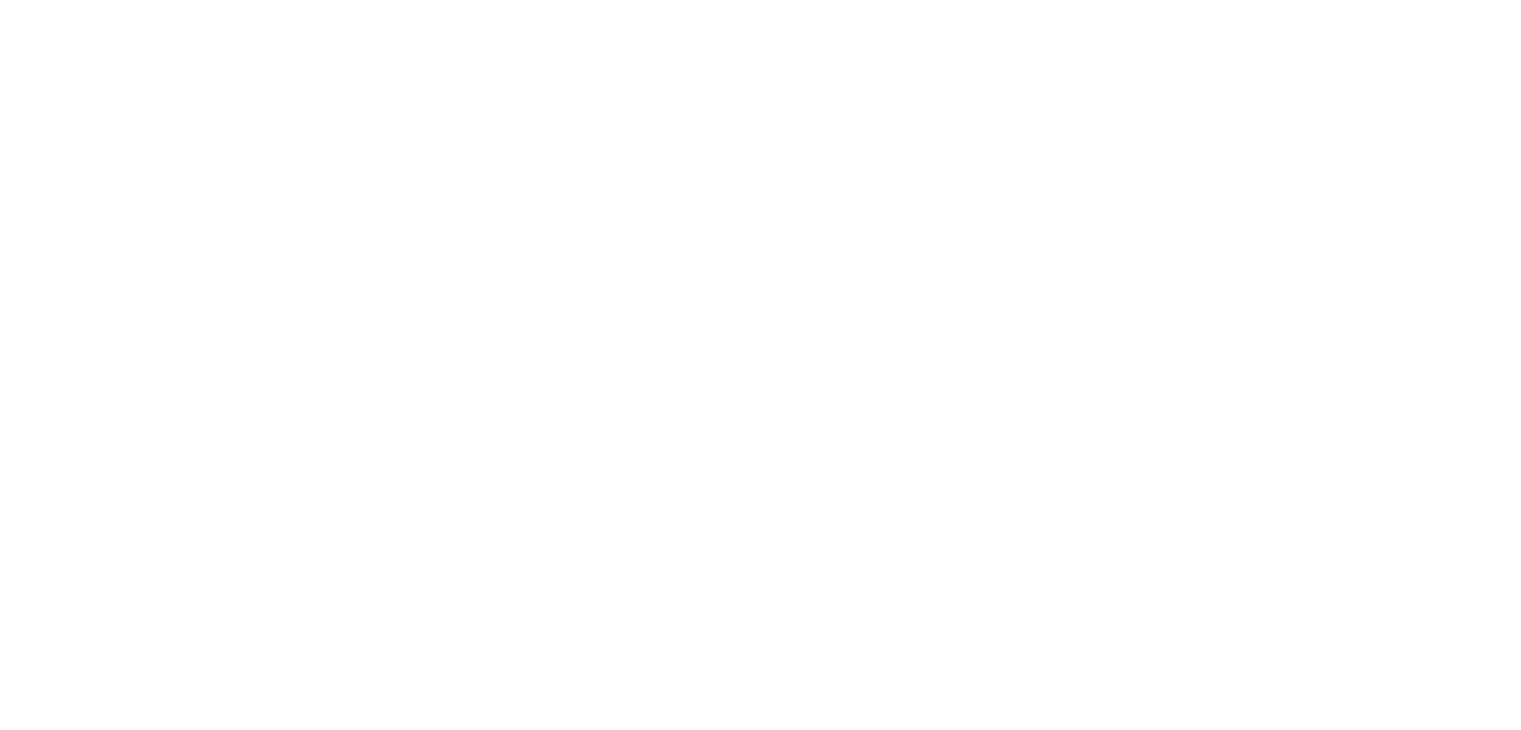 scroll, scrollTop: 0, scrollLeft: 0, axis: both 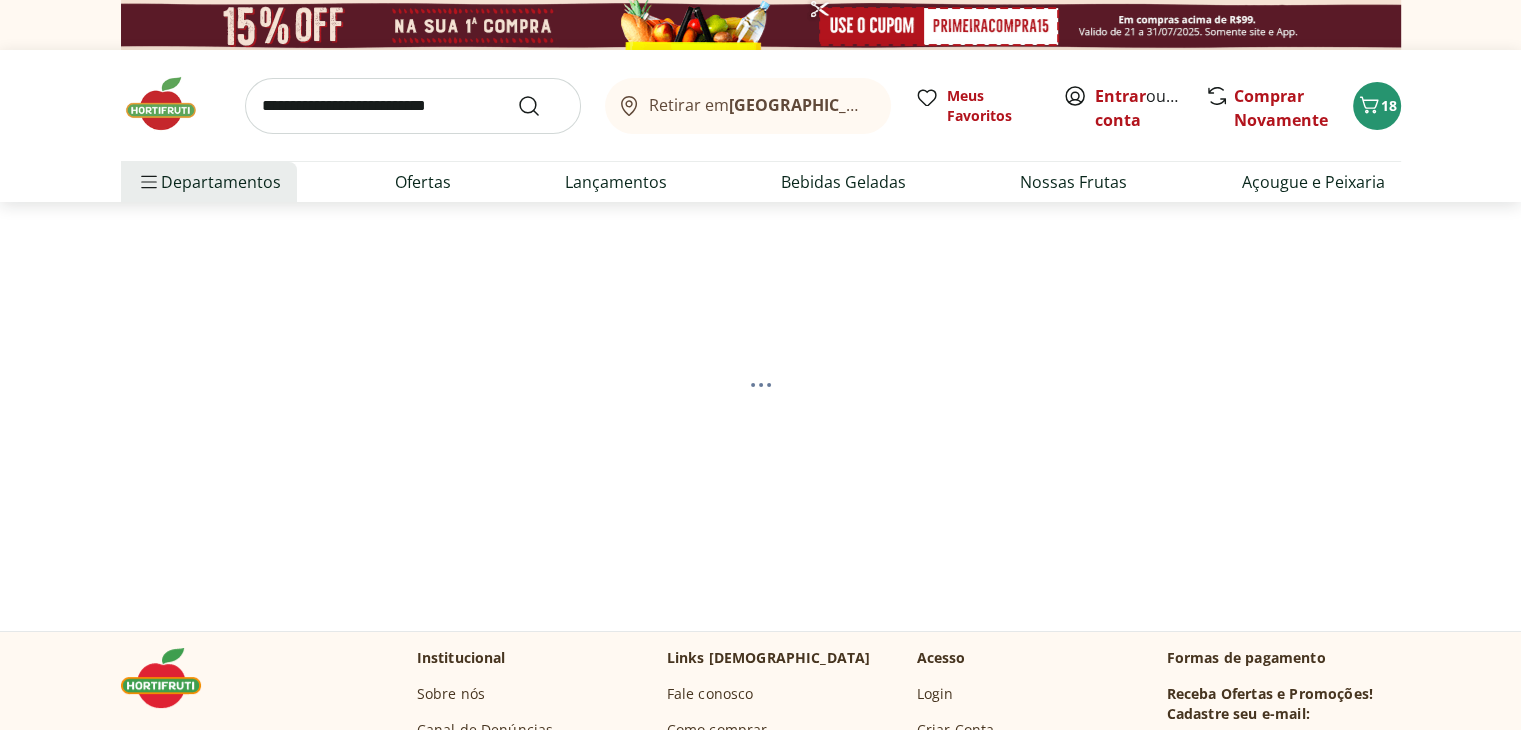 select on "**********" 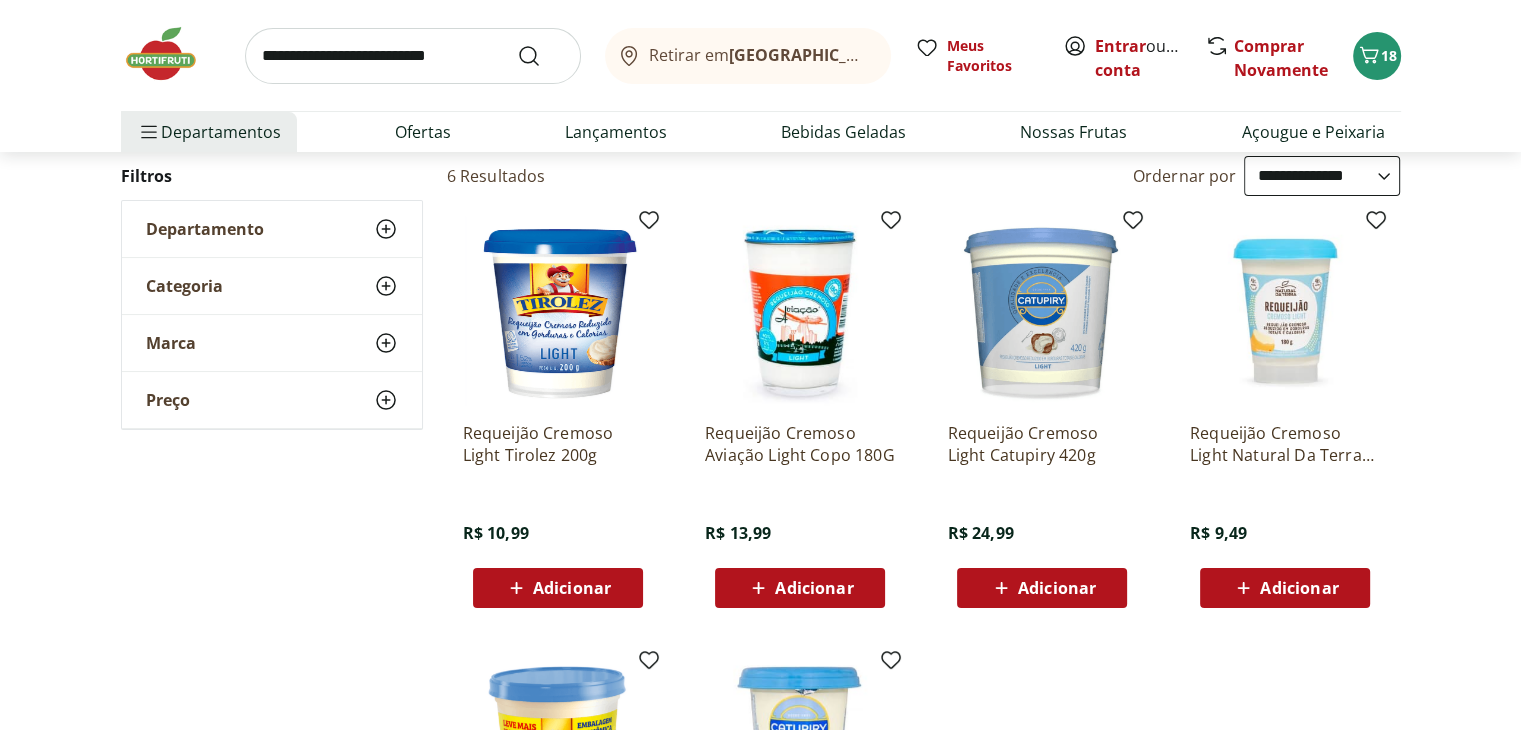 scroll, scrollTop: 200, scrollLeft: 0, axis: vertical 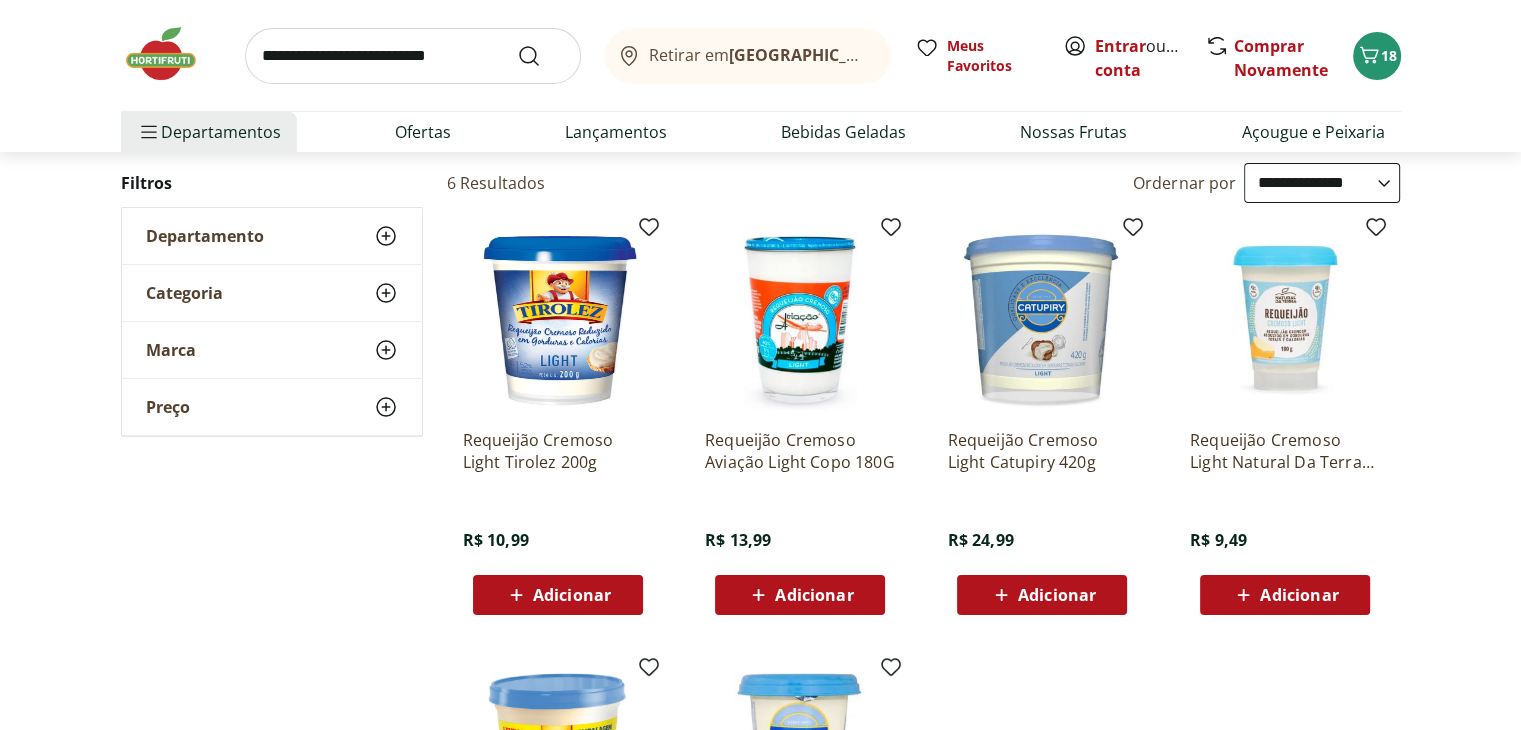 click on "Adicionar" at bounding box center (1299, 595) 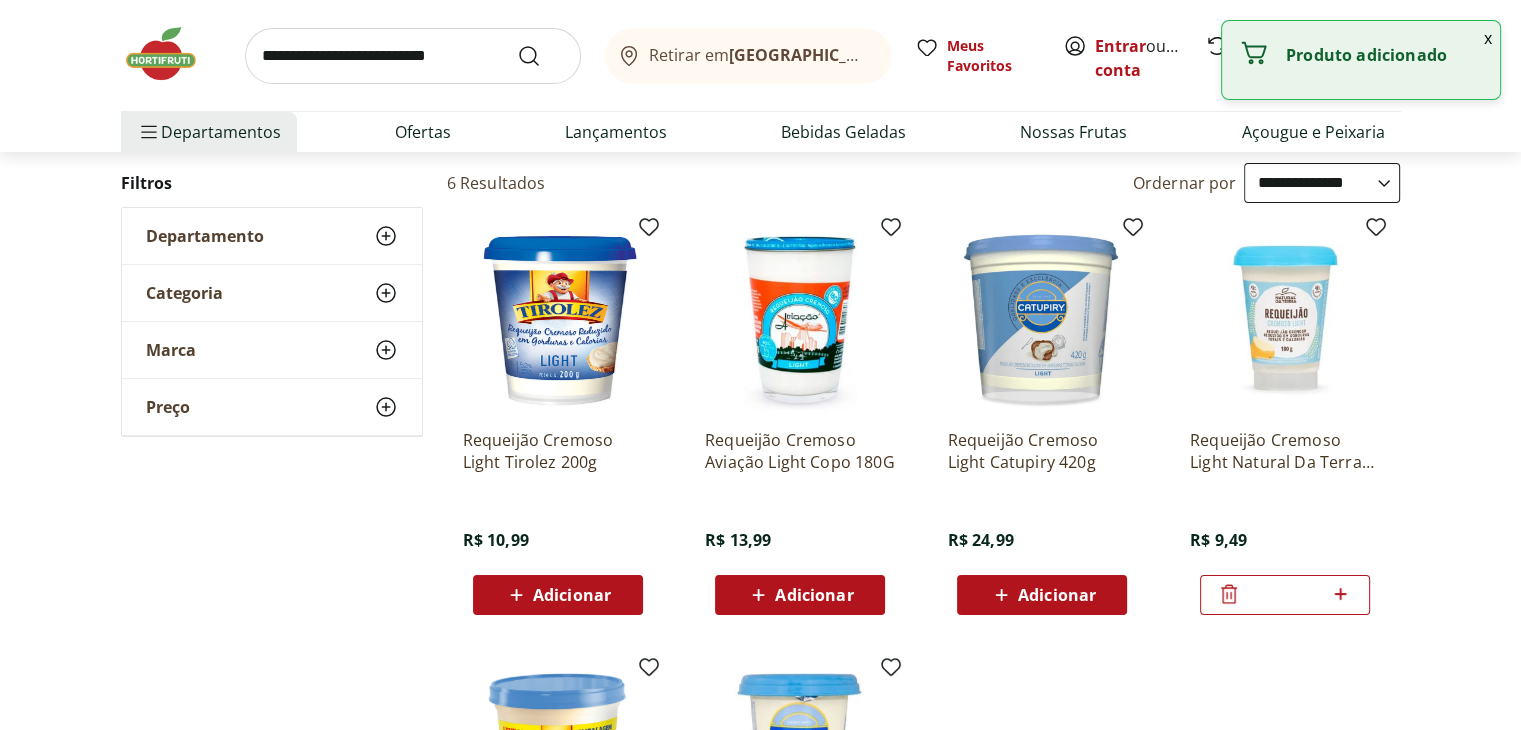 click on "**********" at bounding box center (760, 580) 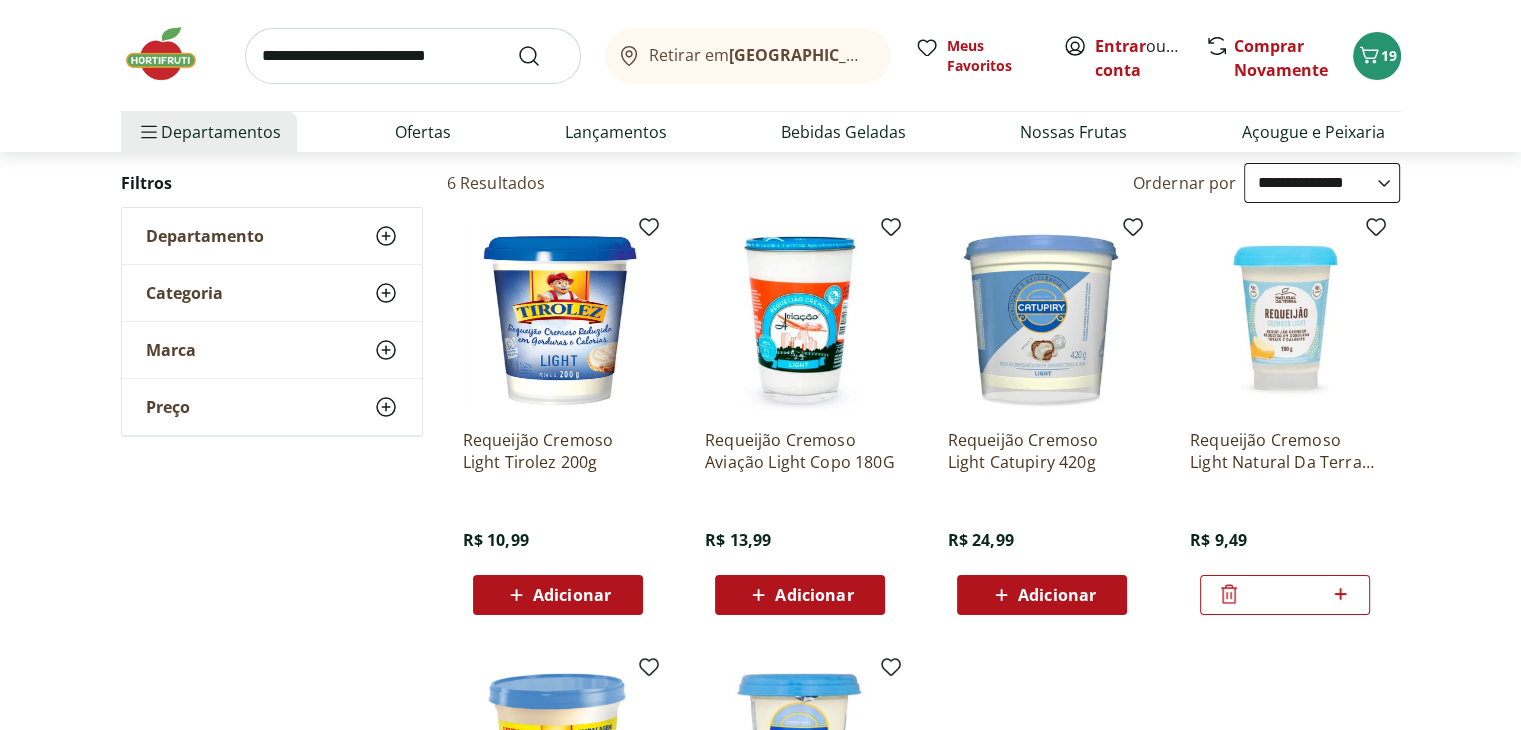 click at bounding box center [413, 56] 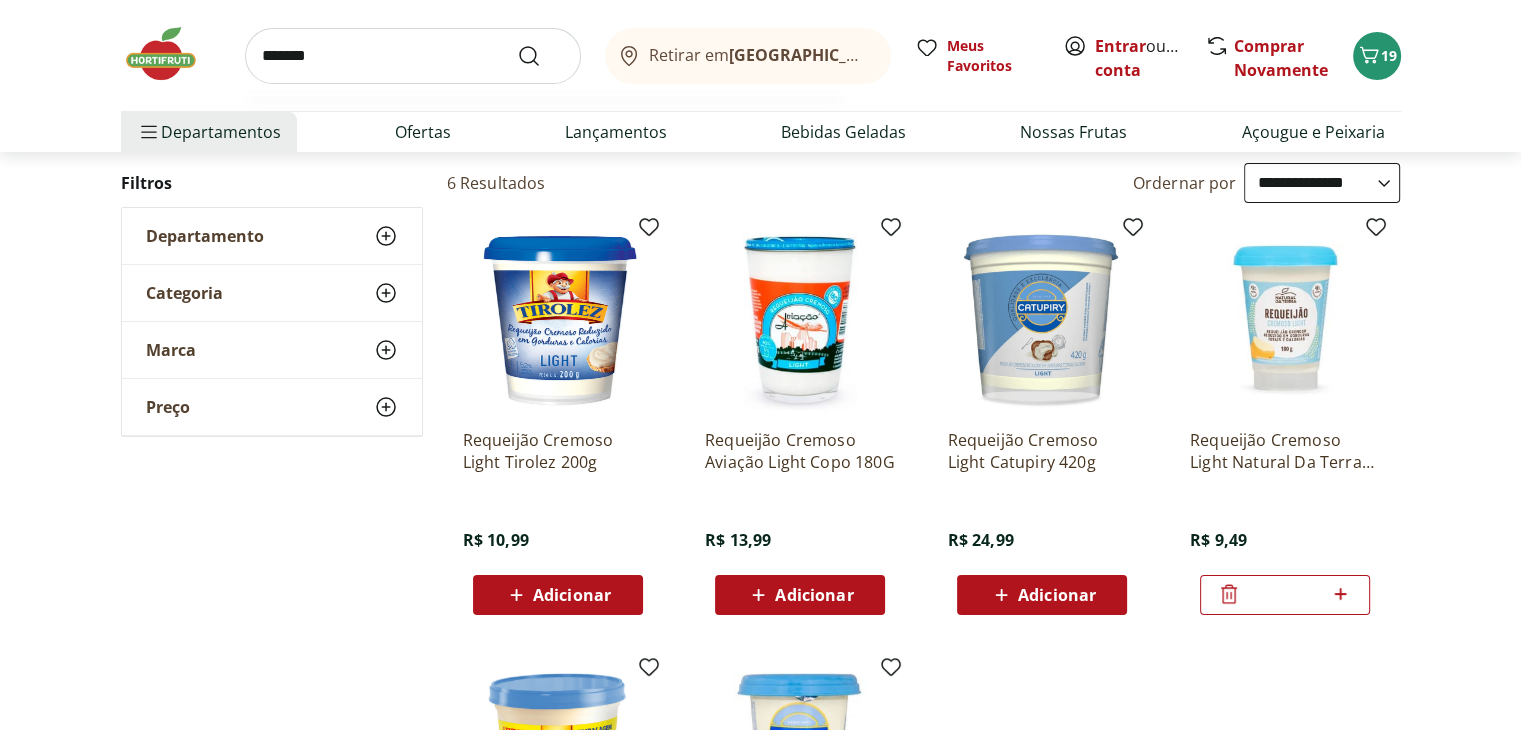 type on "*******" 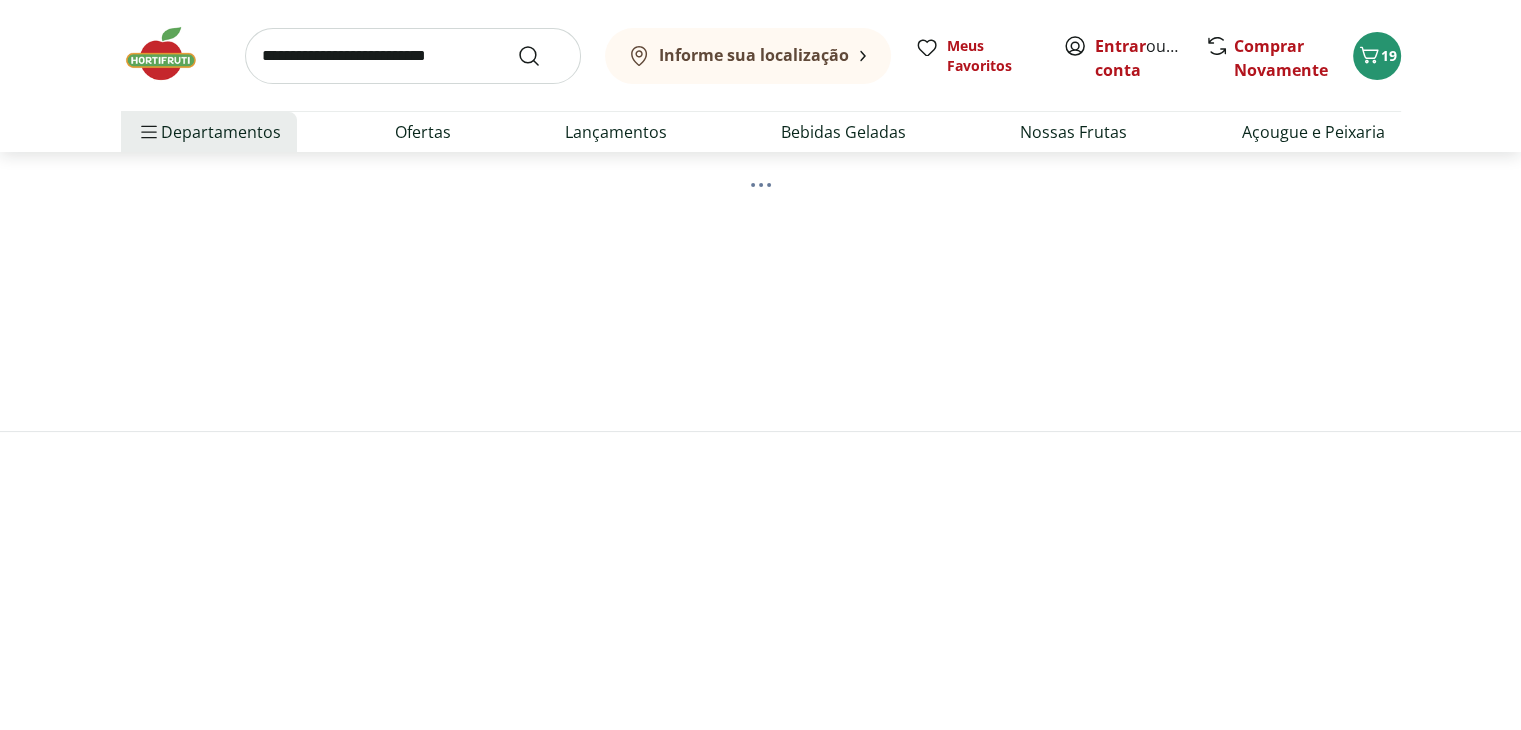scroll, scrollTop: 0, scrollLeft: 0, axis: both 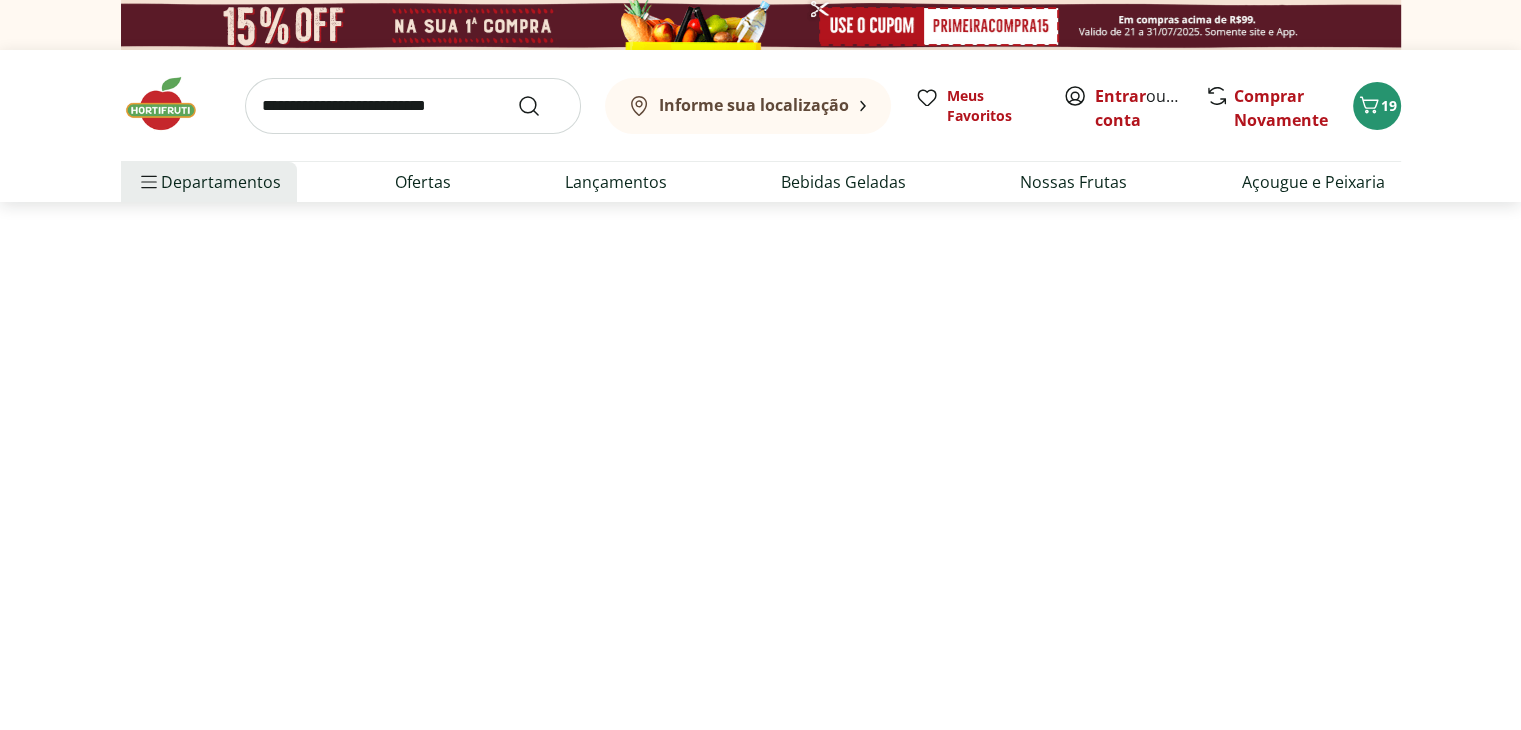 select on "**********" 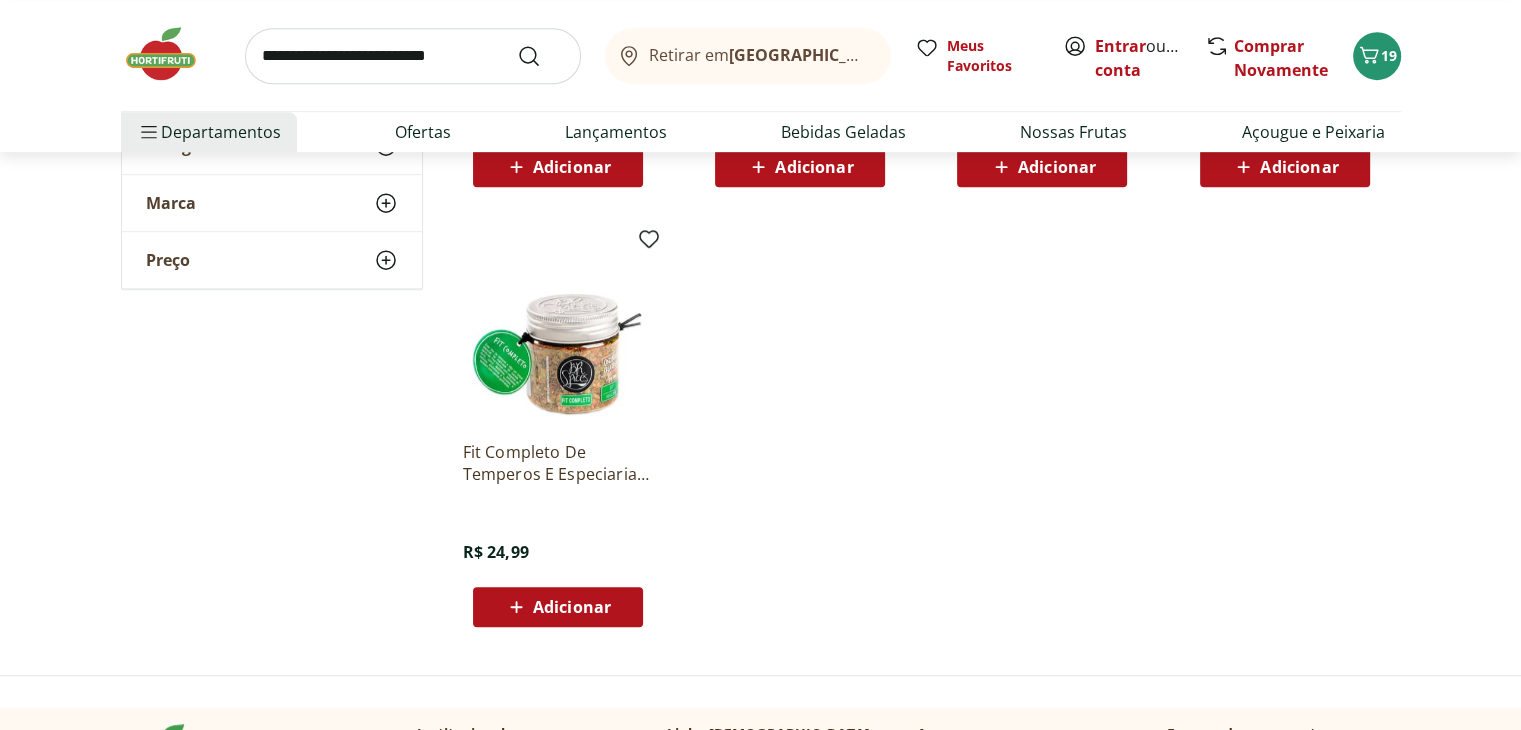 scroll, scrollTop: 1100, scrollLeft: 0, axis: vertical 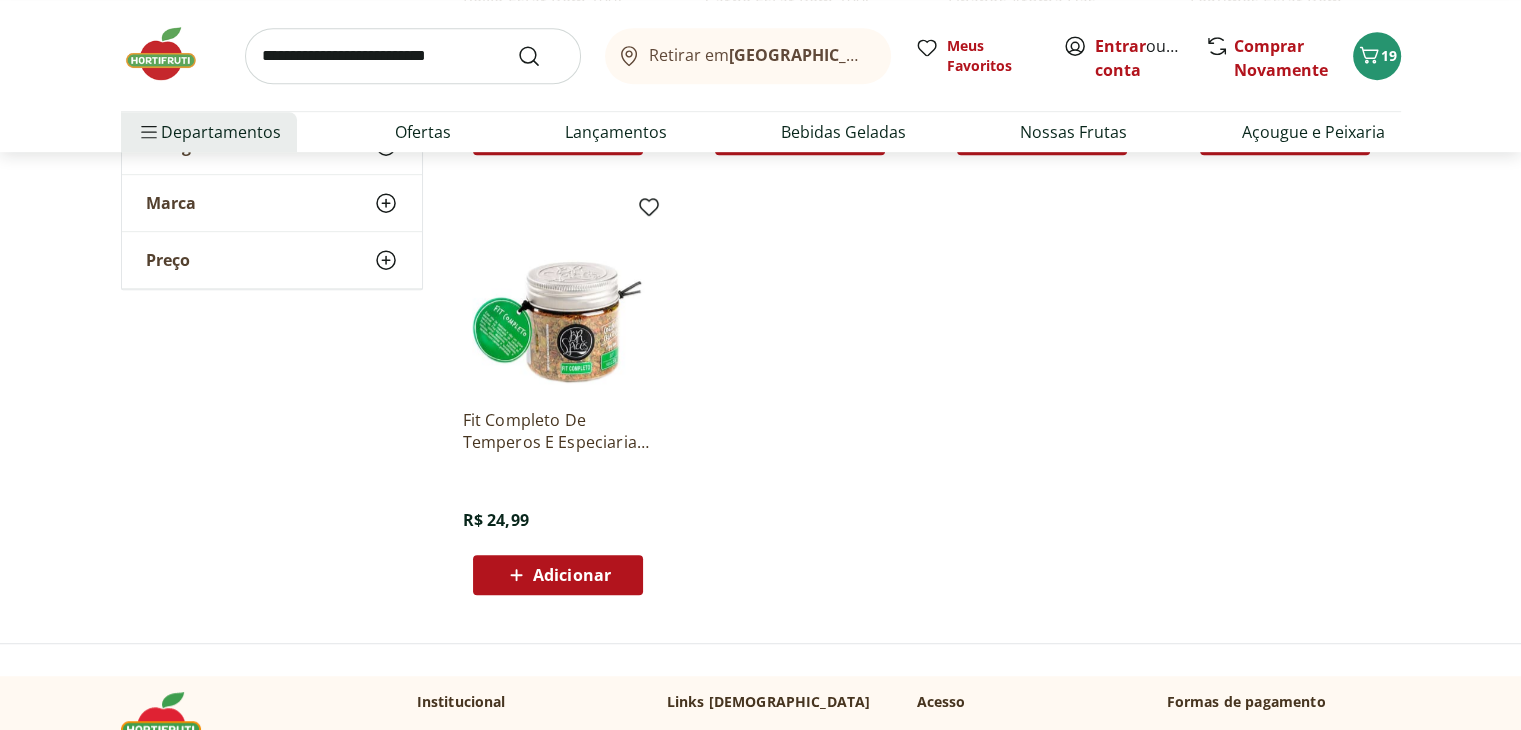 click at bounding box center [558, 298] 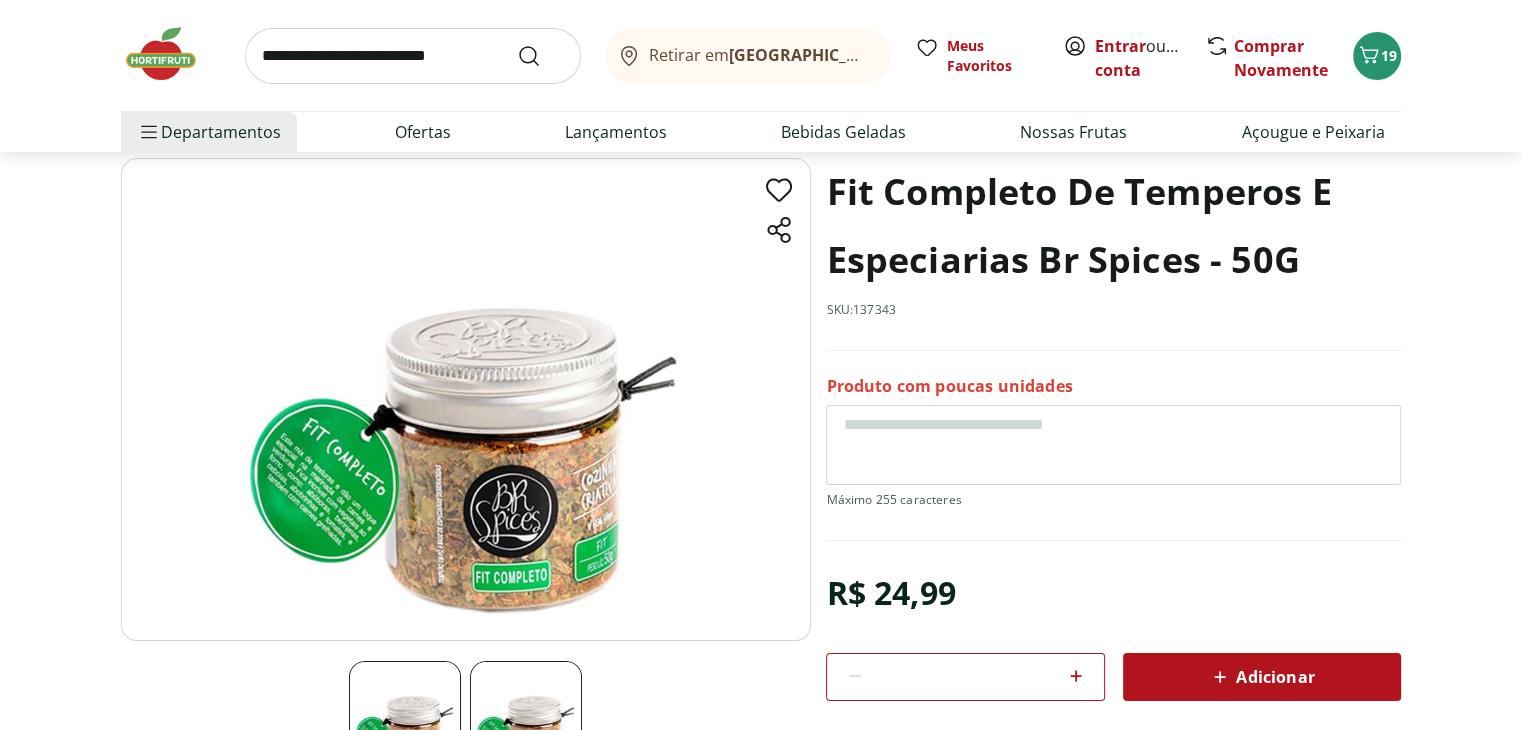 scroll, scrollTop: 200, scrollLeft: 0, axis: vertical 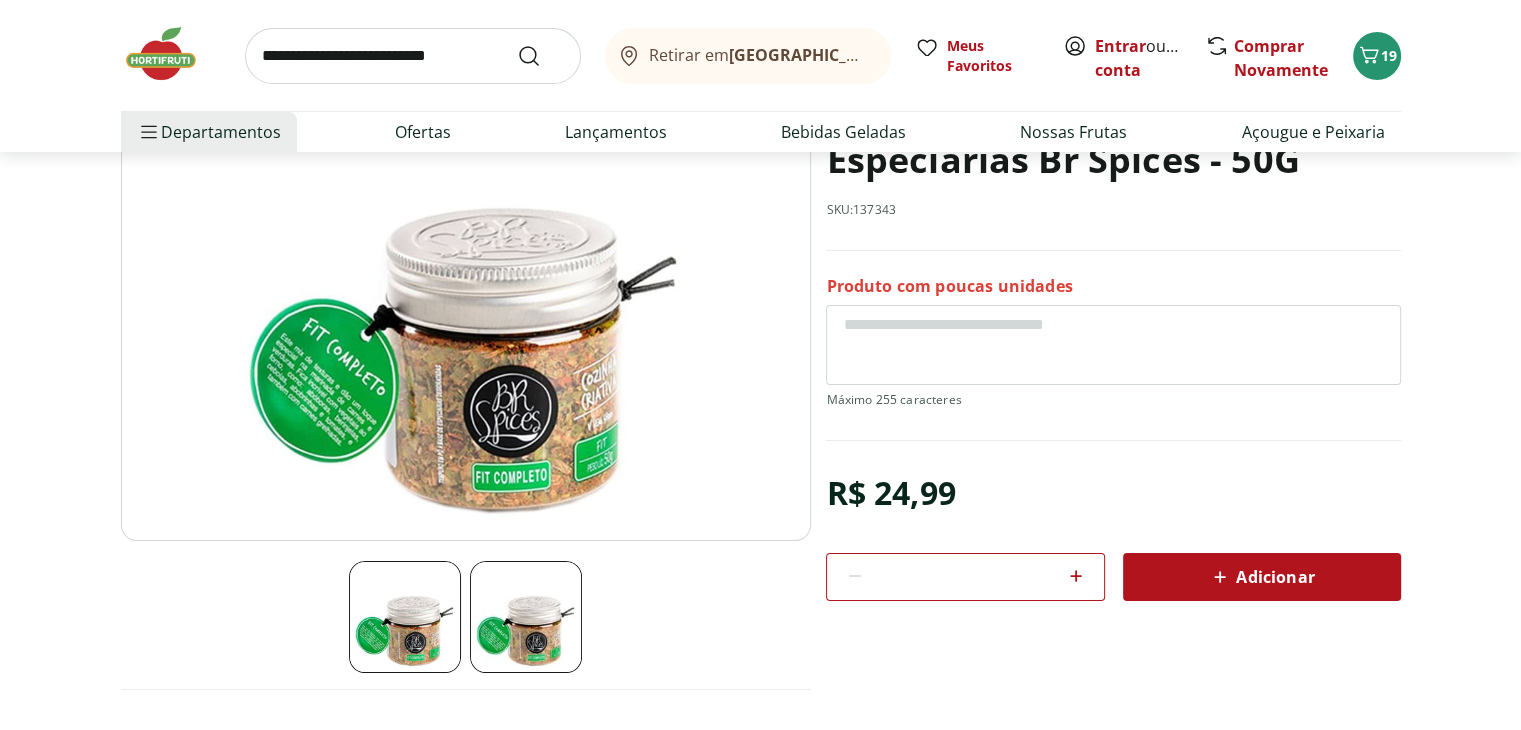 click at bounding box center (466, 299) 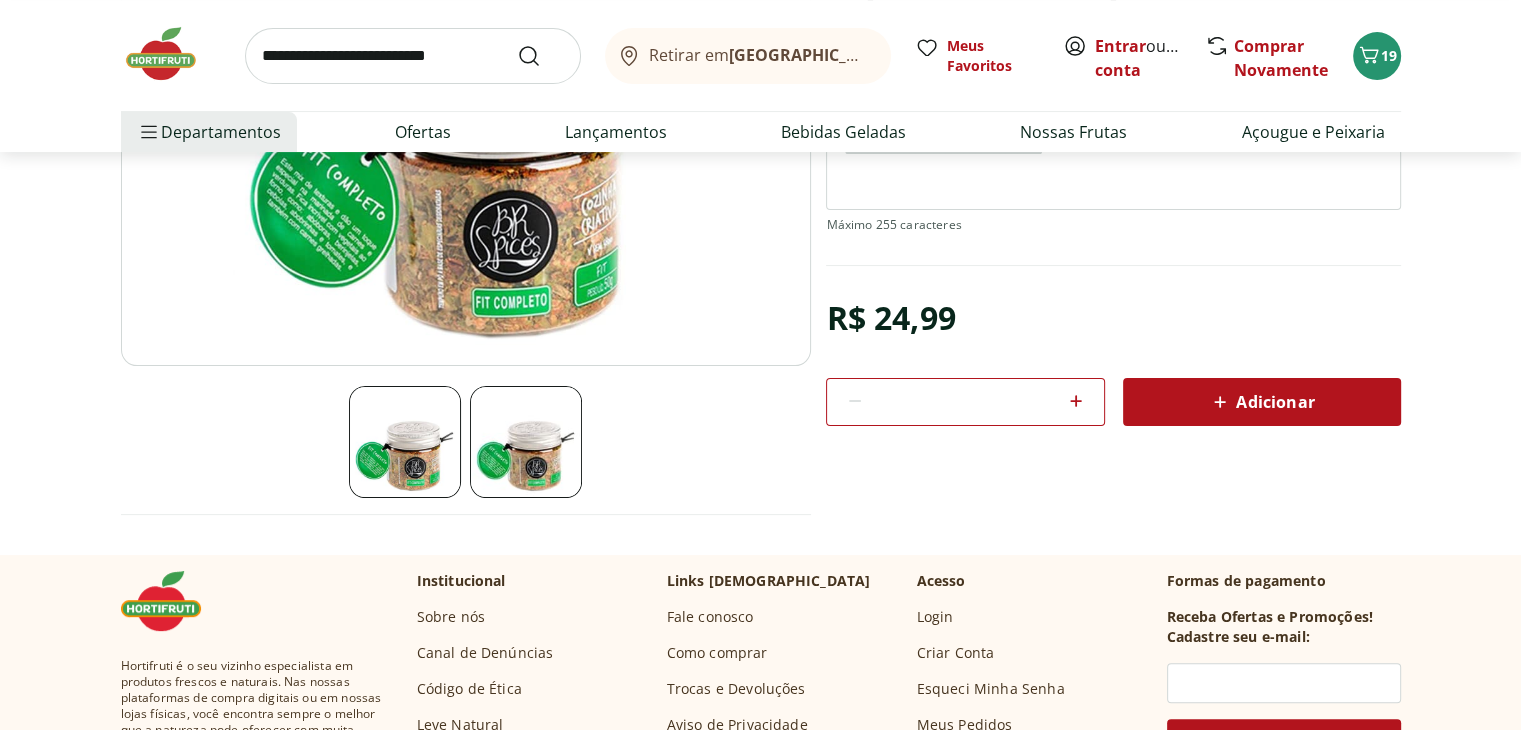 scroll, scrollTop: 368, scrollLeft: 0, axis: vertical 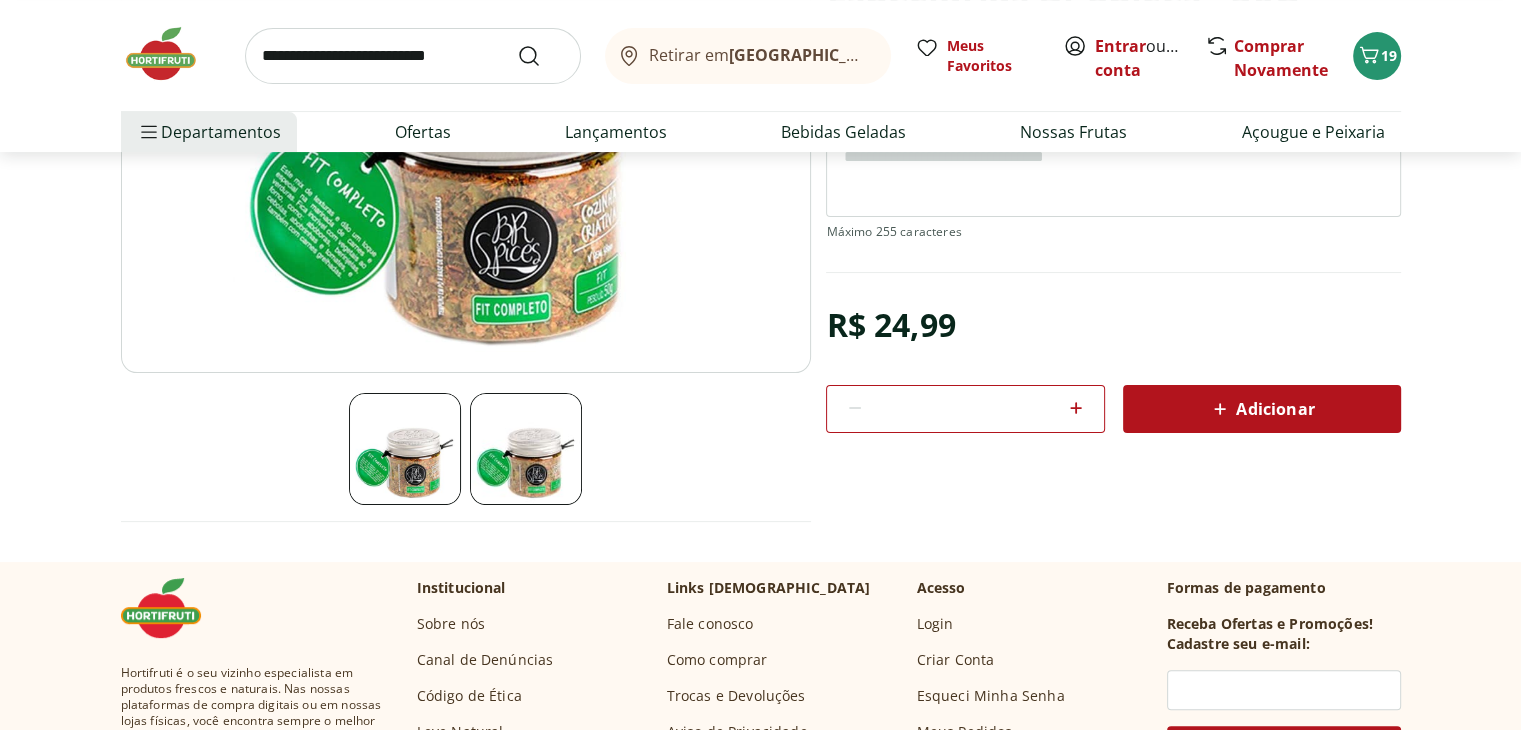 click at bounding box center [526, 449] 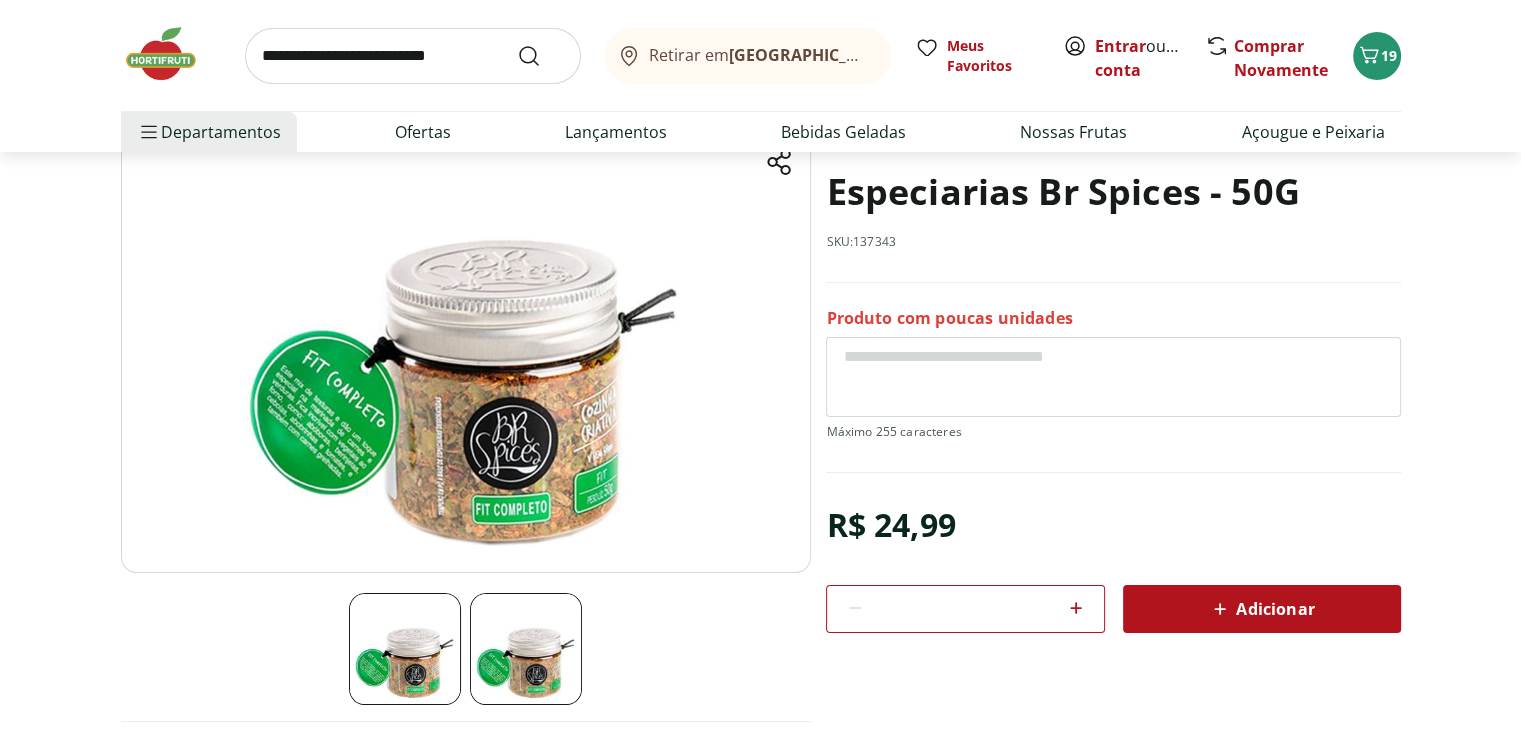 scroll, scrollTop: 0, scrollLeft: 0, axis: both 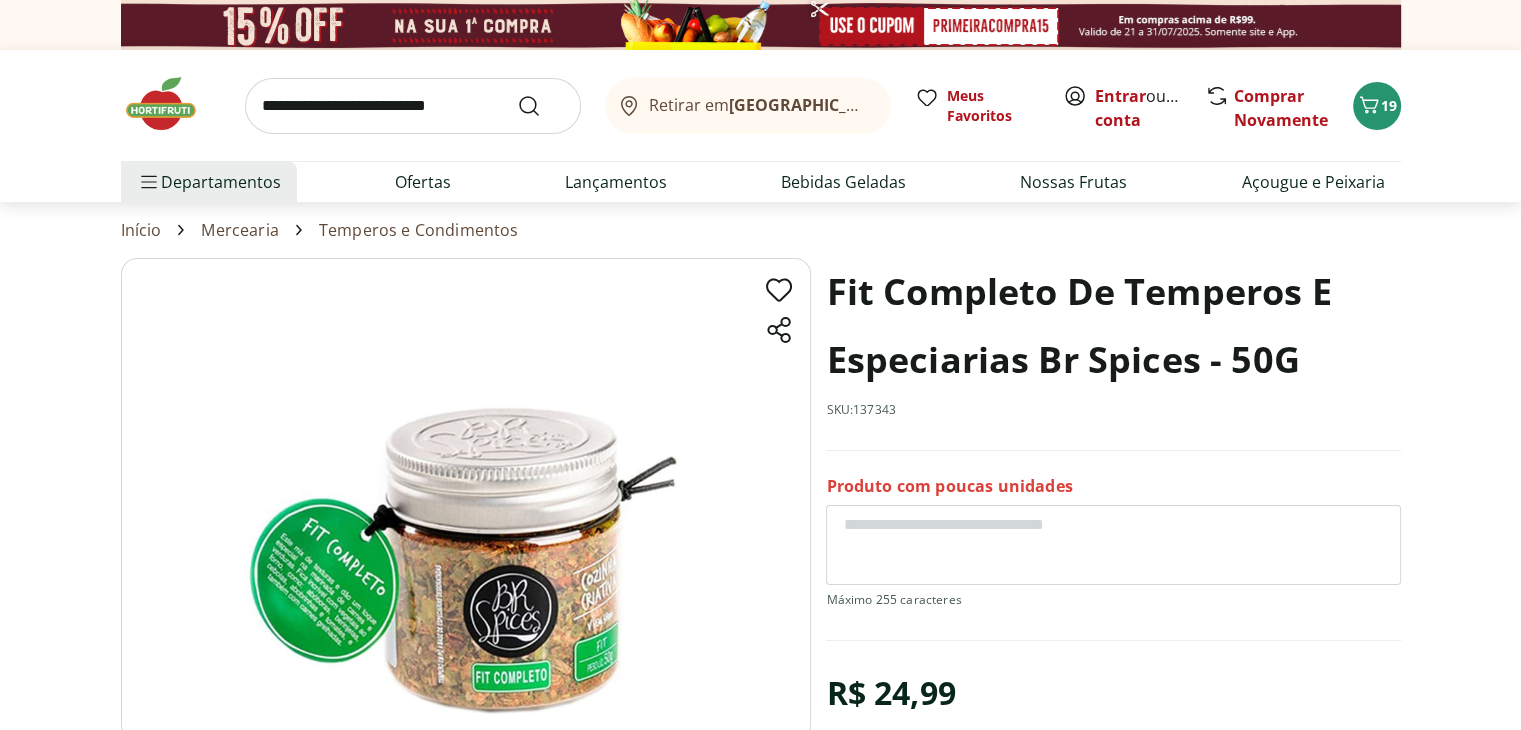 click on "Temperos e Condimentos" at bounding box center (419, 230) 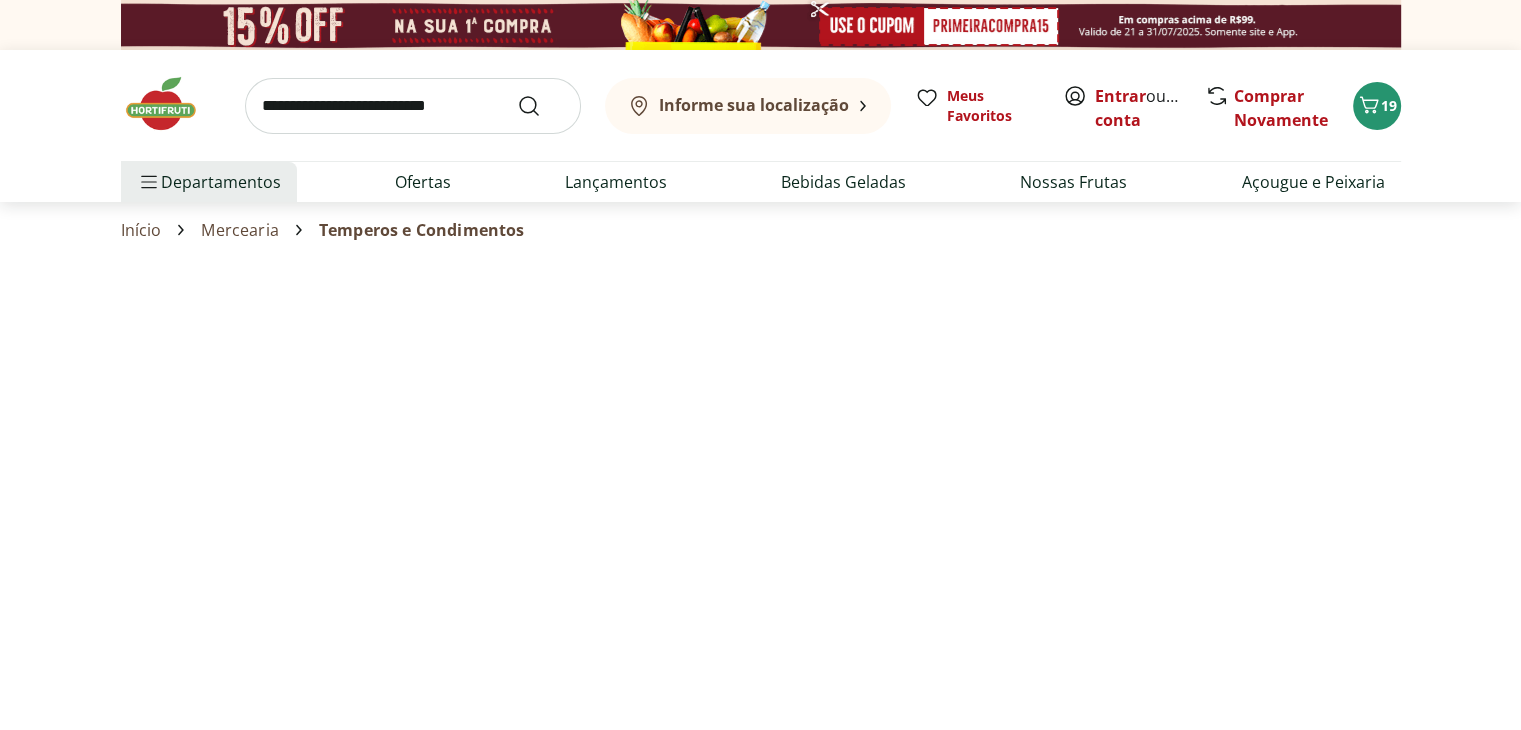 select on "**********" 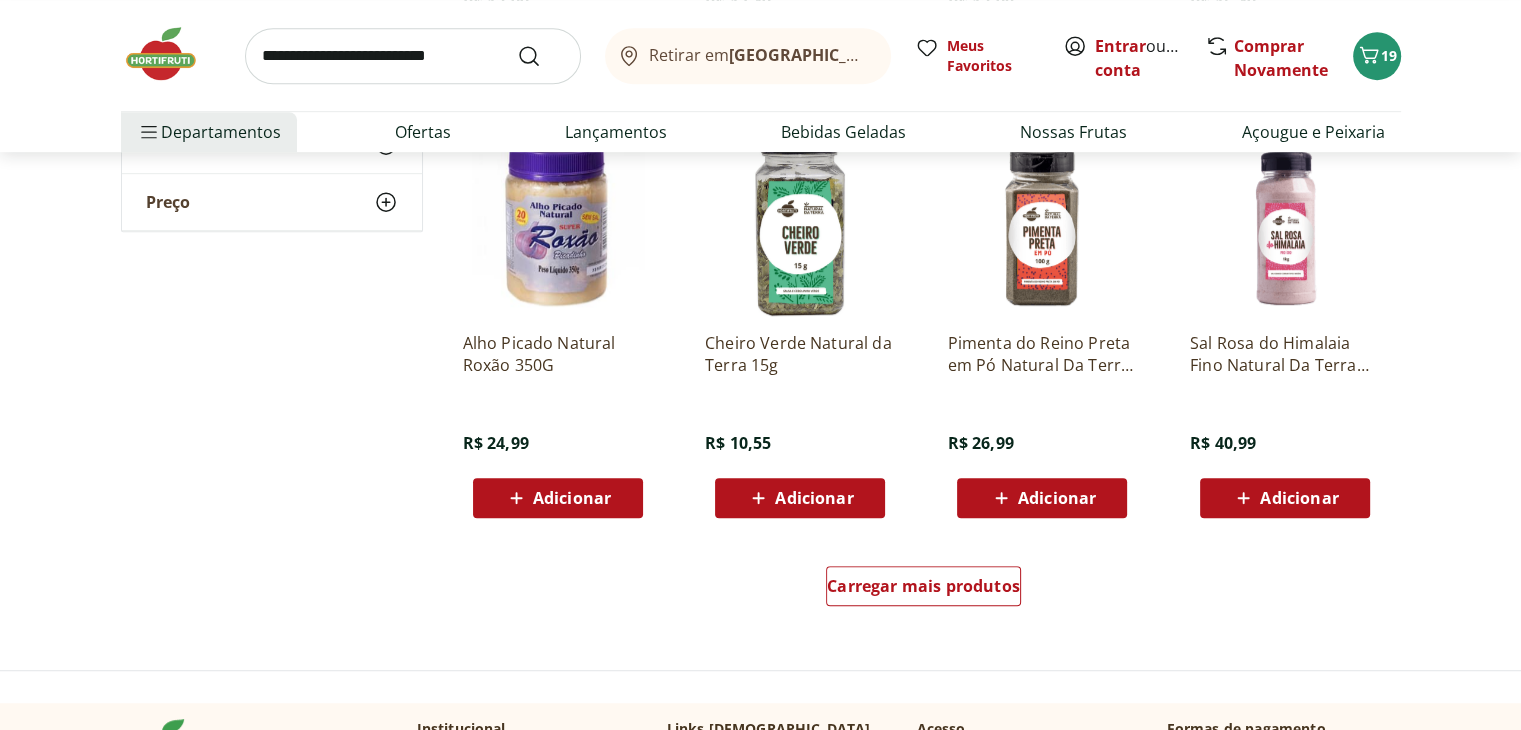 scroll, scrollTop: 1300, scrollLeft: 0, axis: vertical 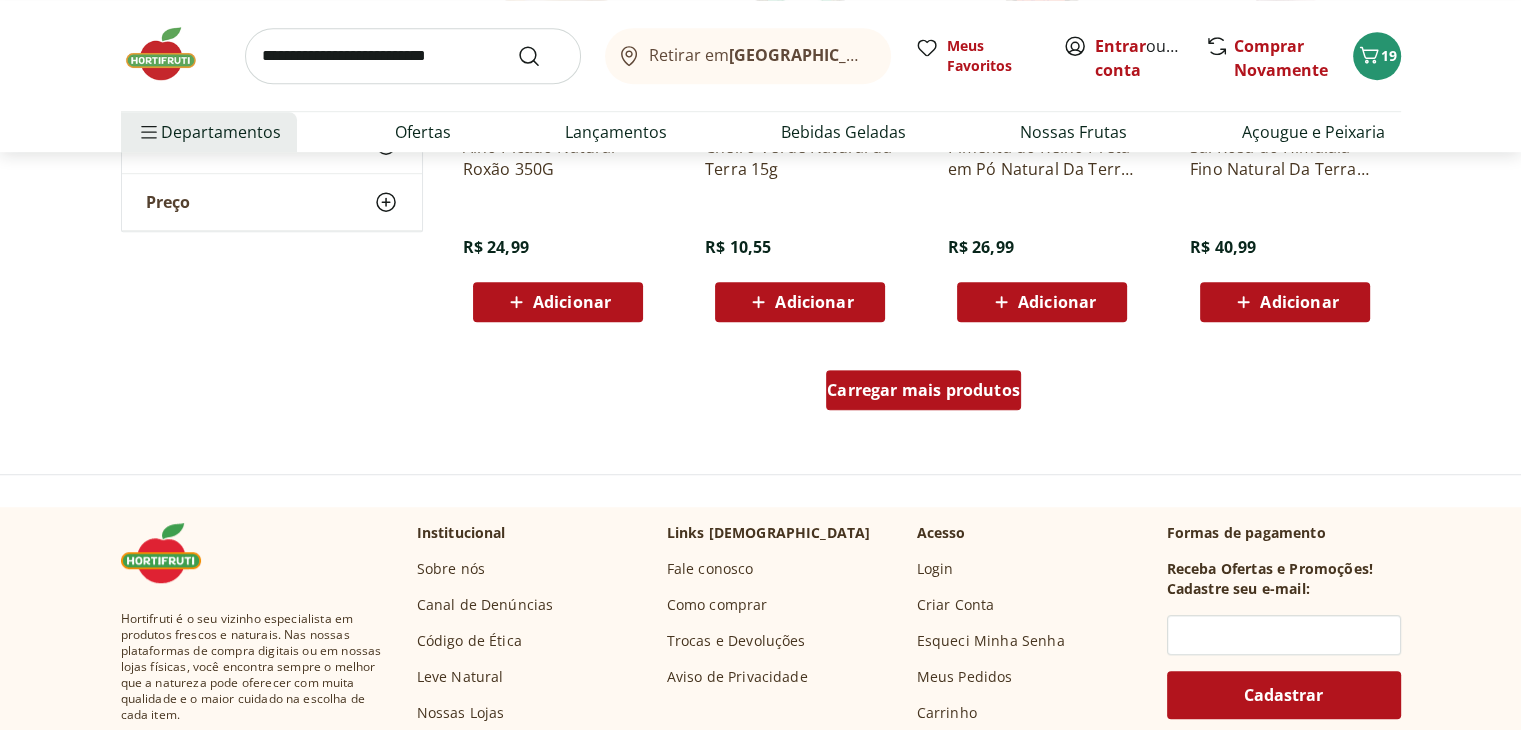 click on "Carregar mais produtos" at bounding box center (923, 390) 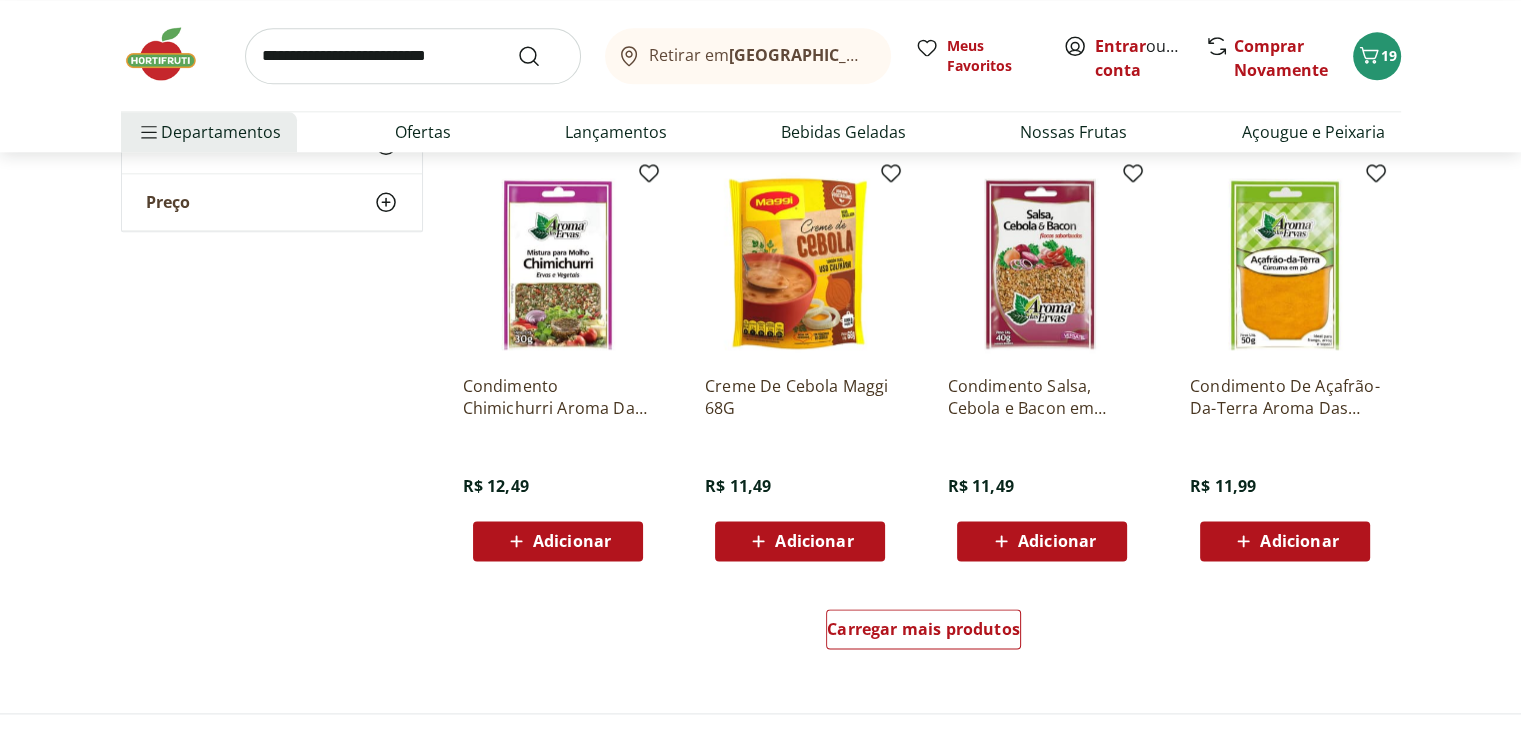 scroll, scrollTop: 2400, scrollLeft: 0, axis: vertical 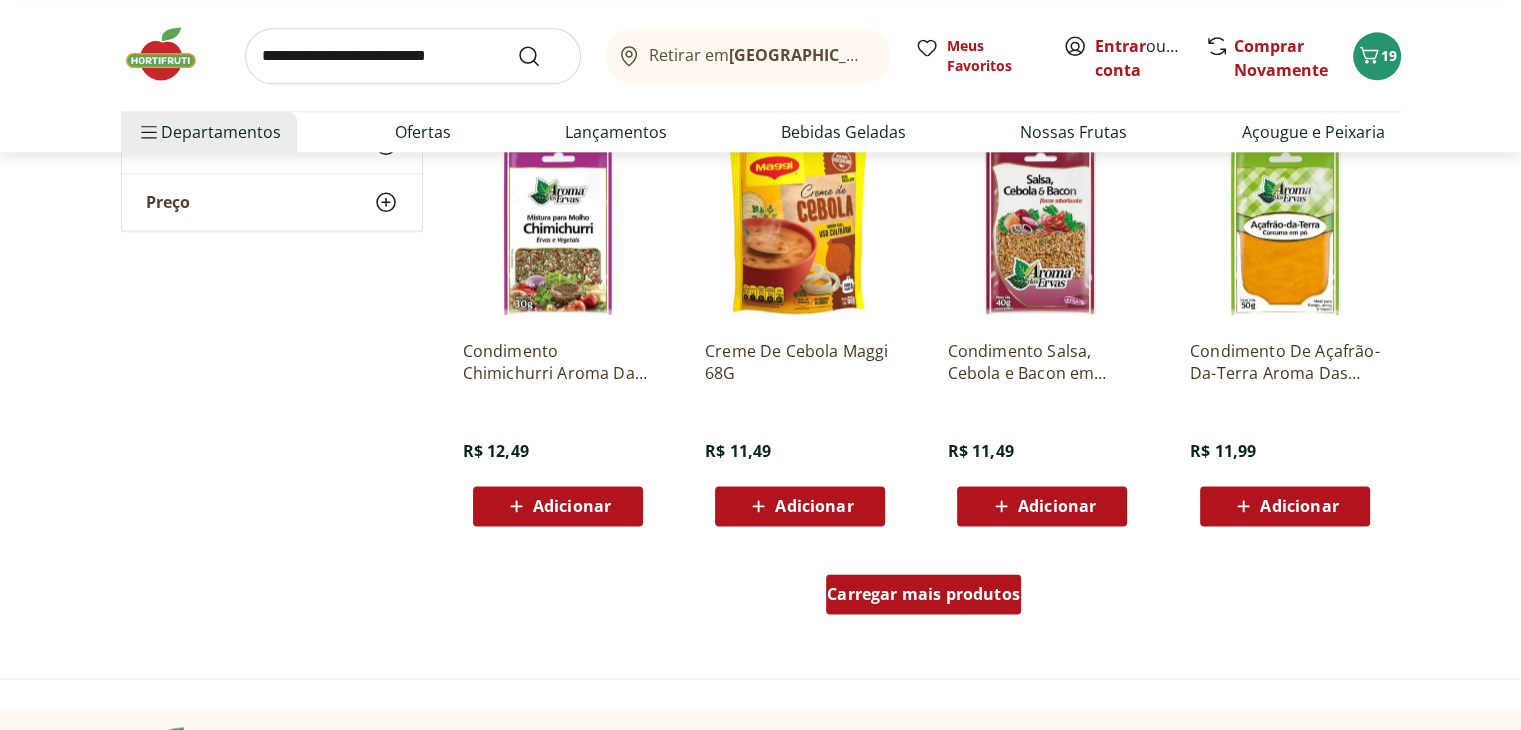 click on "Carregar mais produtos" at bounding box center (923, 594) 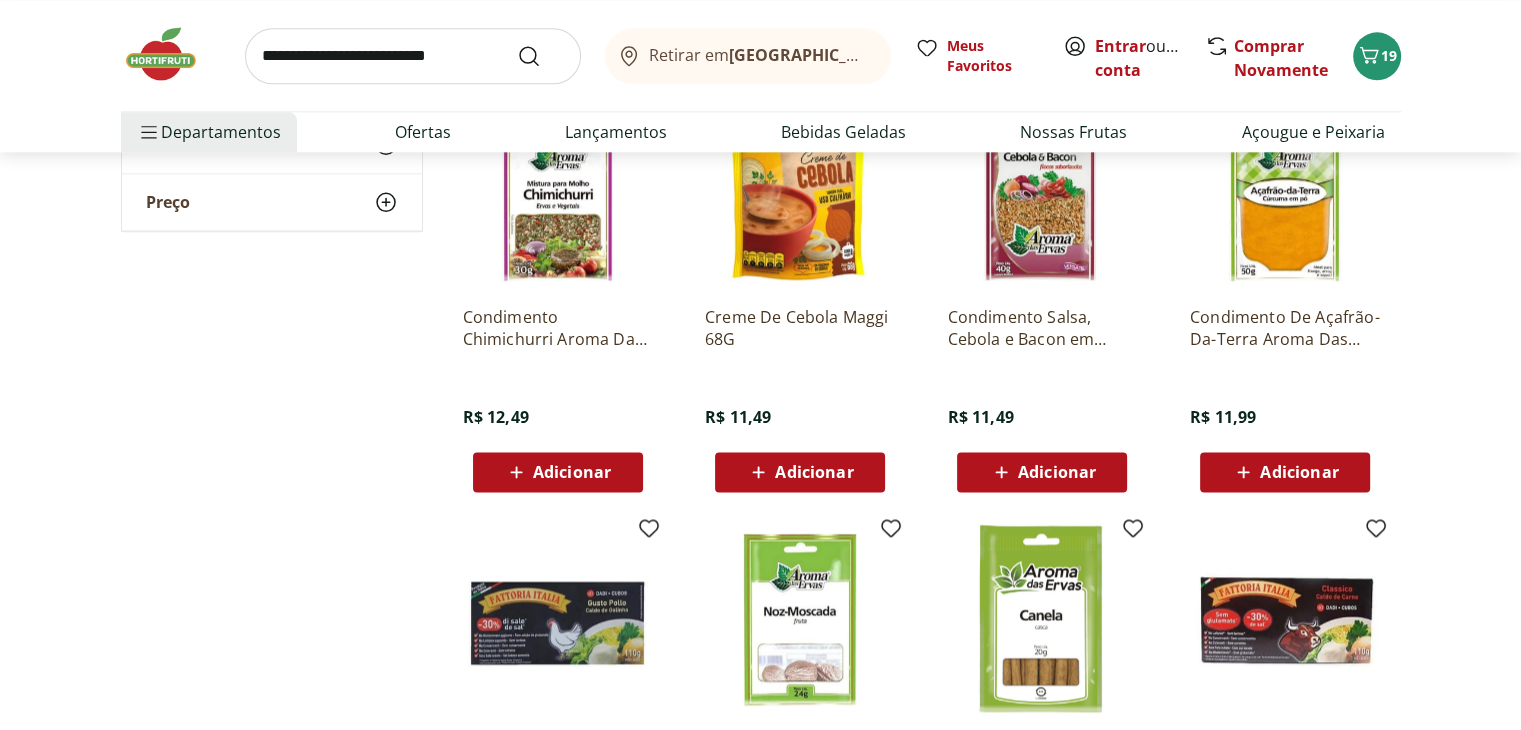 scroll, scrollTop: 2400, scrollLeft: 0, axis: vertical 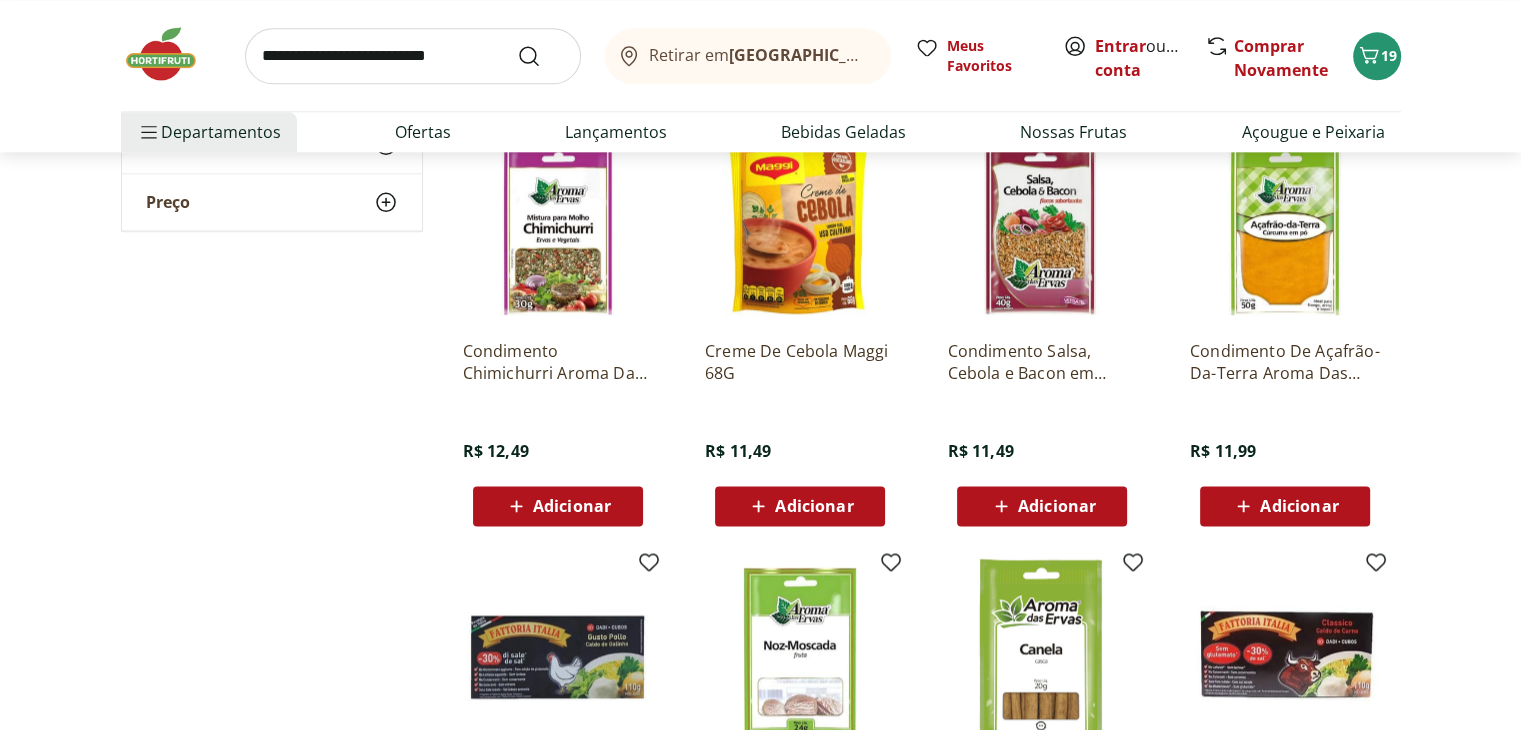 click on "Adicionar" at bounding box center [1285, 506] 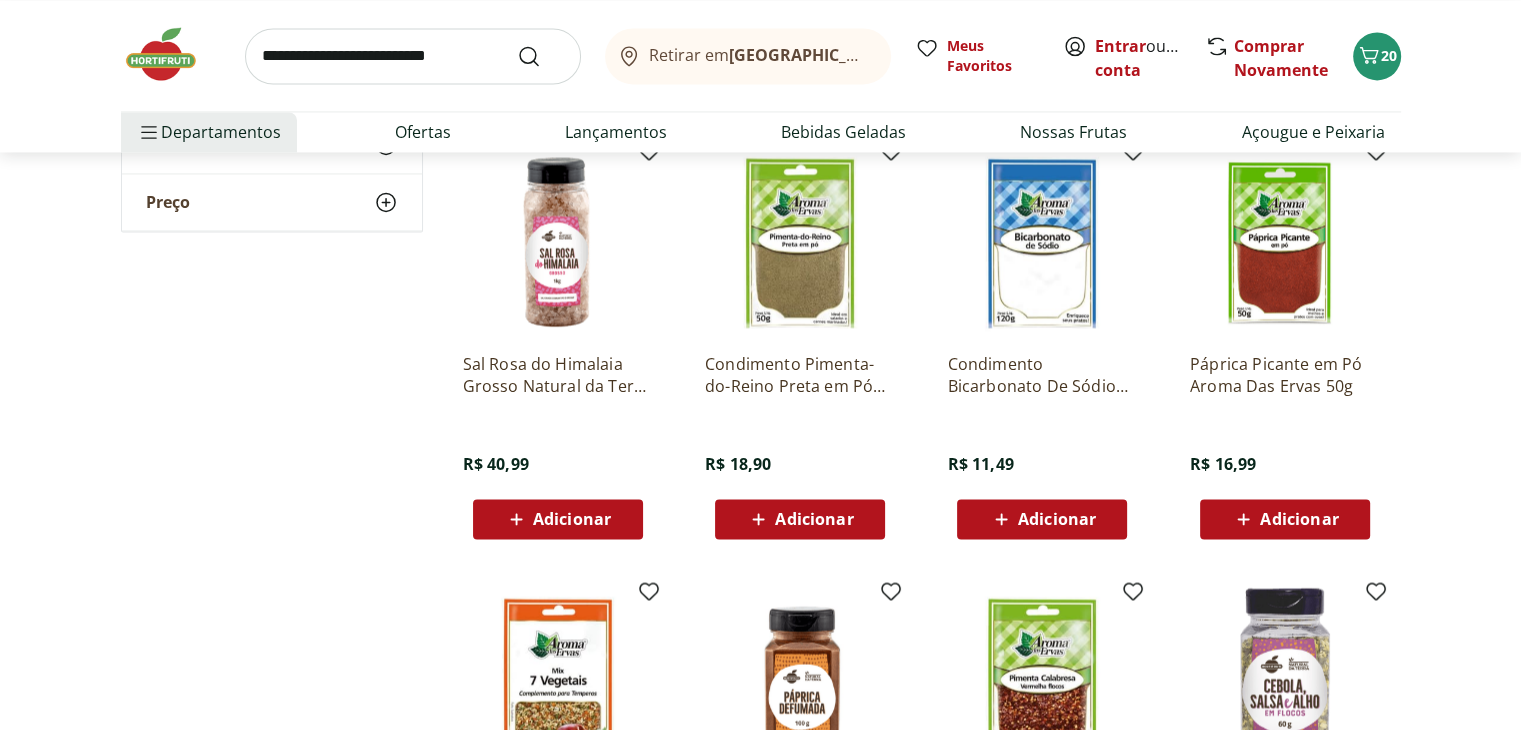 scroll, scrollTop: 3300, scrollLeft: 0, axis: vertical 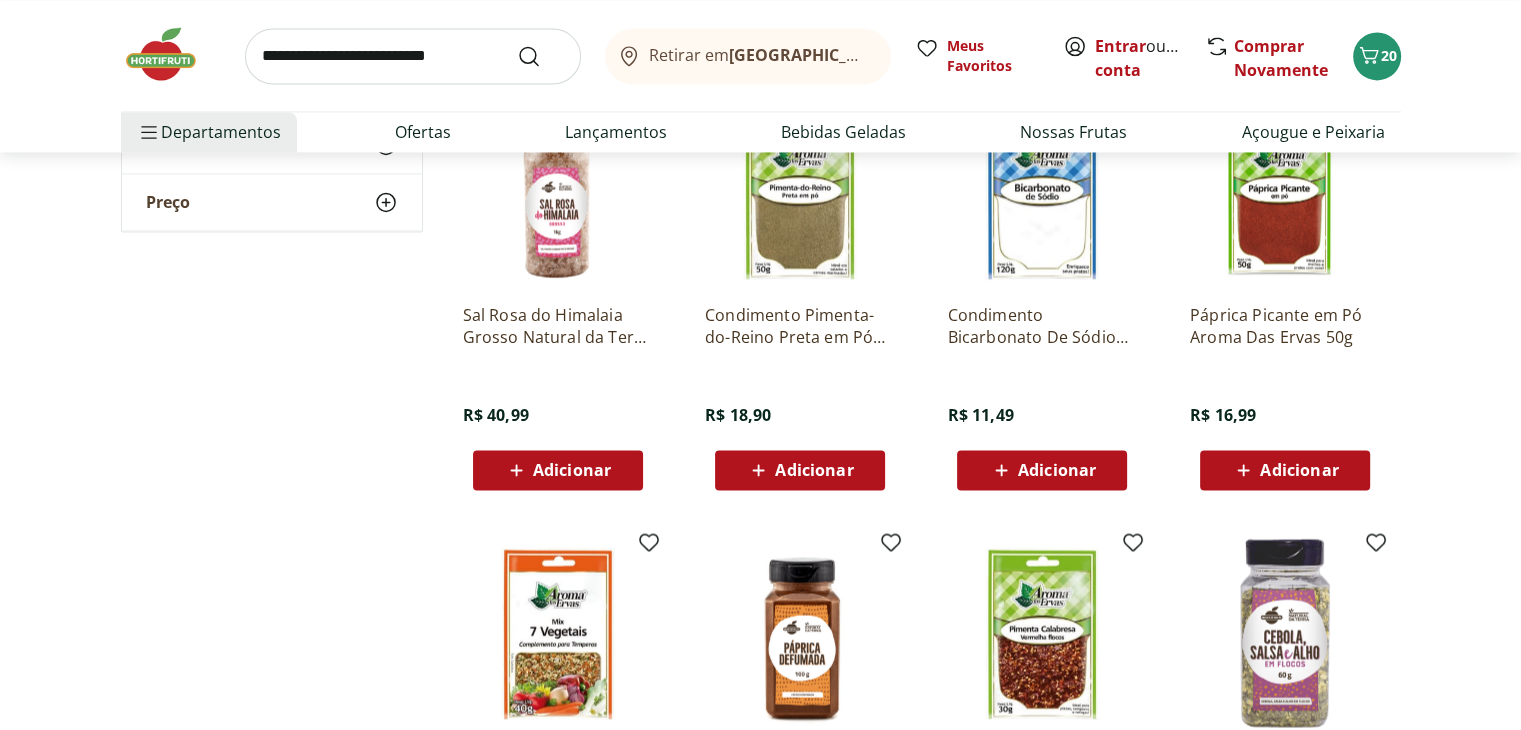 click on "Adicionar" at bounding box center (1299, 470) 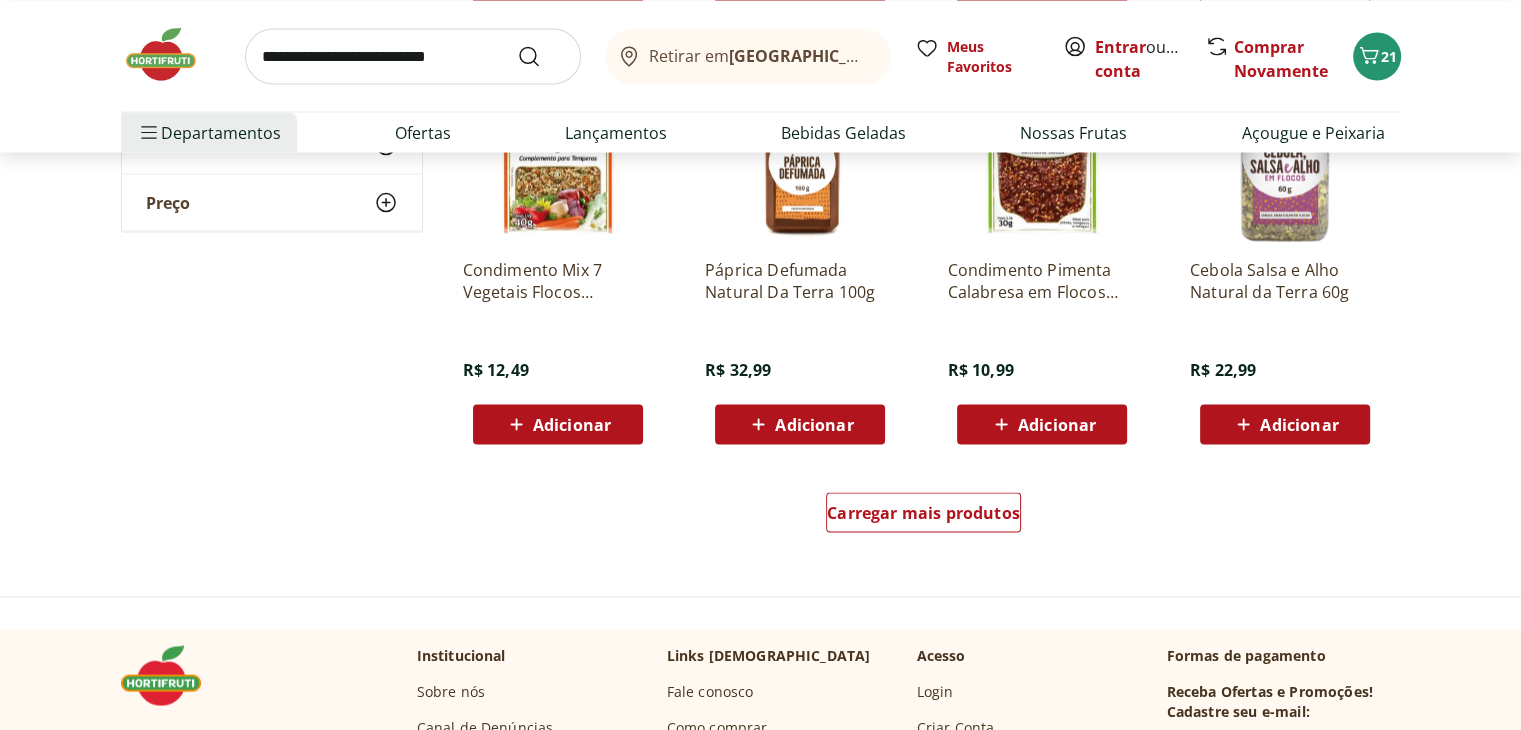 scroll, scrollTop: 3800, scrollLeft: 0, axis: vertical 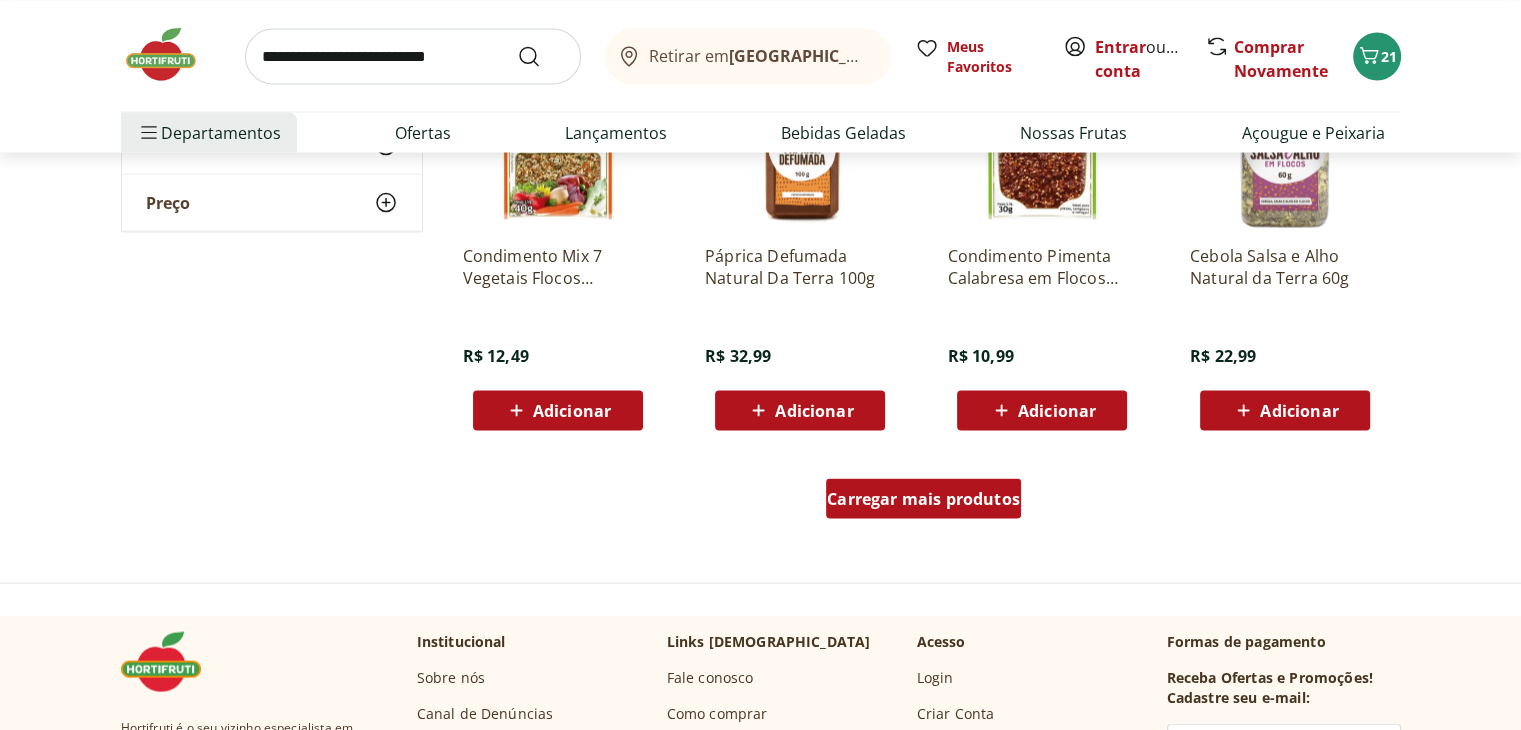 click on "Carregar mais produtos" at bounding box center (923, 498) 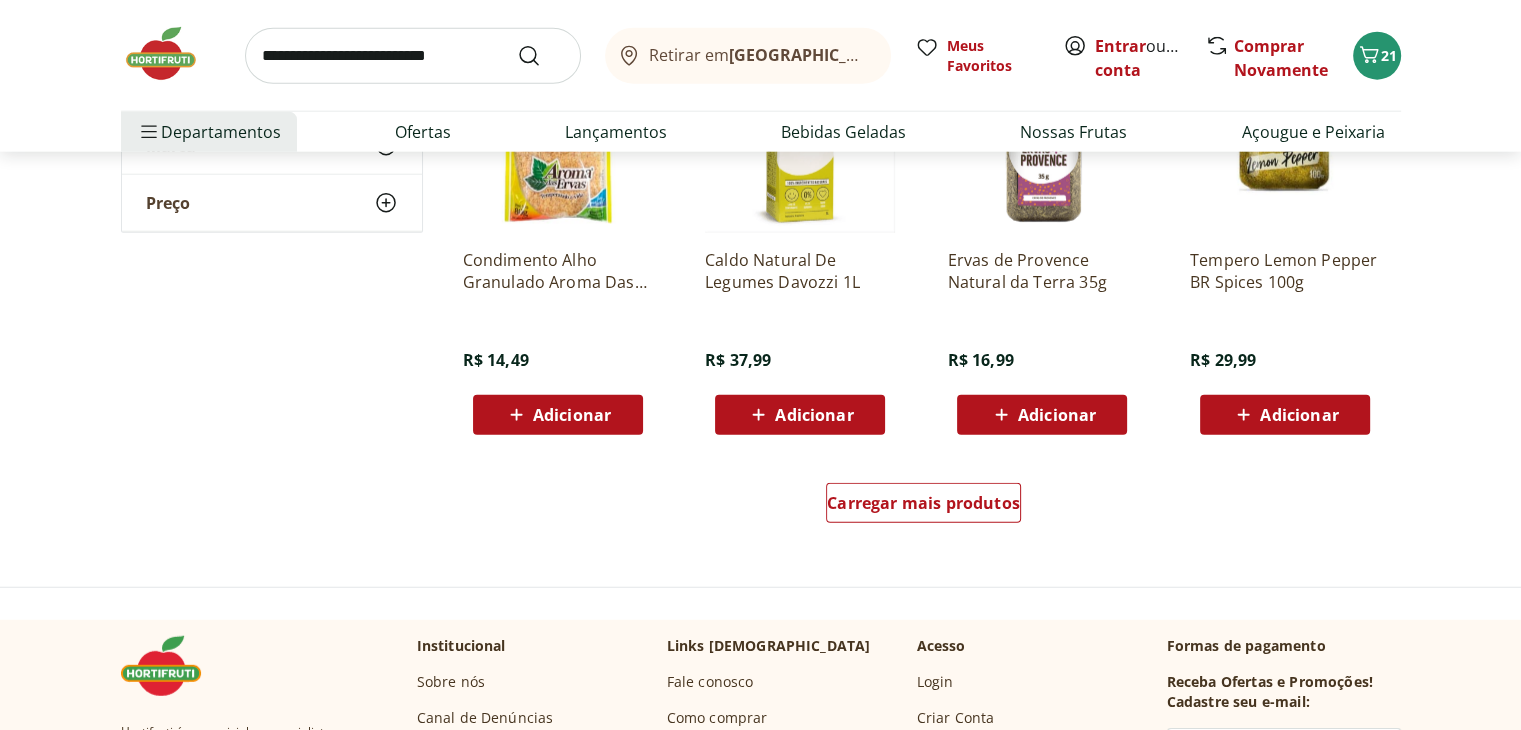 scroll, scrollTop: 5100, scrollLeft: 0, axis: vertical 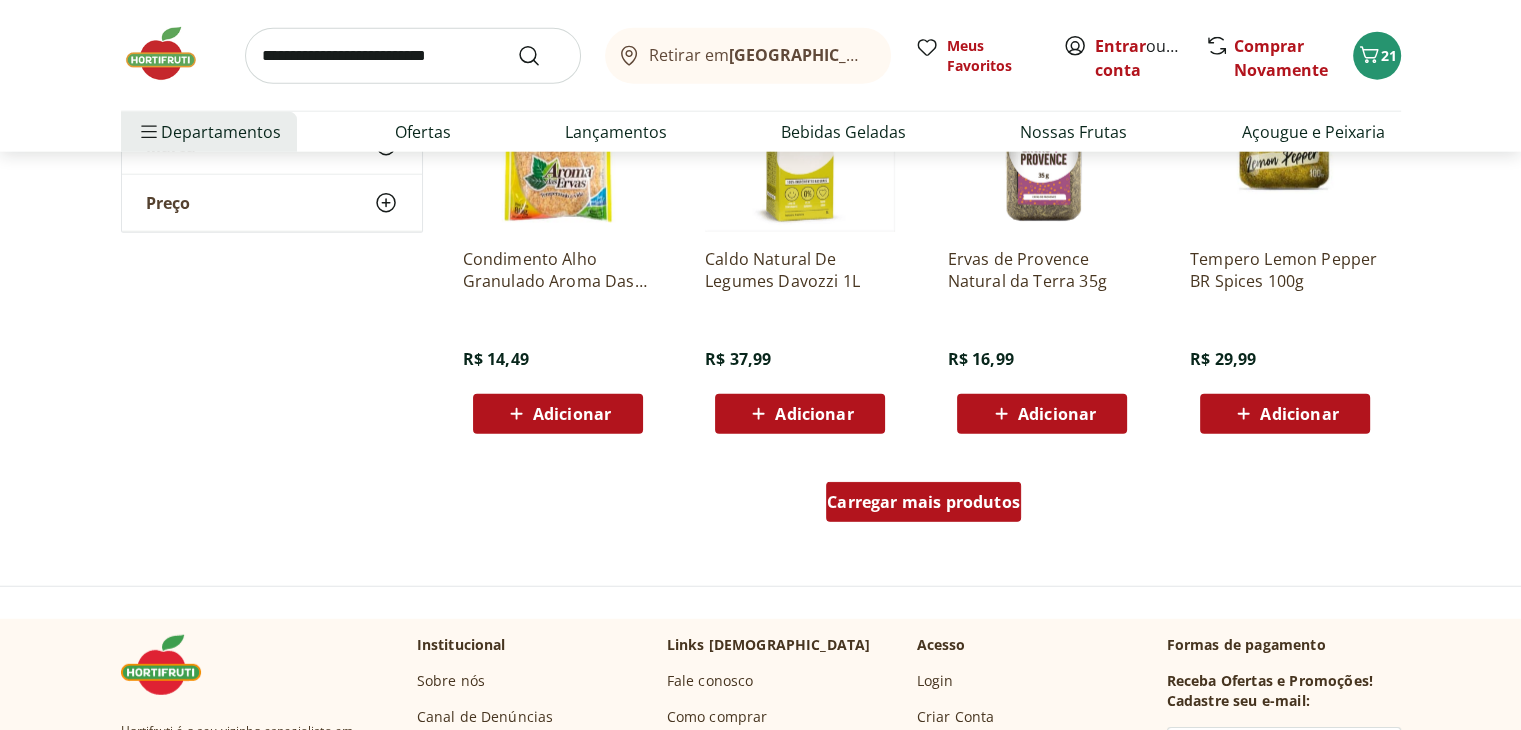 click on "Carregar mais produtos" at bounding box center (923, 502) 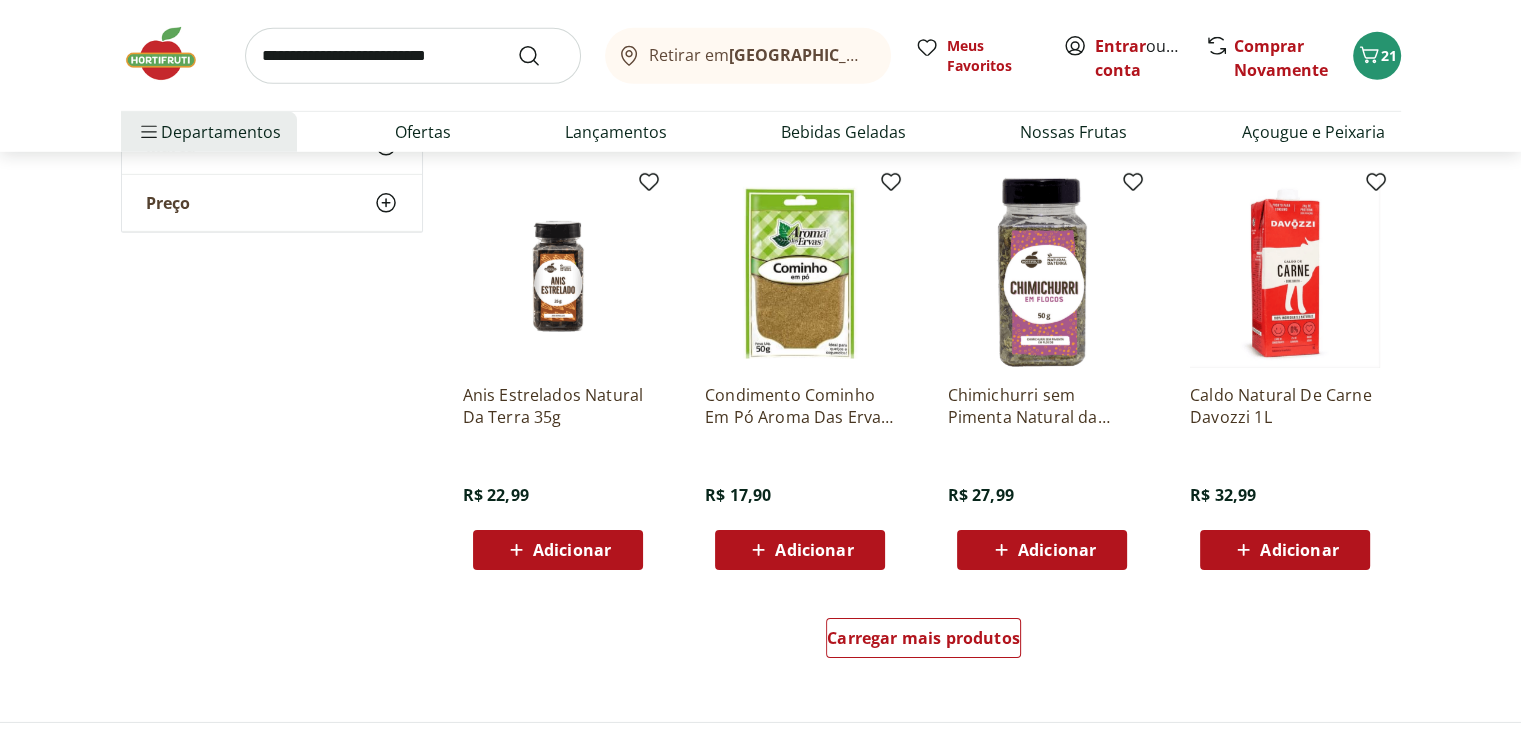 scroll, scrollTop: 6300, scrollLeft: 0, axis: vertical 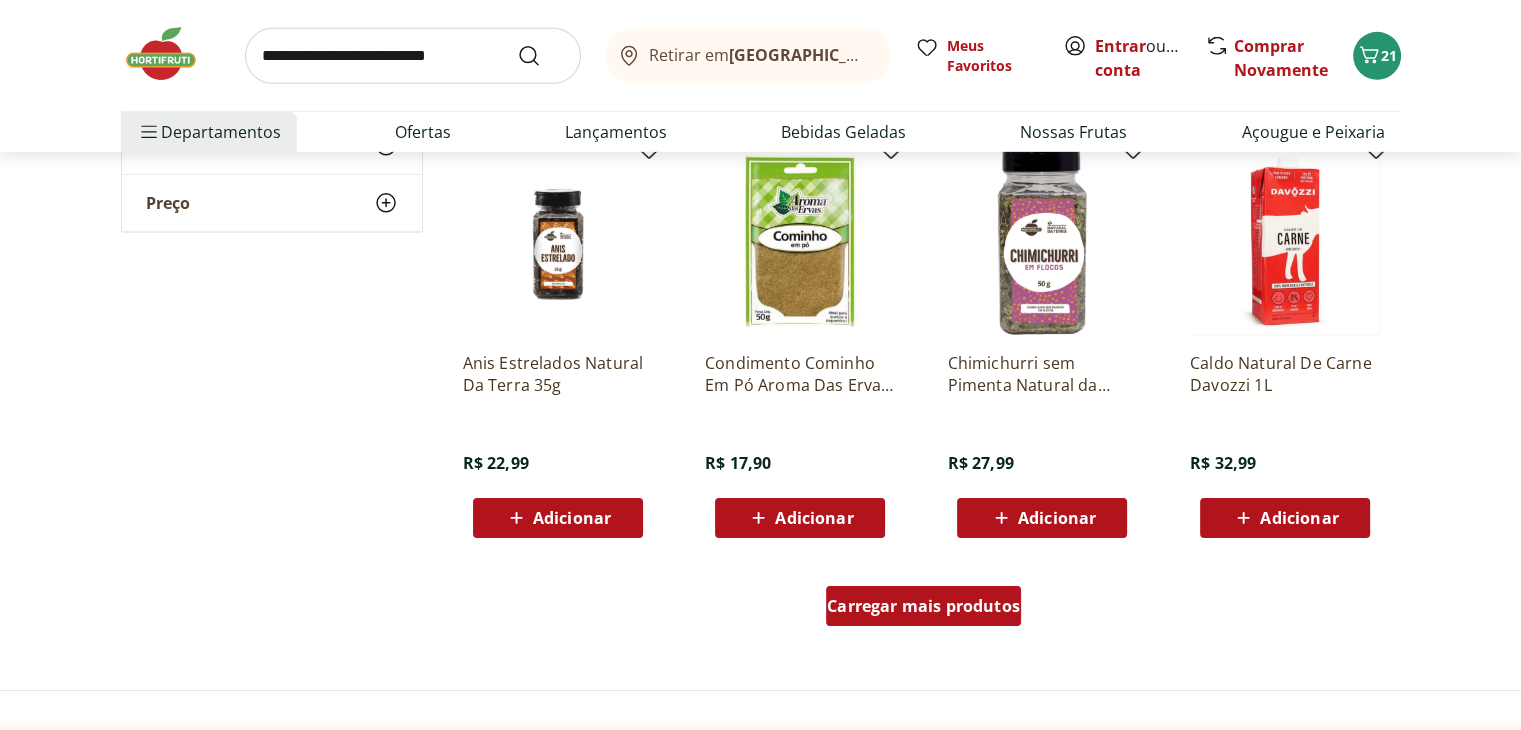 click on "Carregar mais produtos" at bounding box center (923, 606) 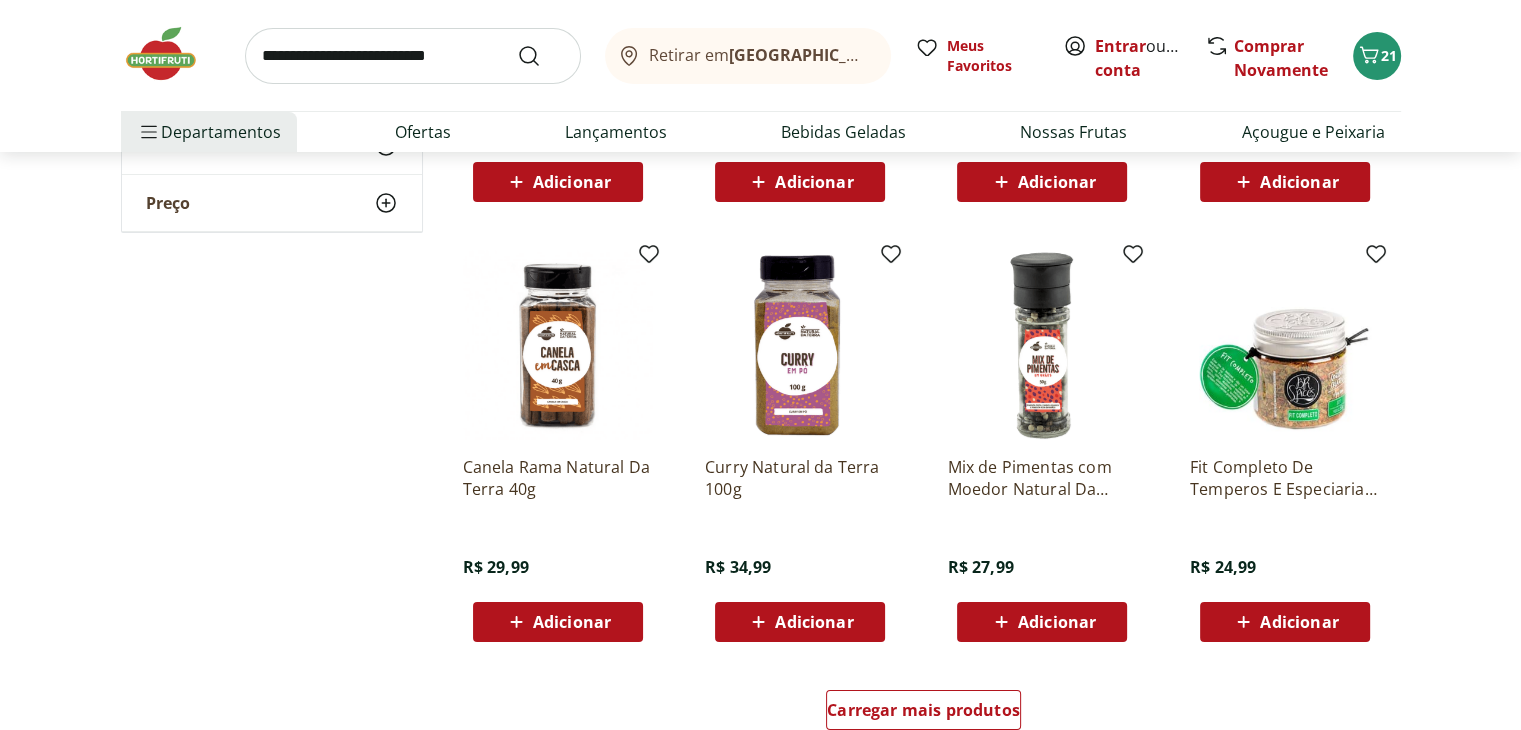 scroll, scrollTop: 7600, scrollLeft: 0, axis: vertical 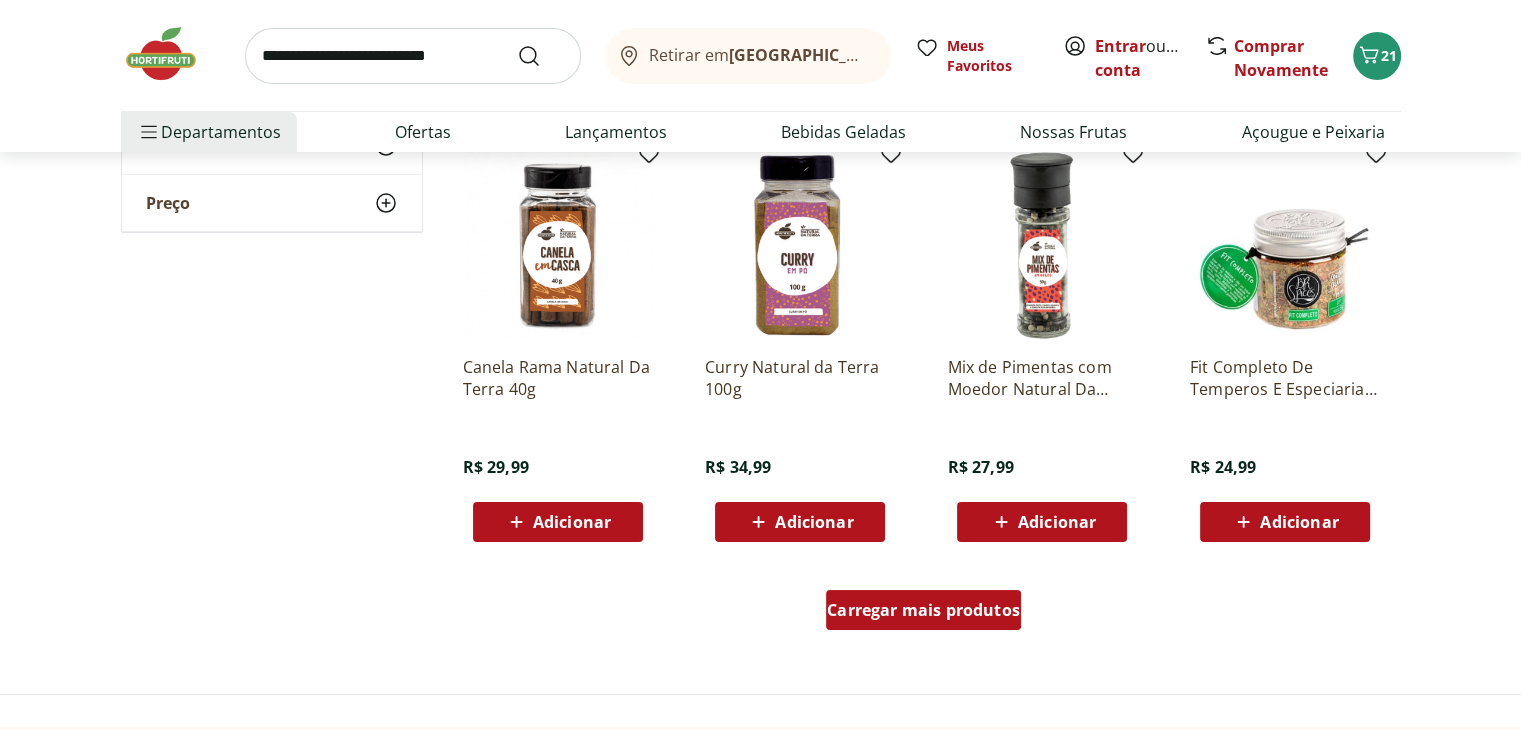 click on "Carregar mais produtos" at bounding box center [923, 610] 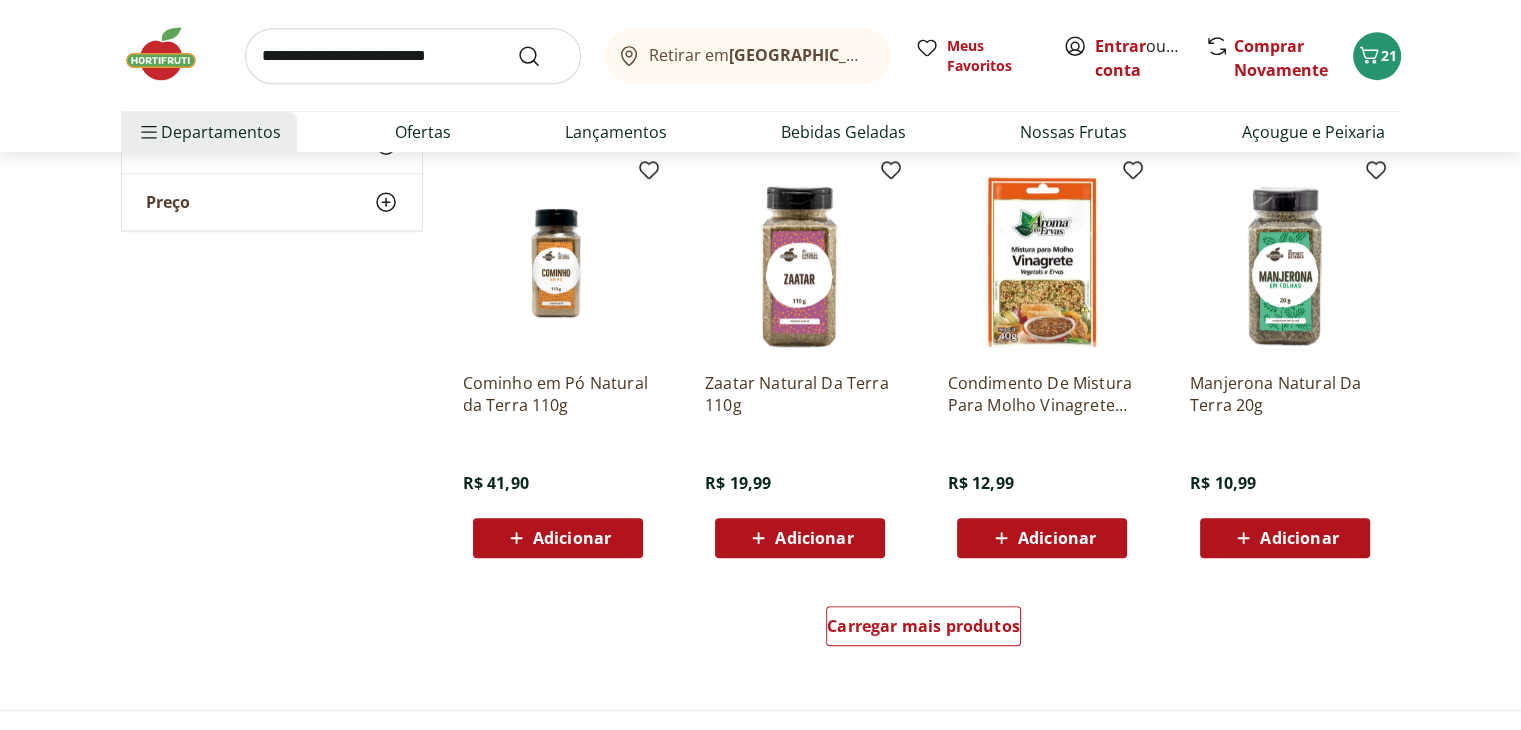 scroll, scrollTop: 8900, scrollLeft: 0, axis: vertical 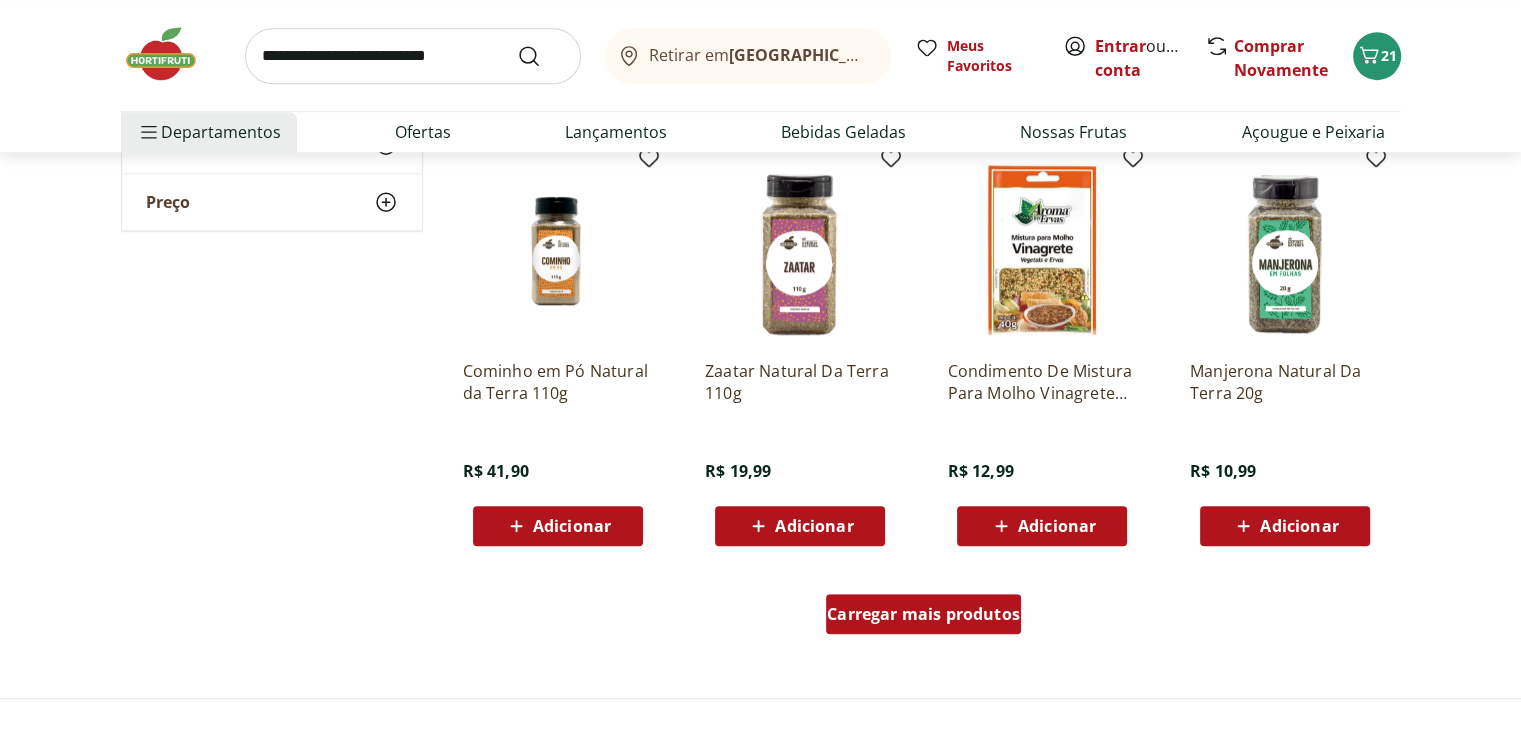 click on "Carregar mais produtos" at bounding box center (923, 614) 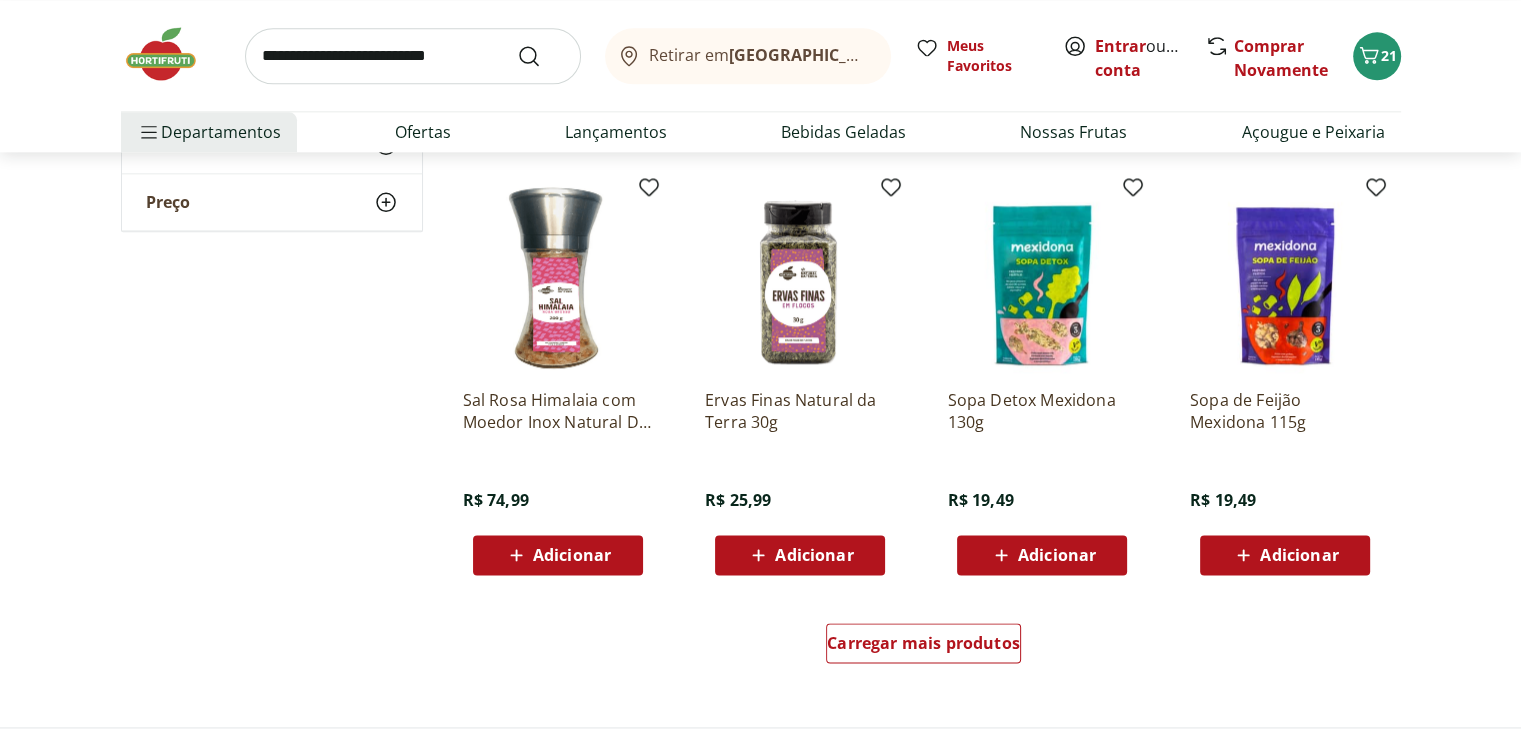 scroll, scrollTop: 10200, scrollLeft: 0, axis: vertical 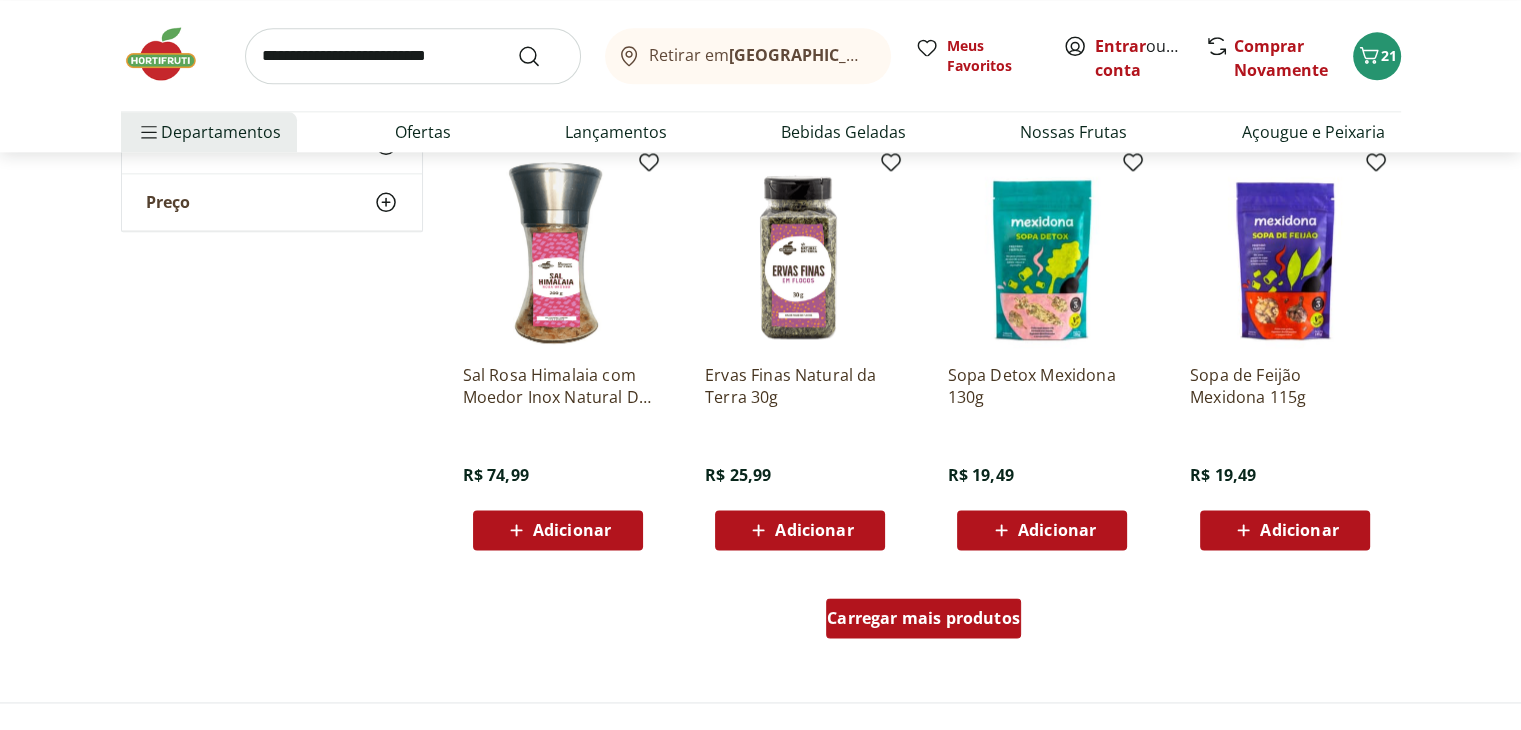 click on "Carregar mais produtos" at bounding box center [923, 618] 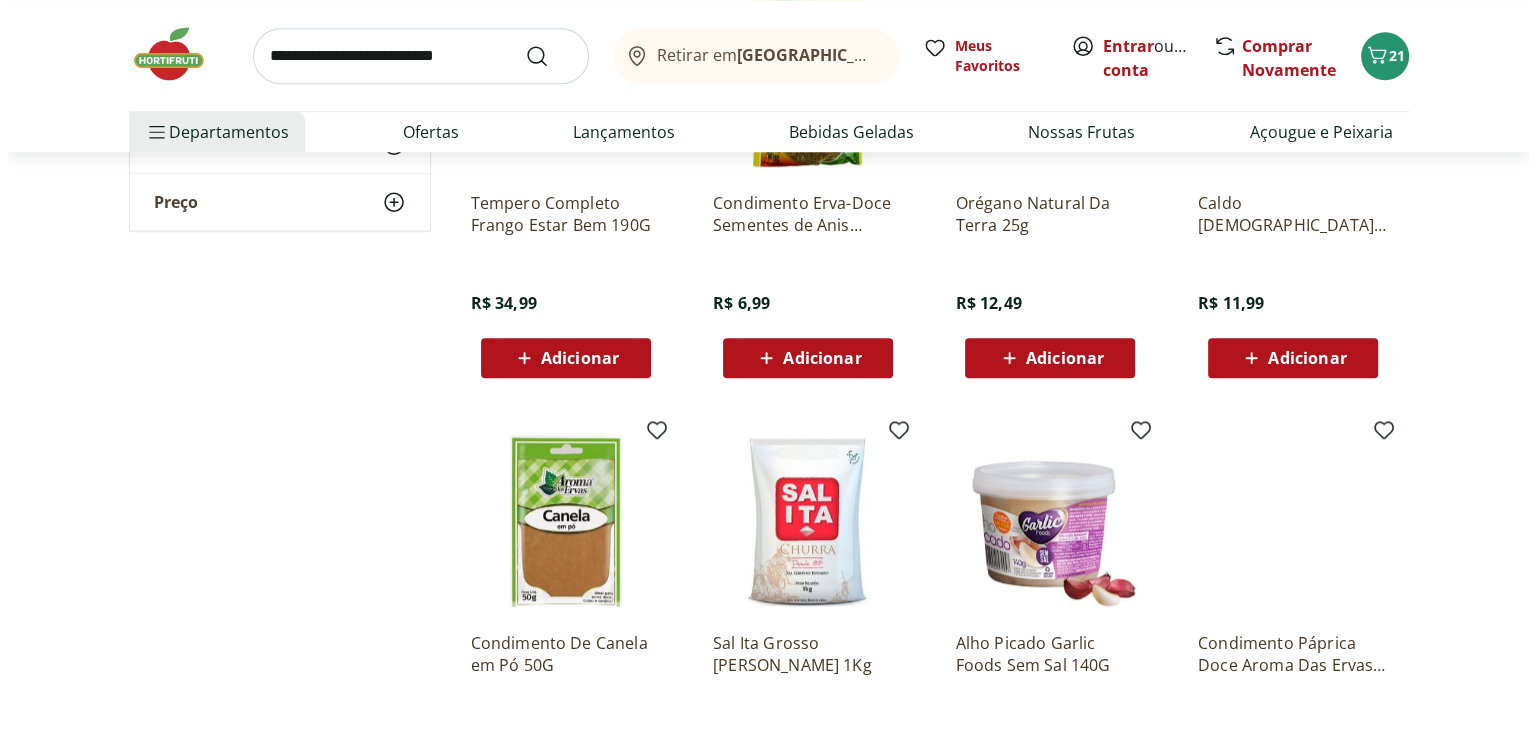 scroll, scrollTop: 1800, scrollLeft: 0, axis: vertical 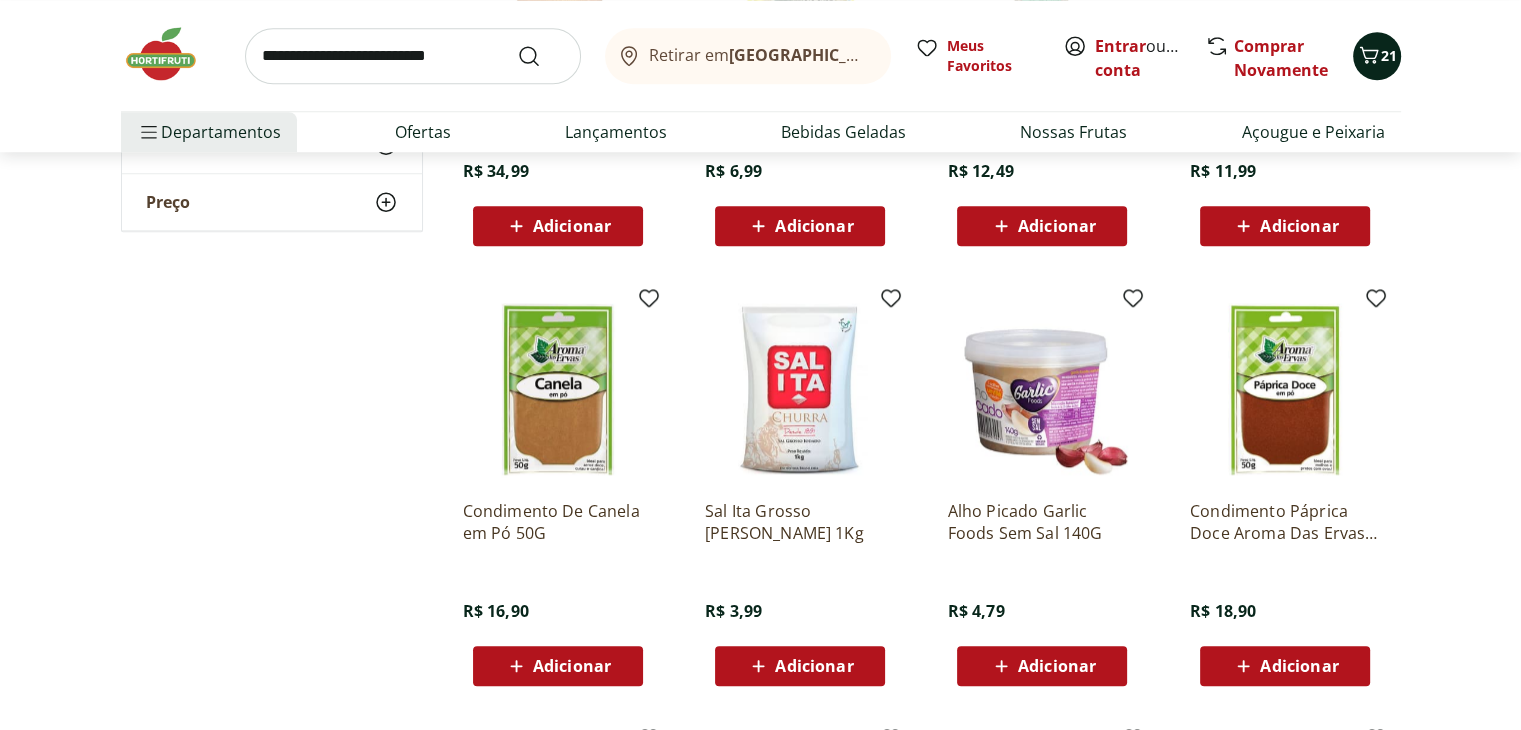click on "21" at bounding box center [1389, 55] 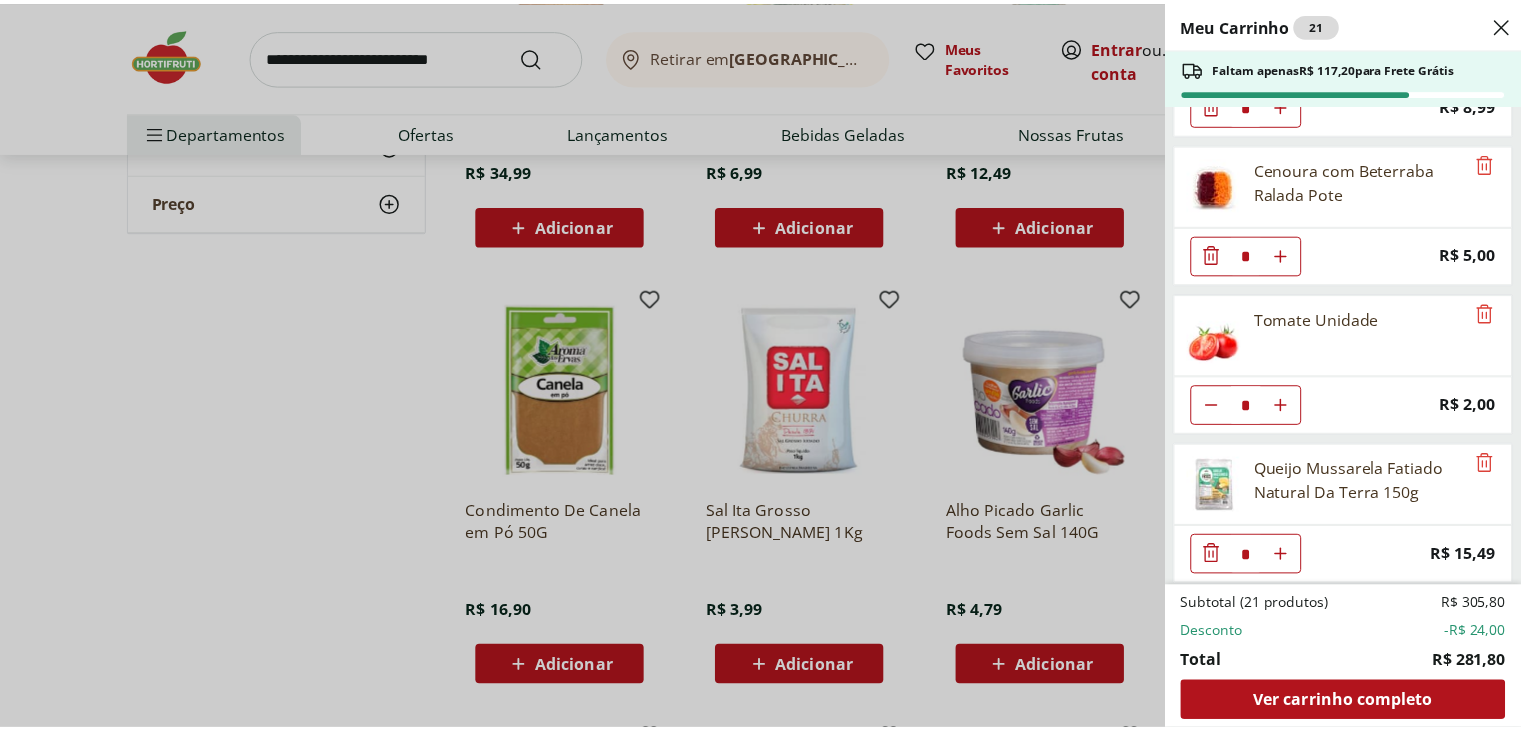 scroll, scrollTop: 709, scrollLeft: 0, axis: vertical 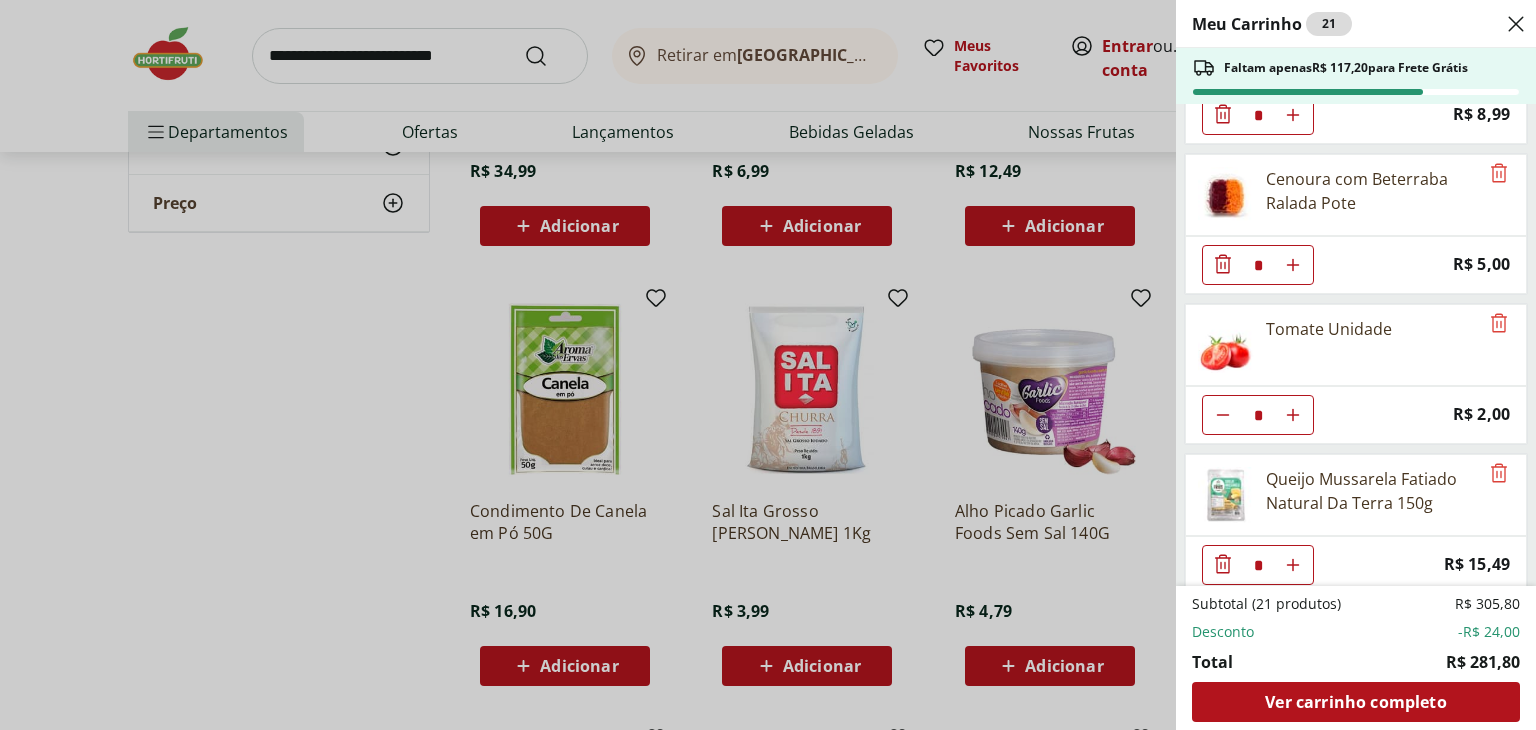 click 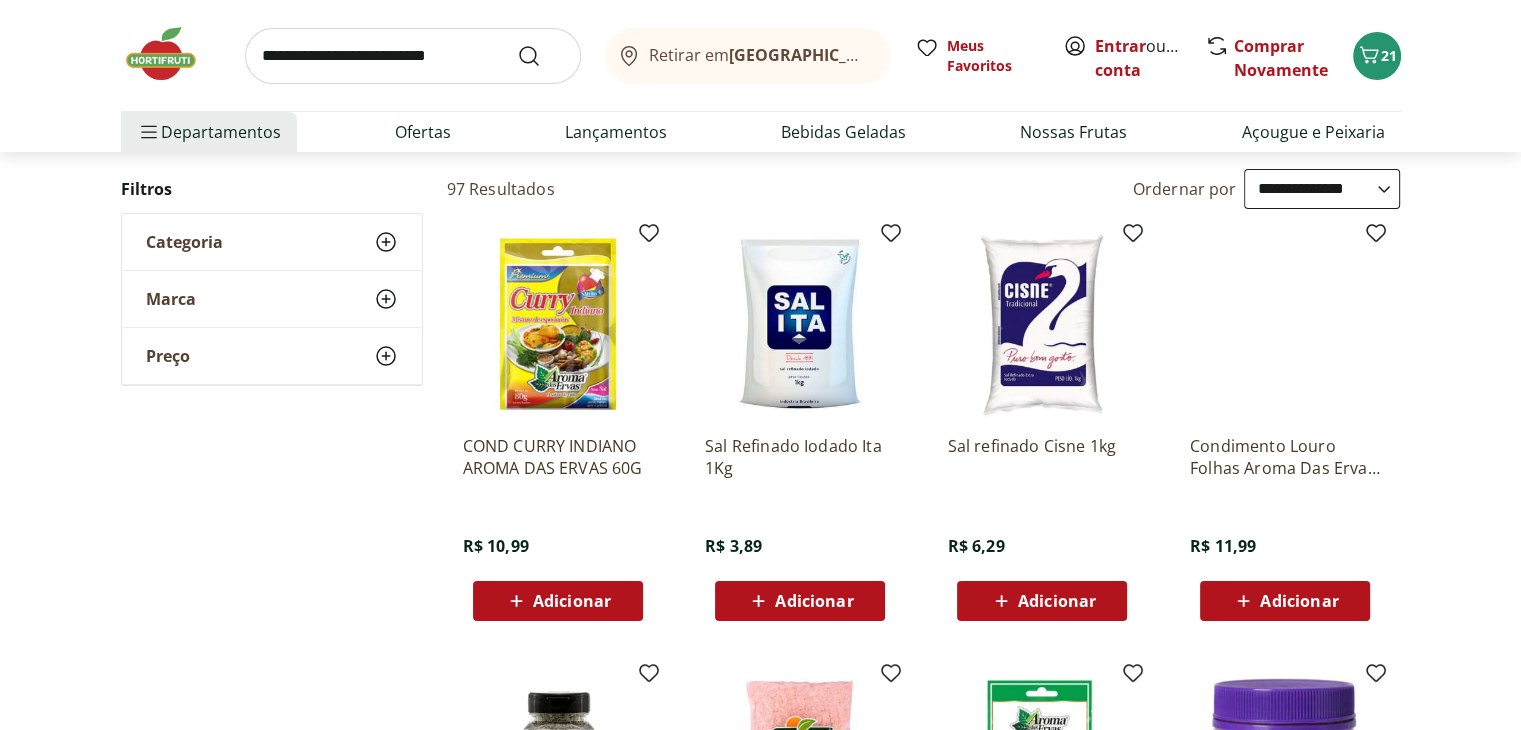 scroll, scrollTop: 0, scrollLeft: 0, axis: both 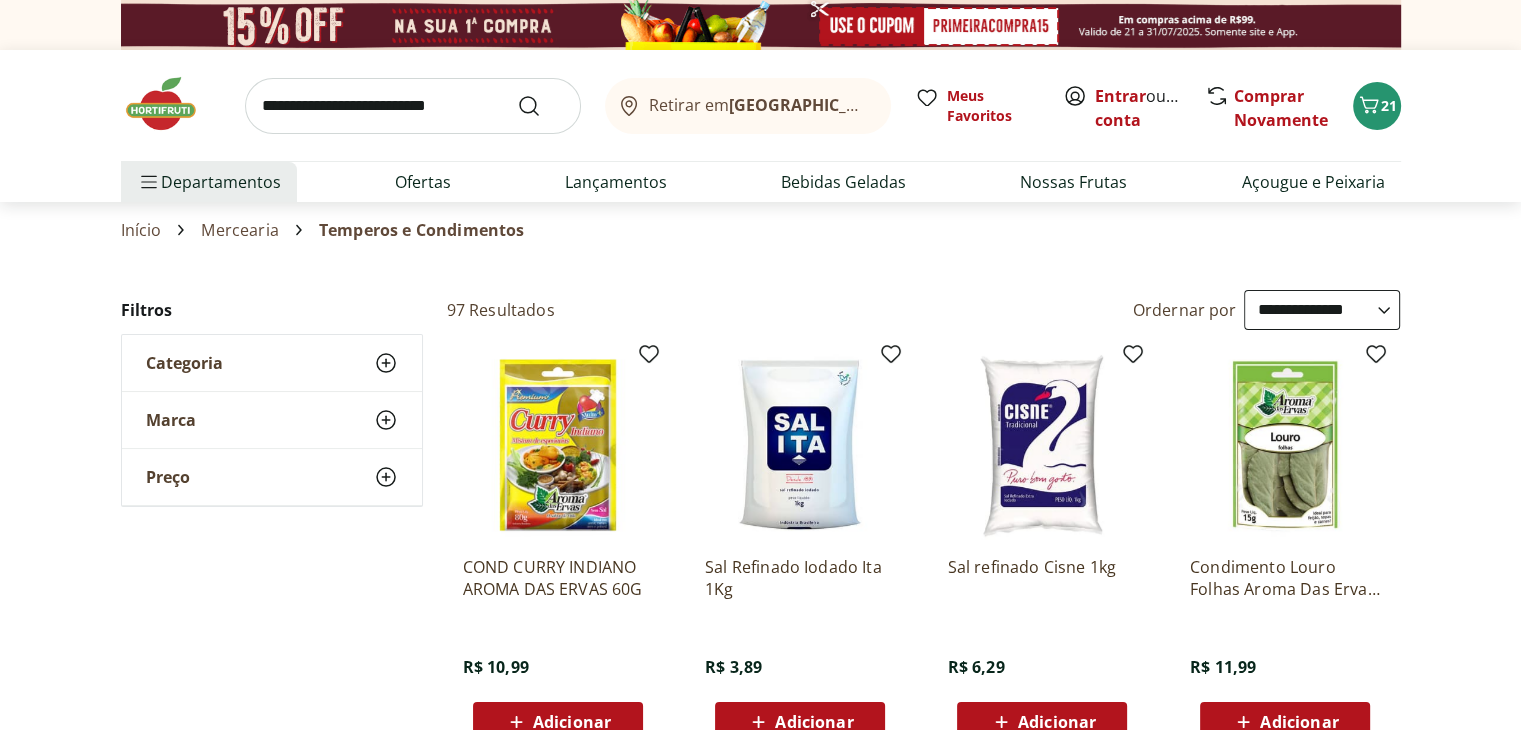 click on "Início Mercearia Temperos e Condimentos" at bounding box center [761, 230] 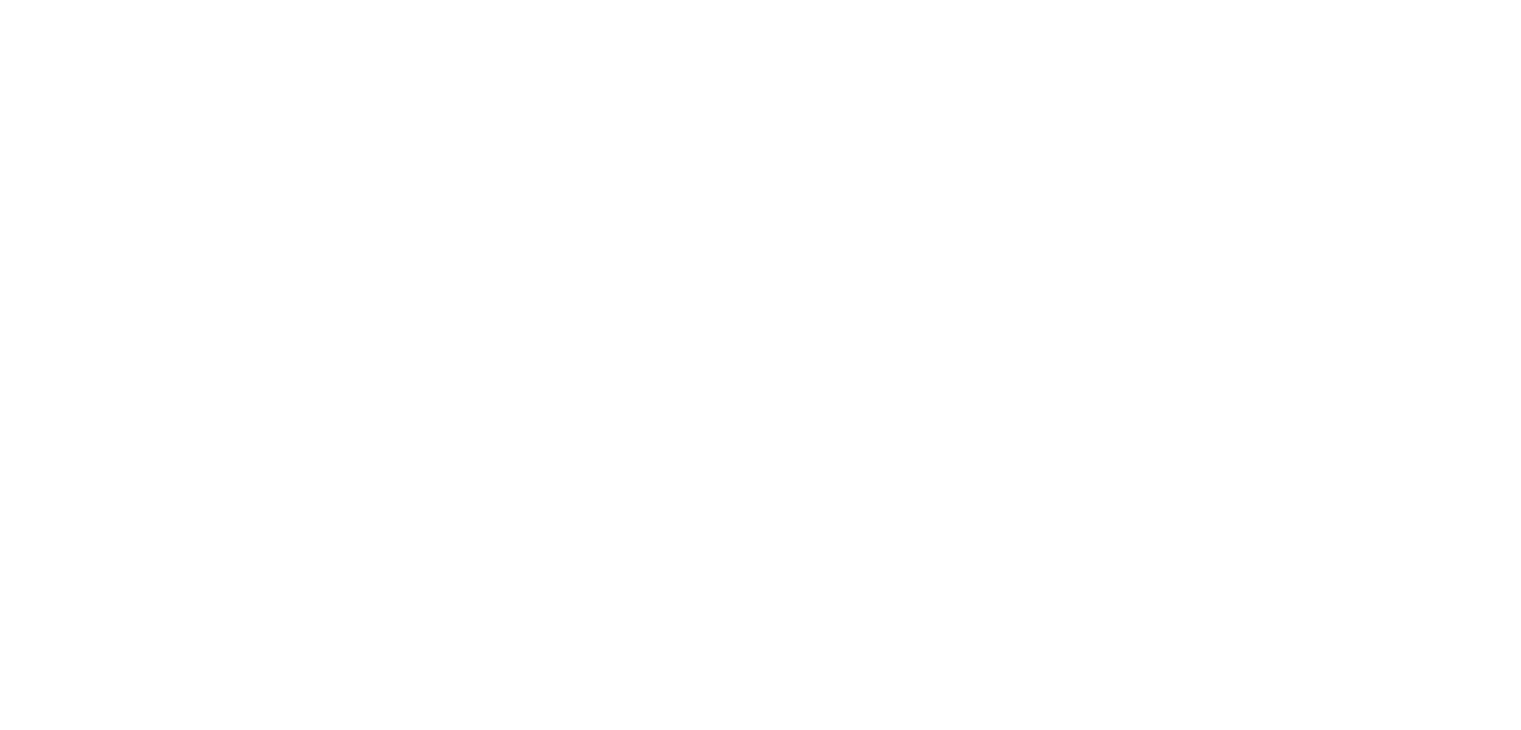 select on "**********" 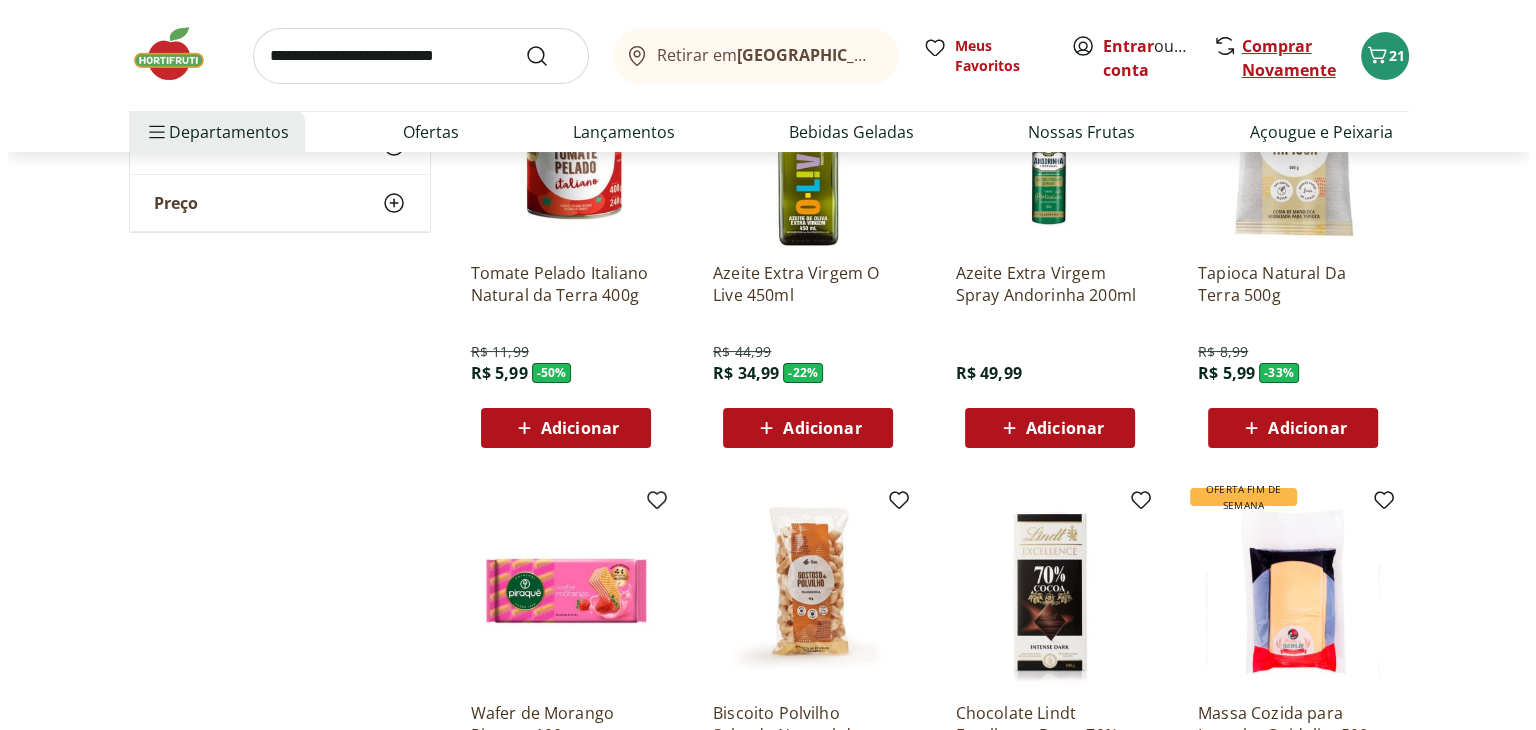 scroll, scrollTop: 100, scrollLeft: 0, axis: vertical 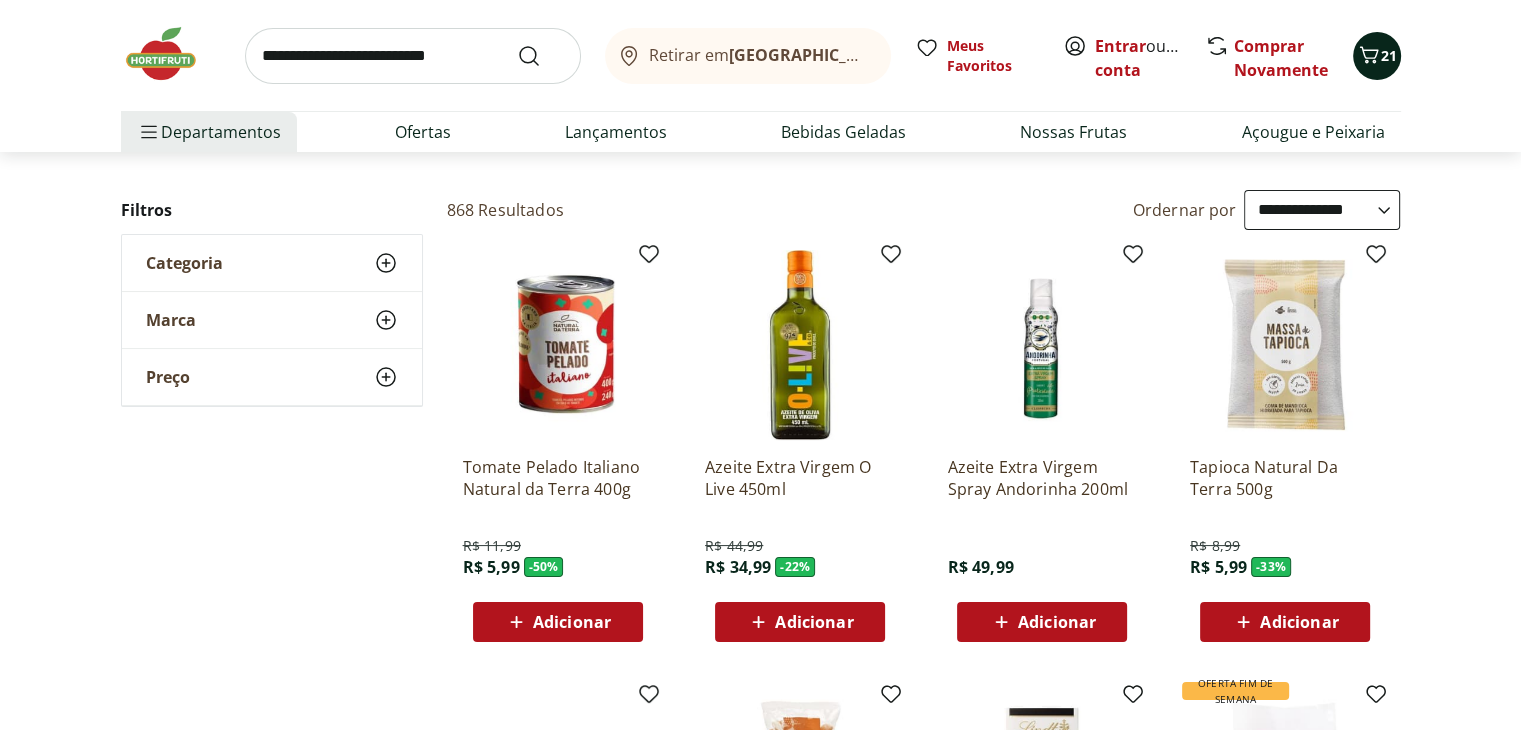 click on "21" at bounding box center (1389, 55) 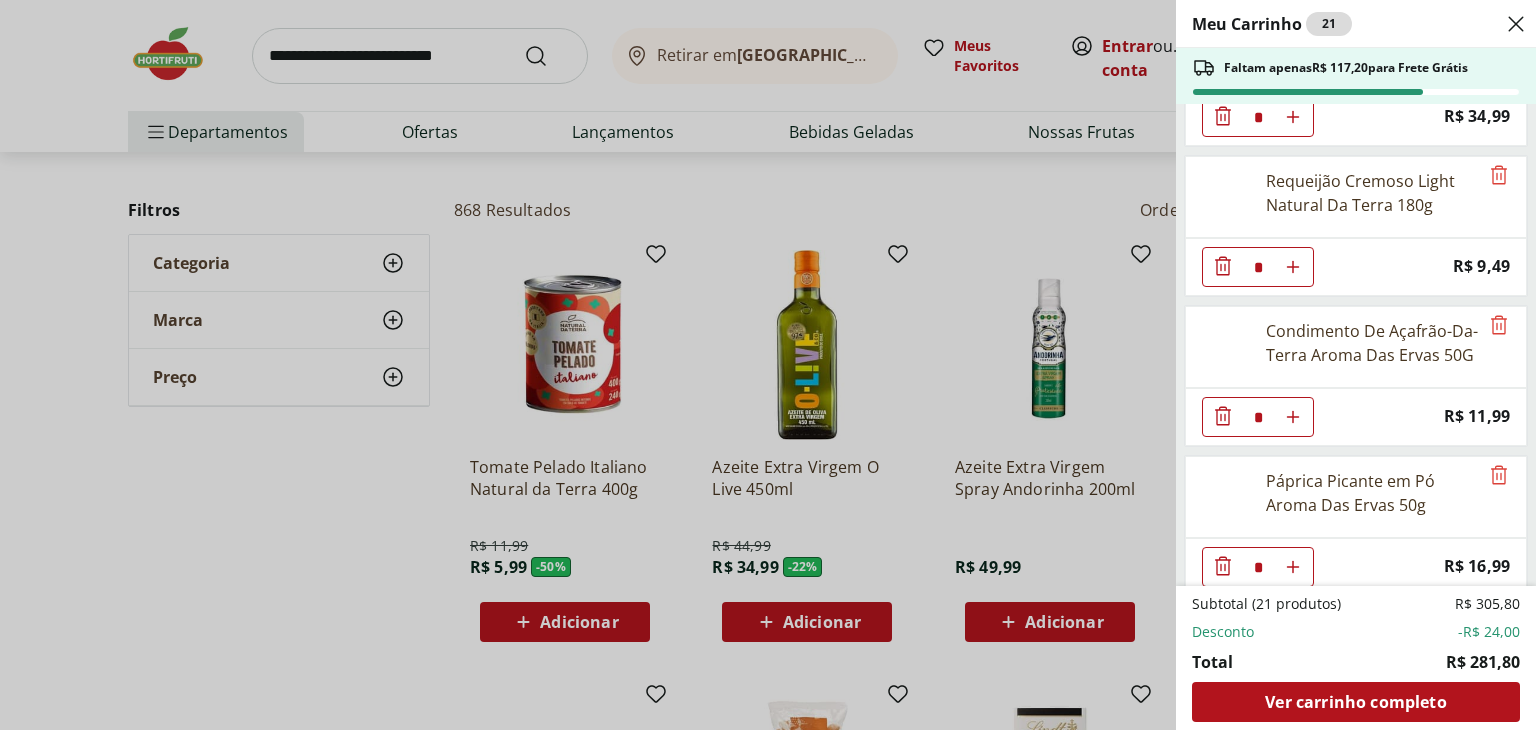 scroll, scrollTop: 1609, scrollLeft: 0, axis: vertical 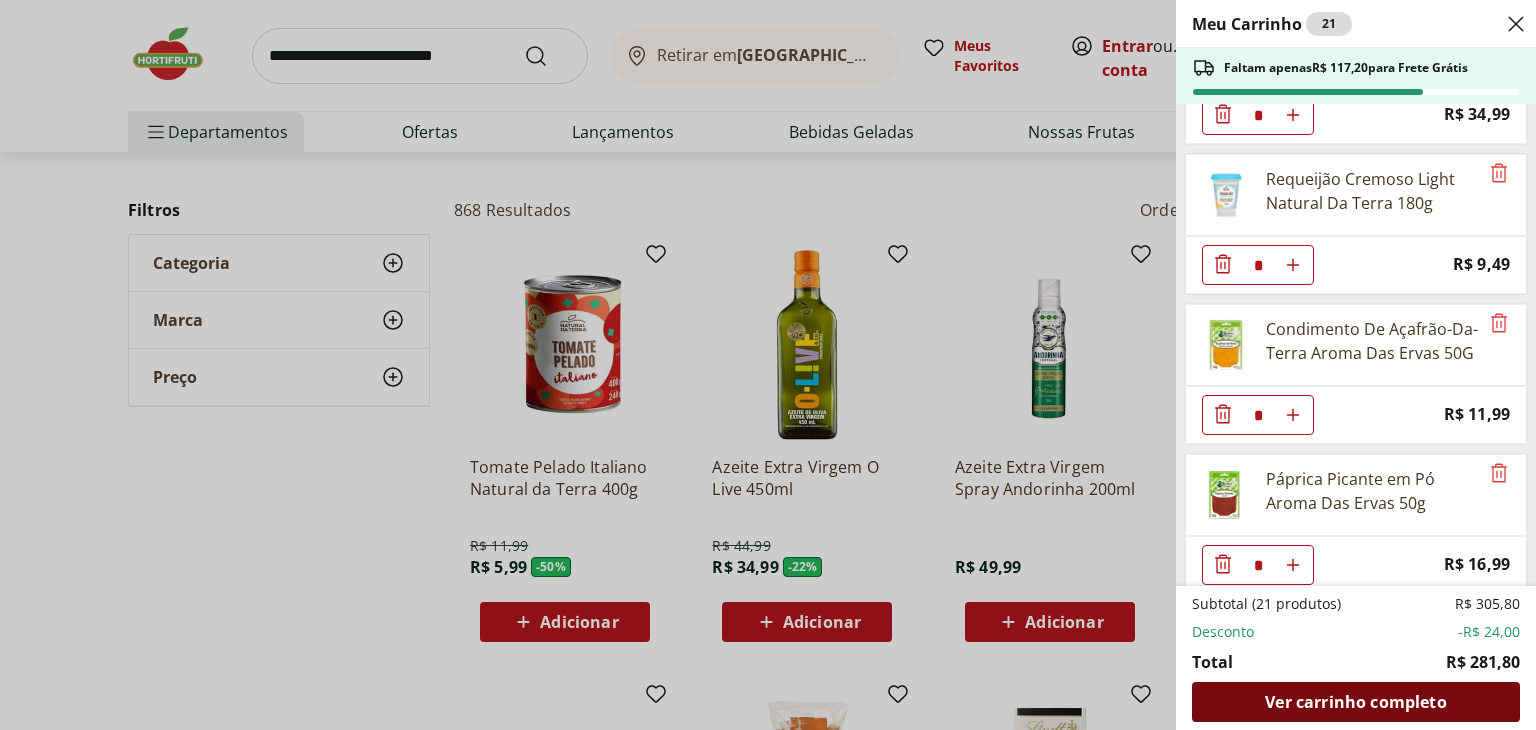 click on "Ver carrinho completo" at bounding box center [1355, 702] 